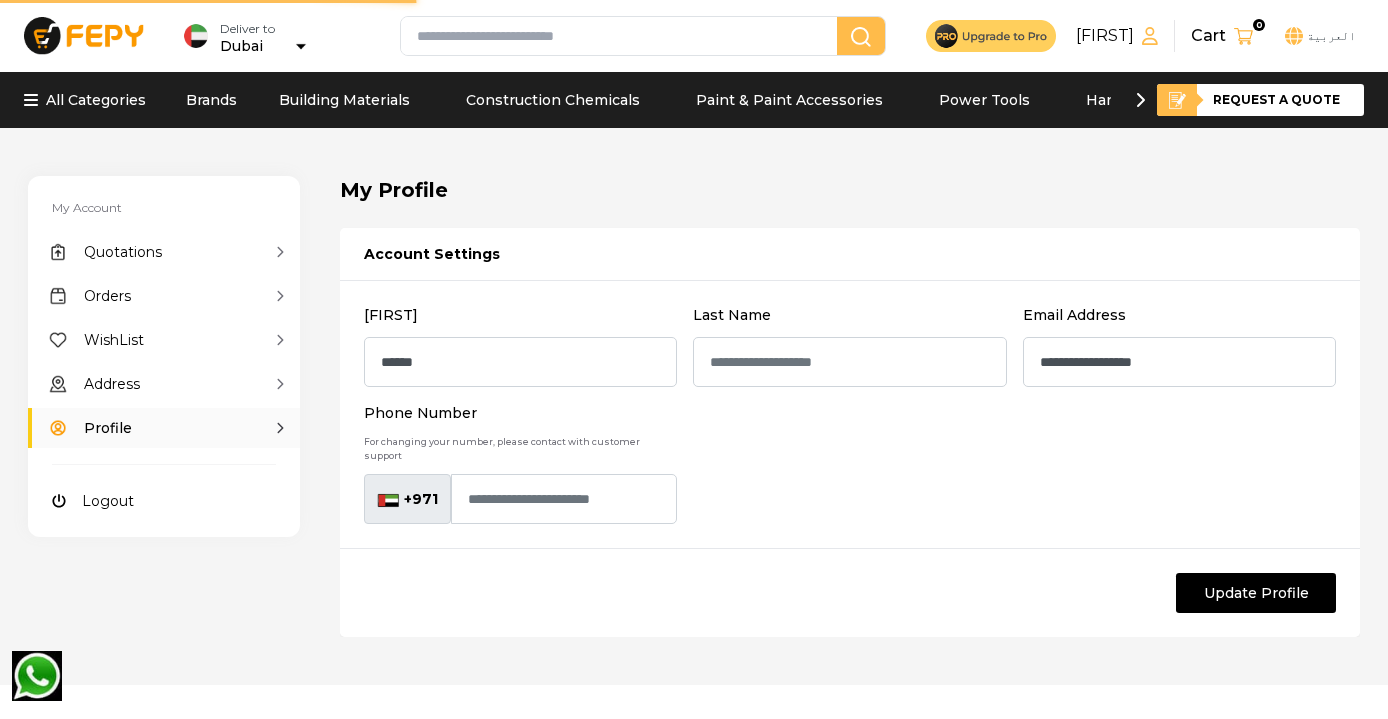 scroll, scrollTop: 0, scrollLeft: 0, axis: both 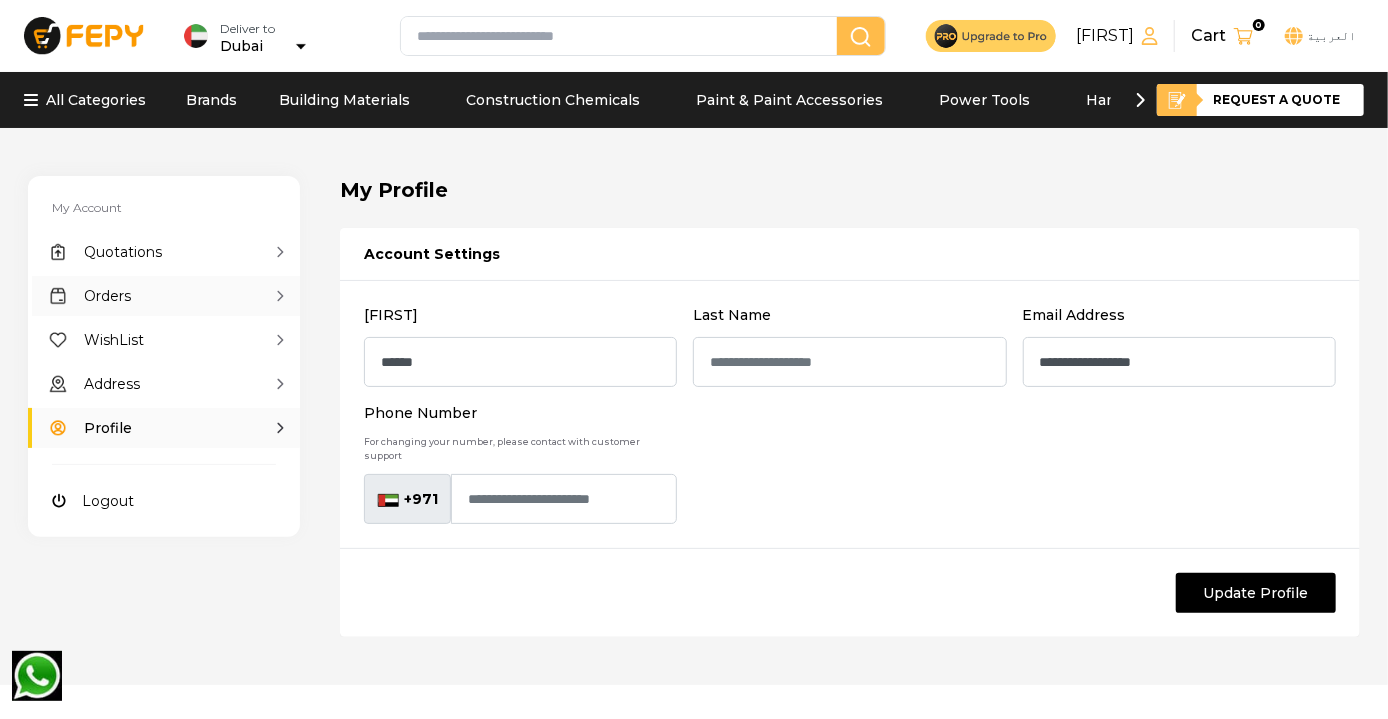 click on "Orders" at bounding box center (164, 296) 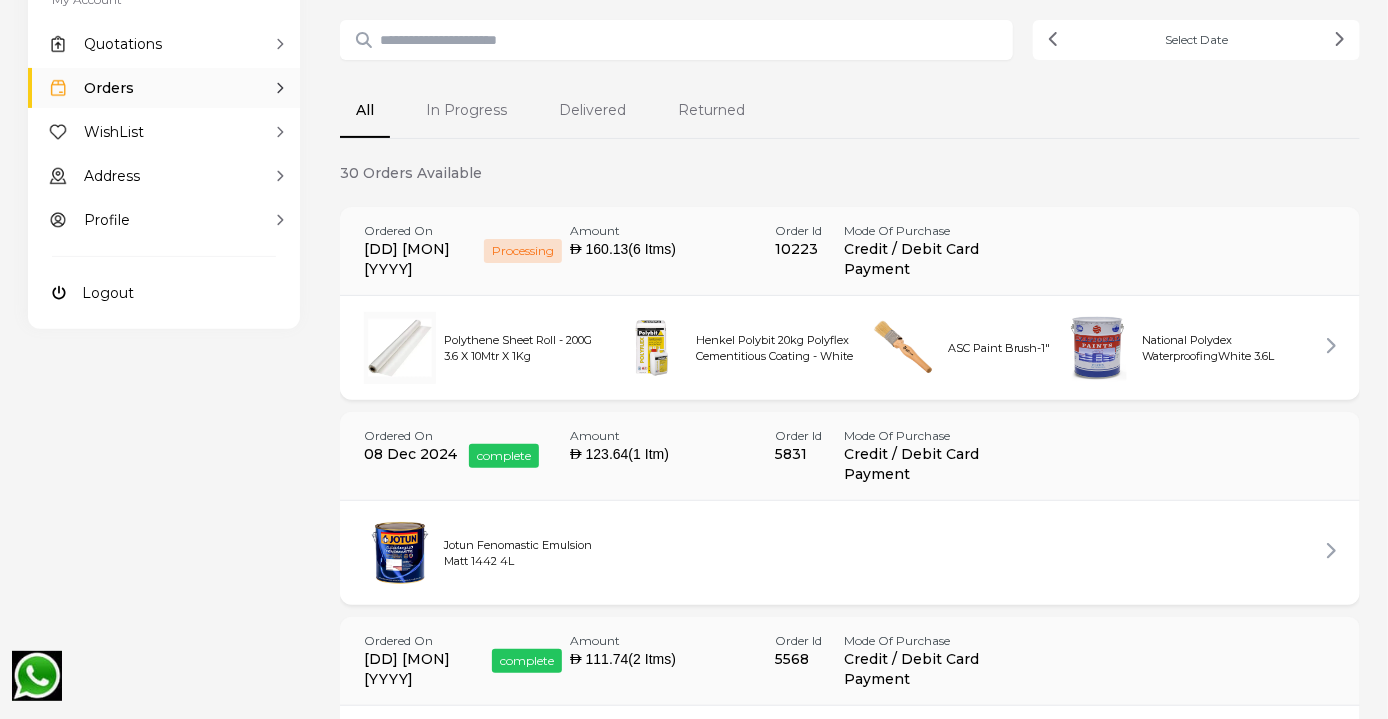 scroll, scrollTop: 209, scrollLeft: 0, axis: vertical 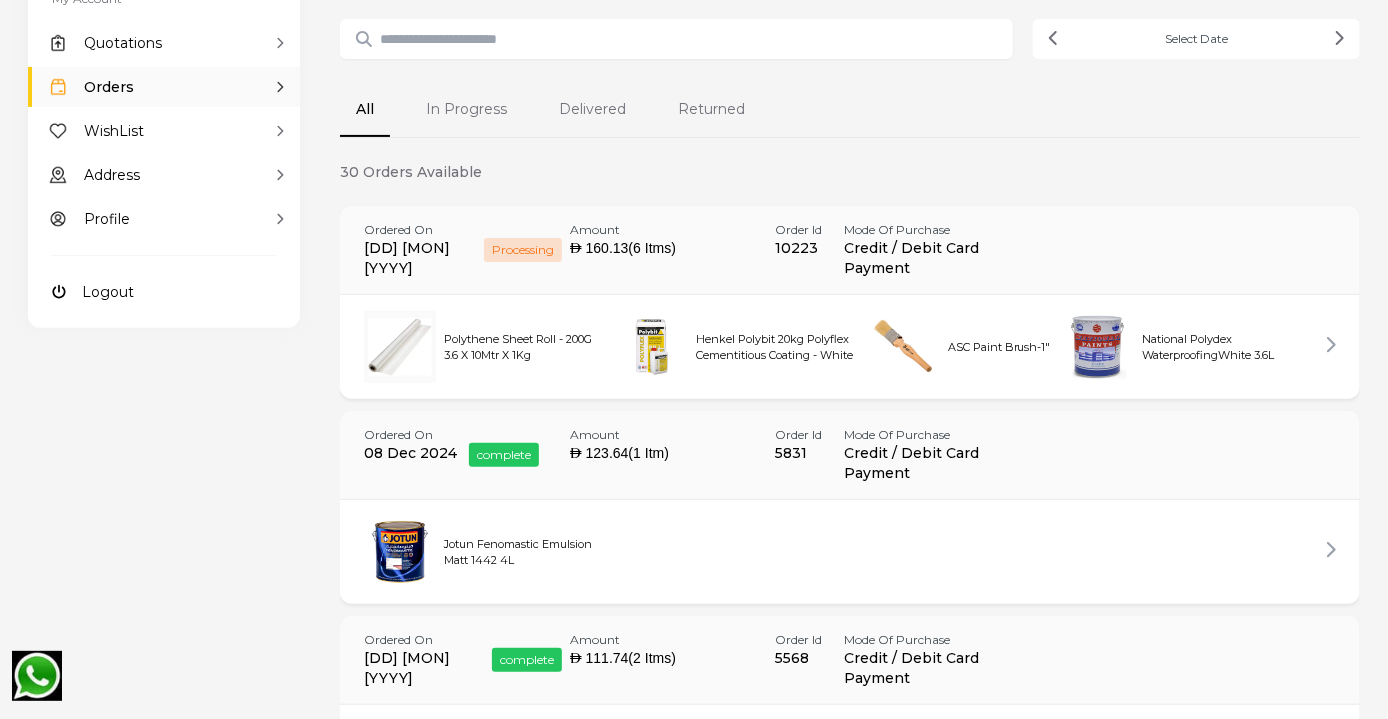 drag, startPoint x: 925, startPoint y: 266, endPoint x: 1040, endPoint y: 243, distance: 117.27745 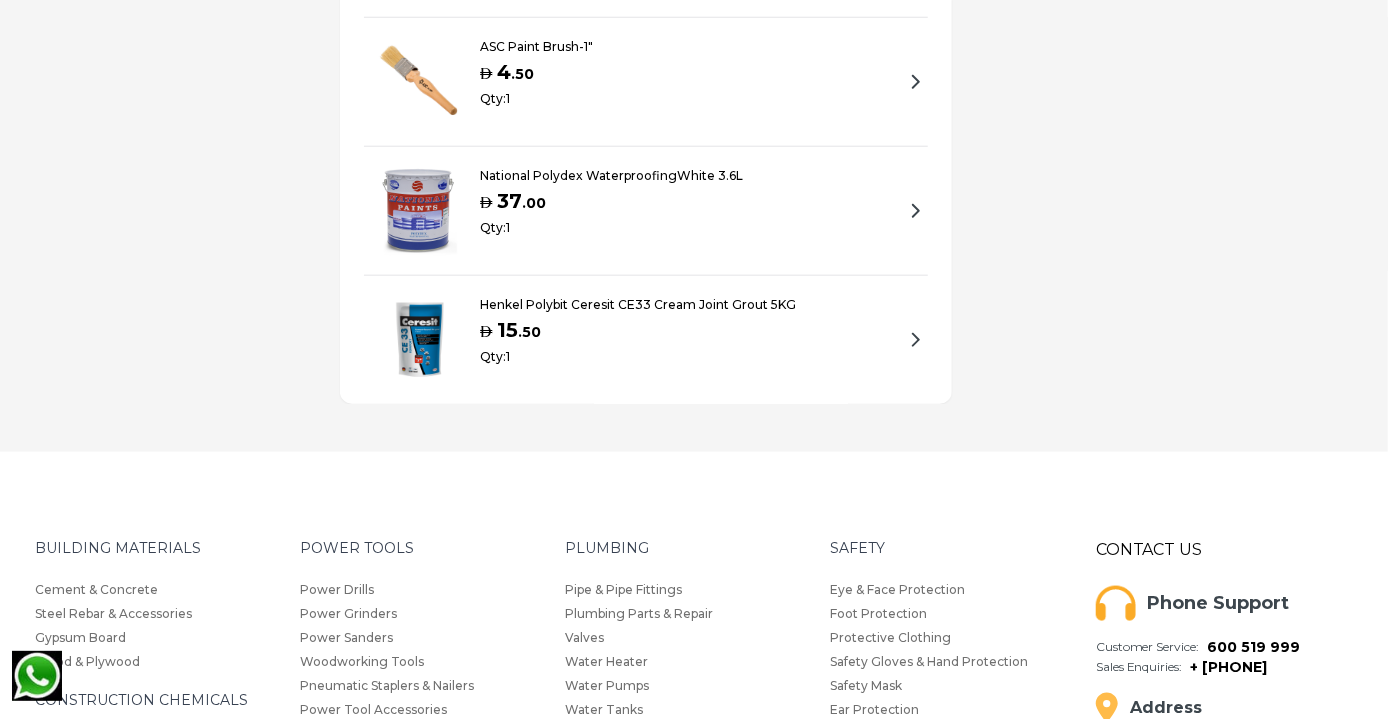 scroll, scrollTop: 970, scrollLeft: 0, axis: vertical 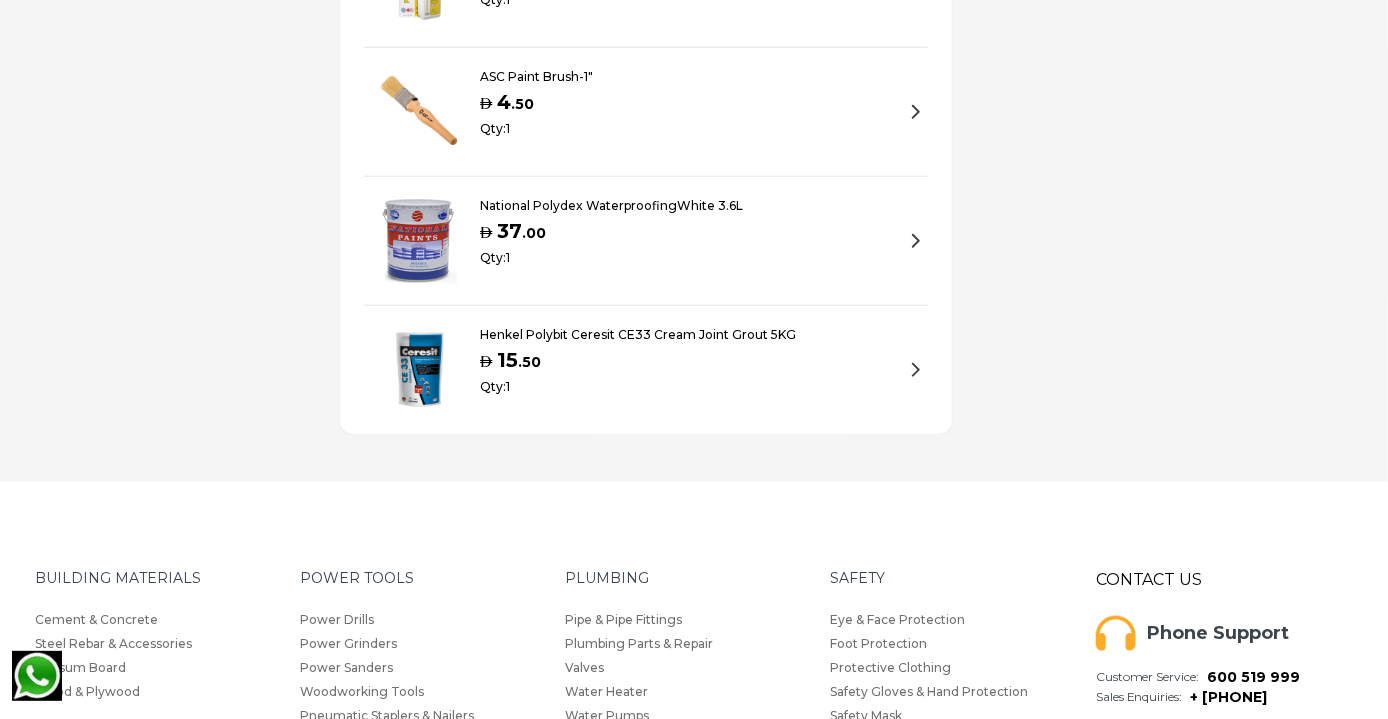 click on "Henkel Polybit Ceresit CE33 Cream Joint Grout 5KG" at bounding box center [638, 334] 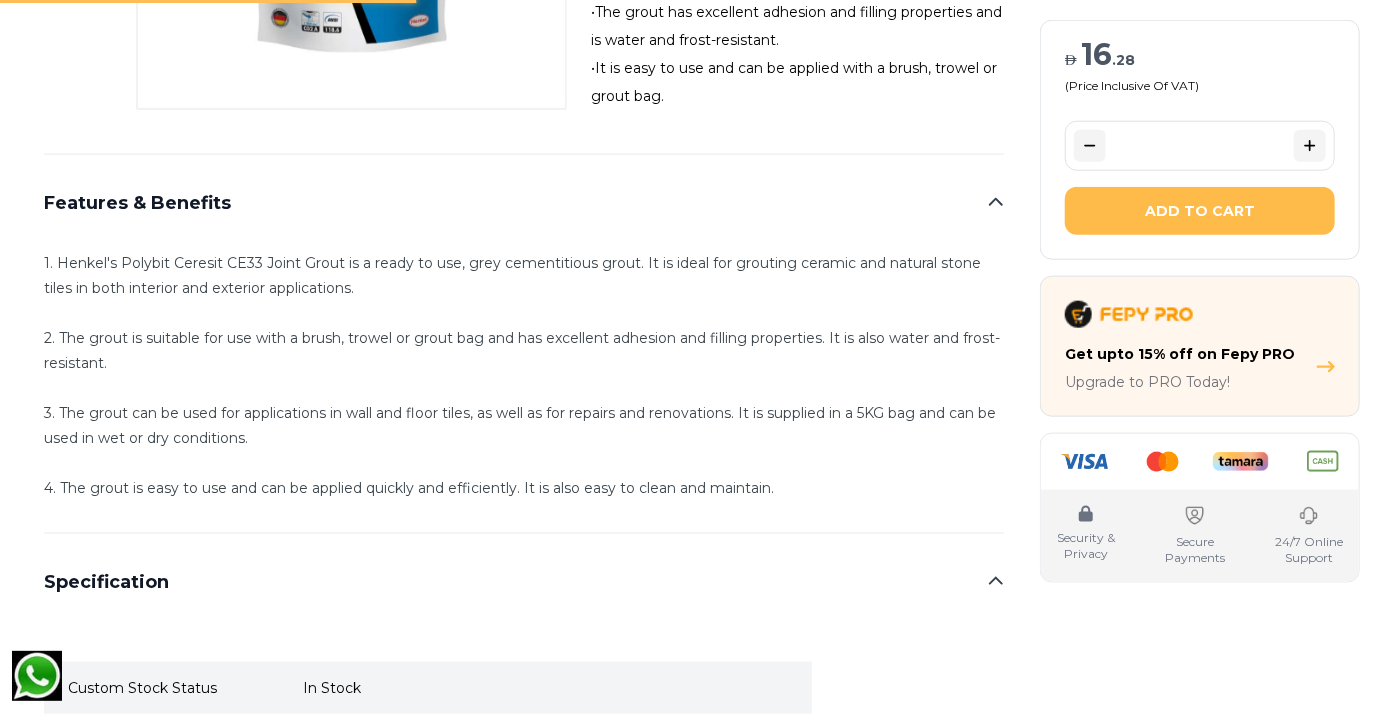 scroll, scrollTop: 0, scrollLeft: 0, axis: both 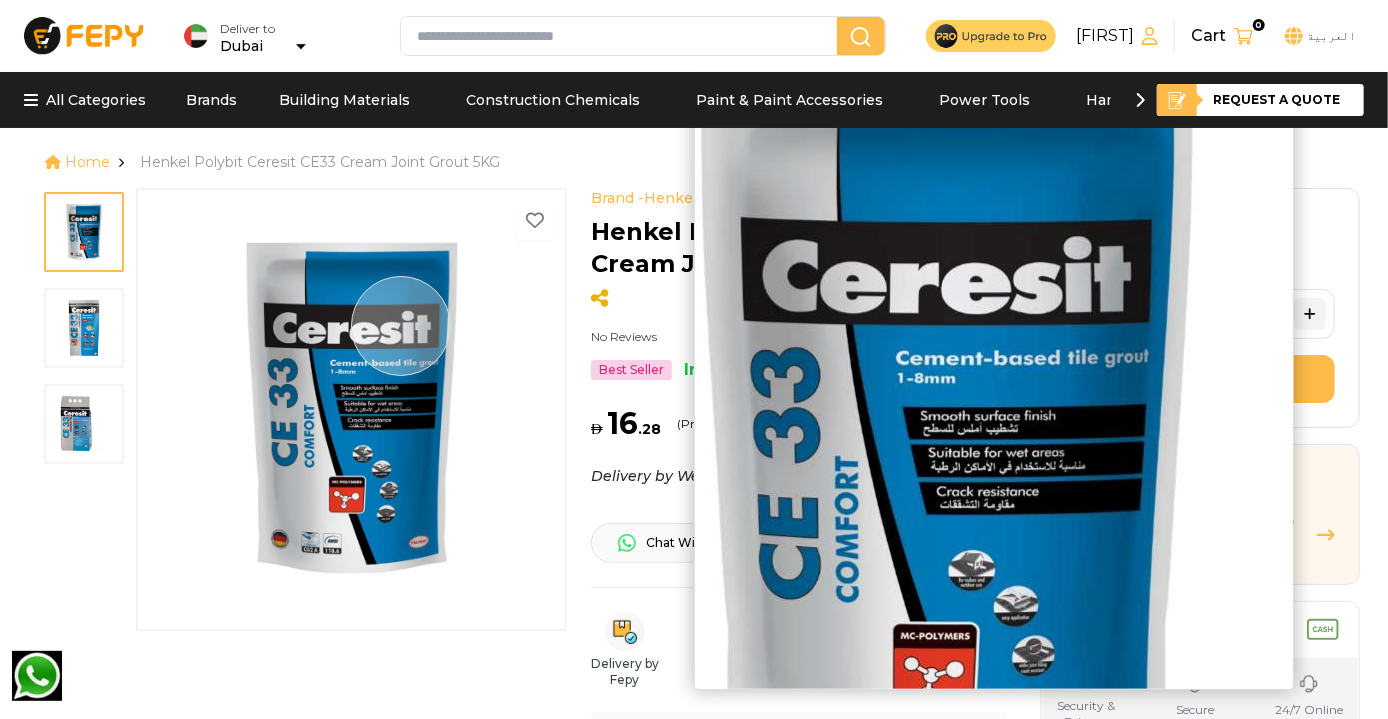 click at bounding box center [352, 408] 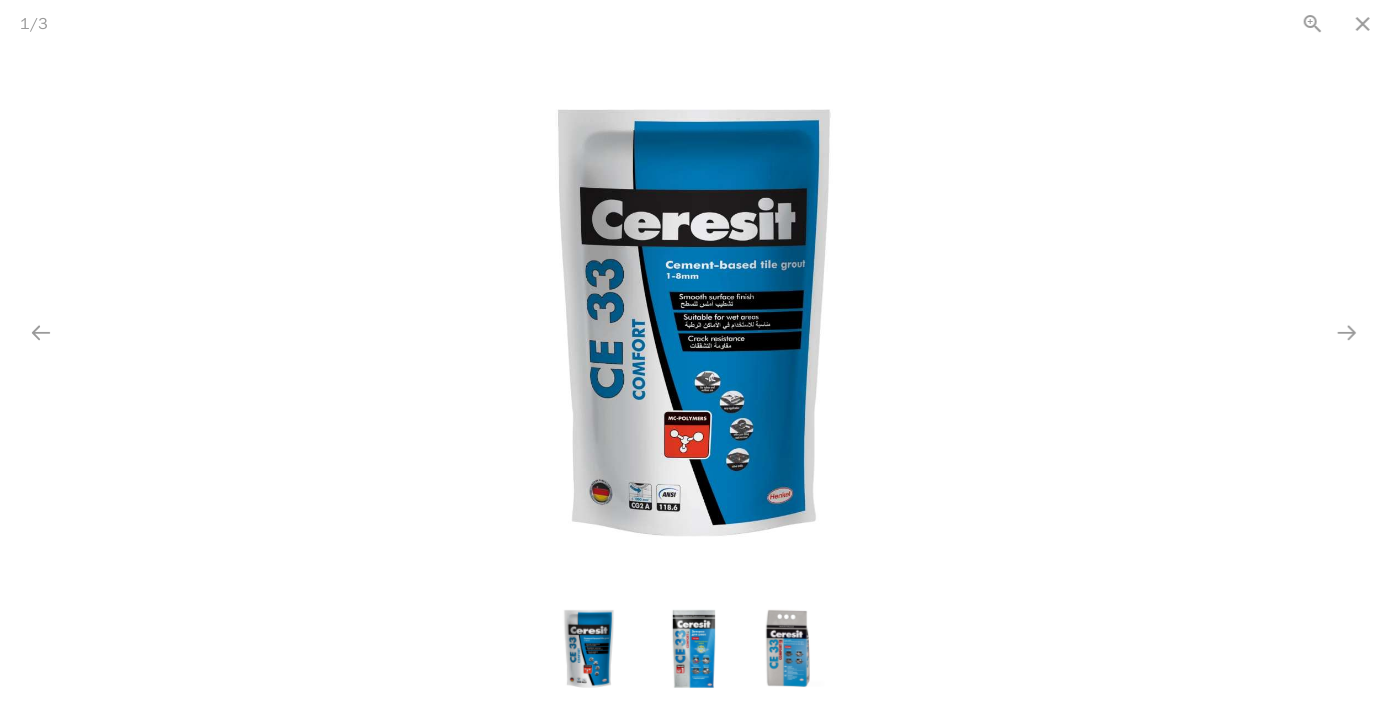 scroll, scrollTop: 585, scrollLeft: 0, axis: vertical 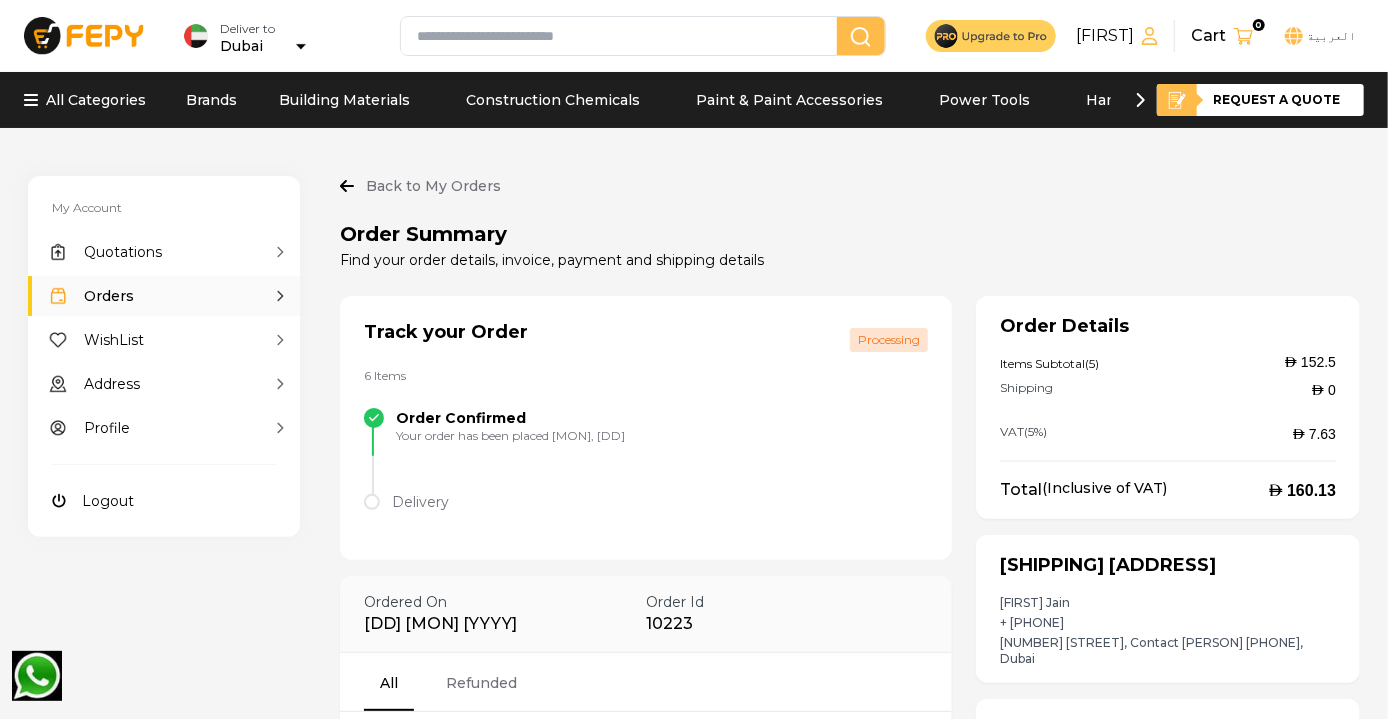 click at bounding box center (623, 36) 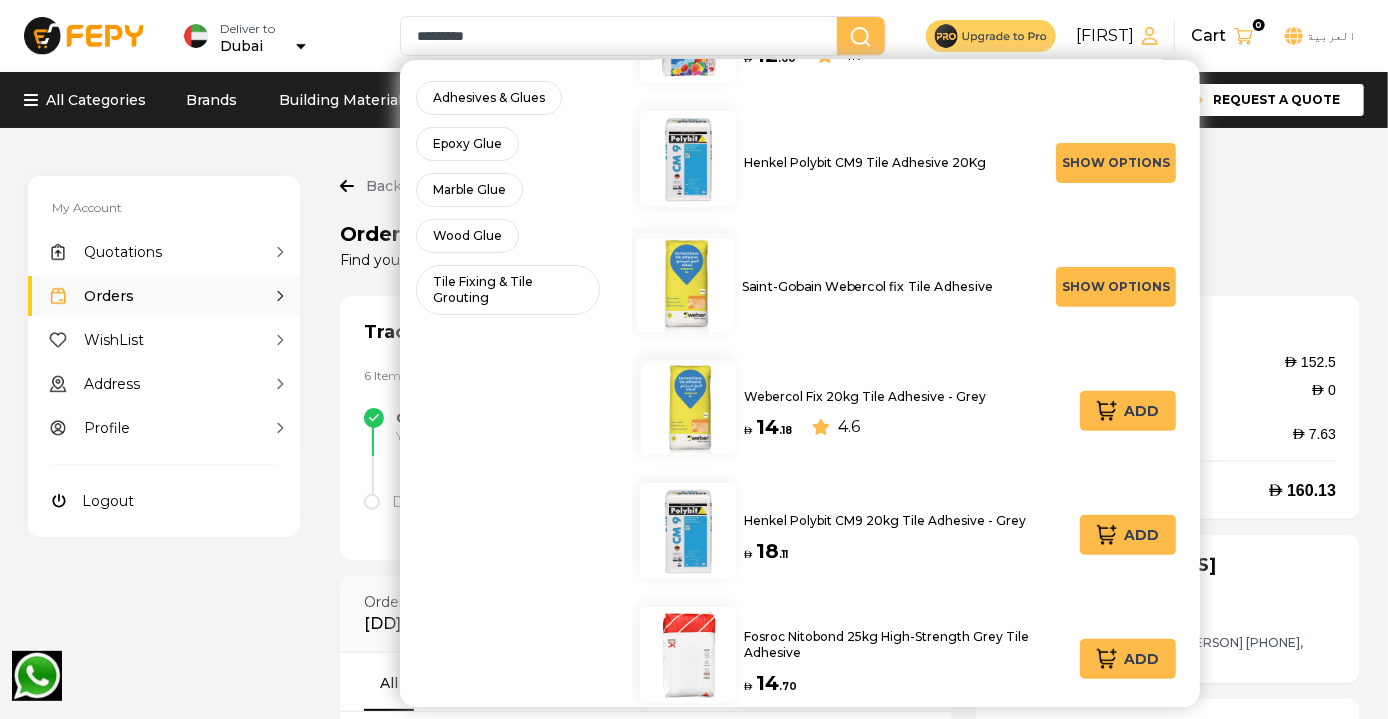 scroll, scrollTop: 258, scrollLeft: 0, axis: vertical 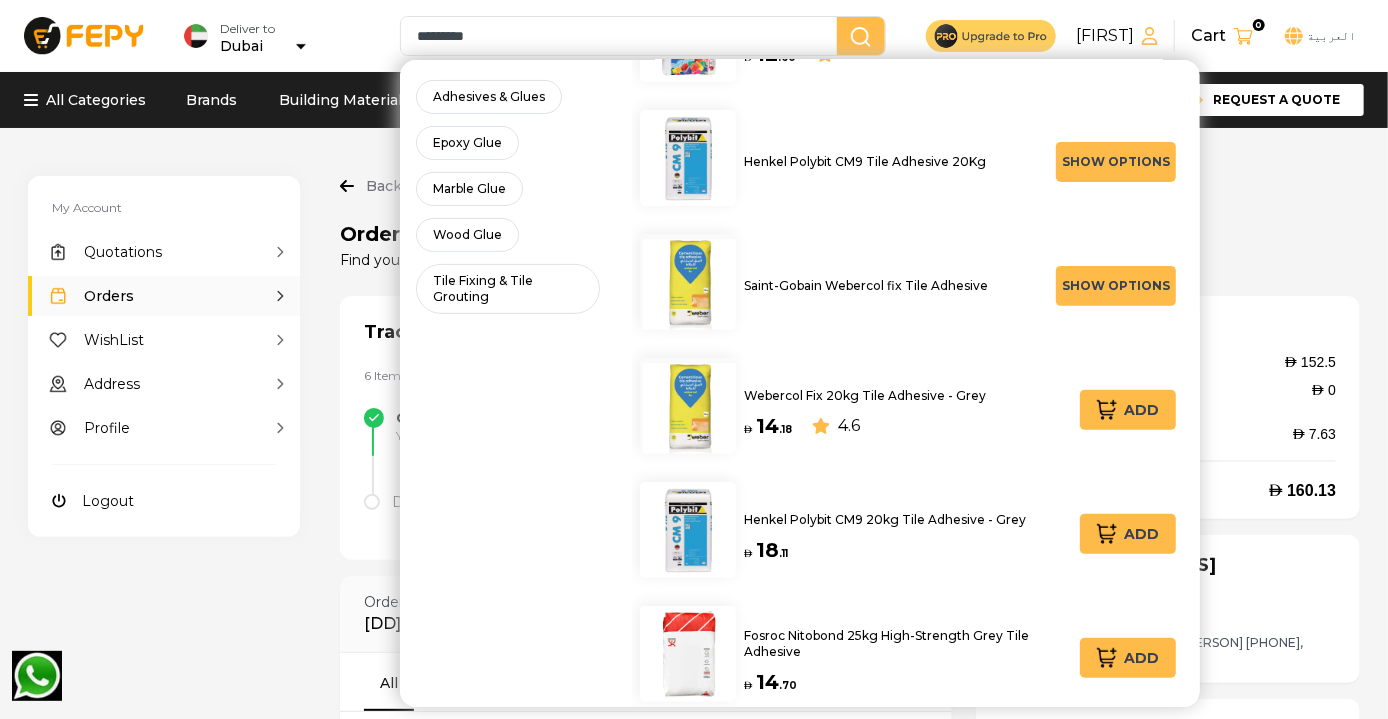 type on "*********" 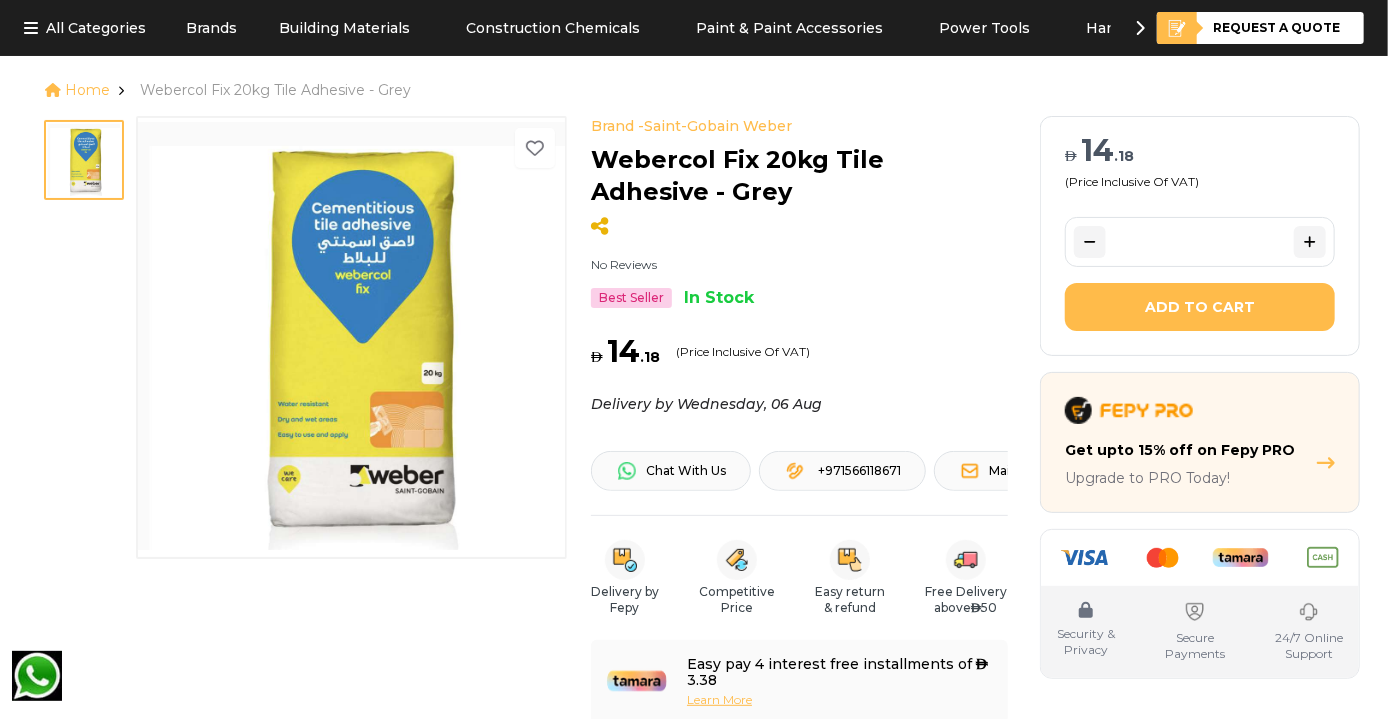 scroll, scrollTop: 21, scrollLeft: 0, axis: vertical 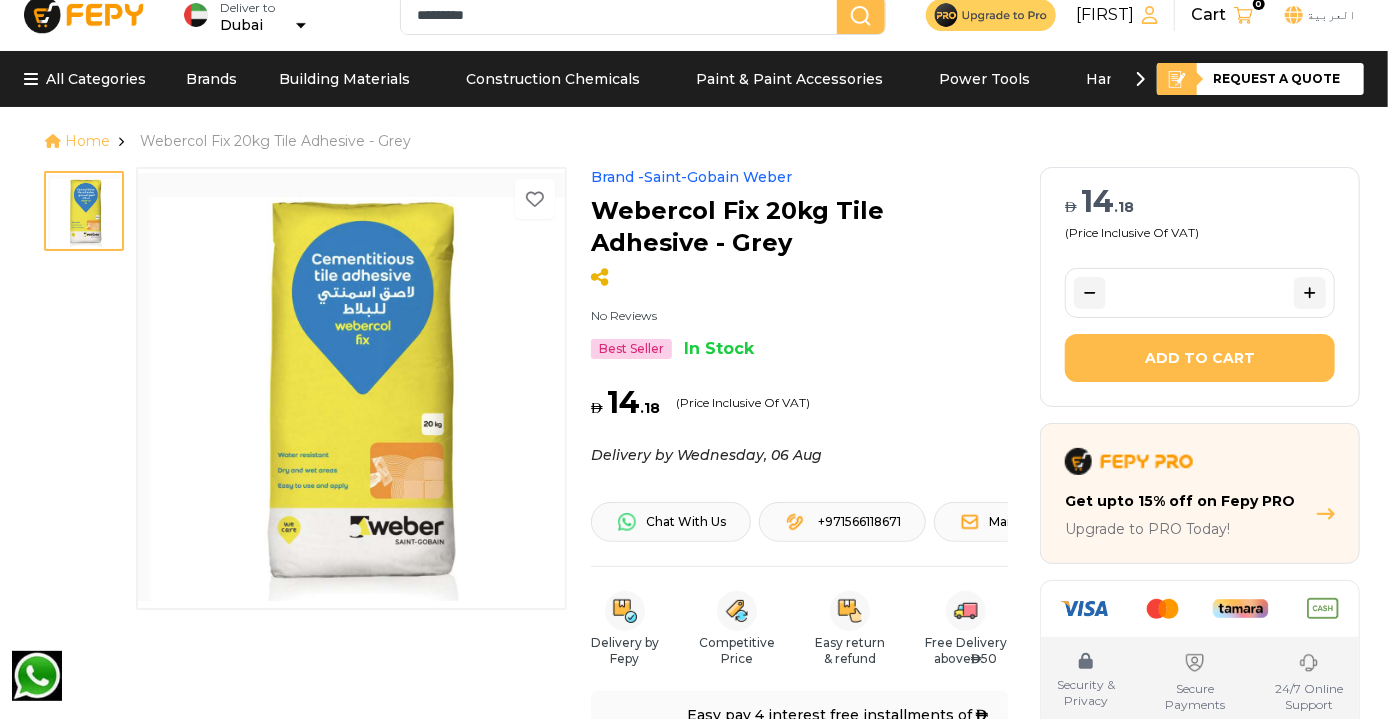 click on "Brand -  Saint-Gobain Weber" at bounding box center (691, 177) 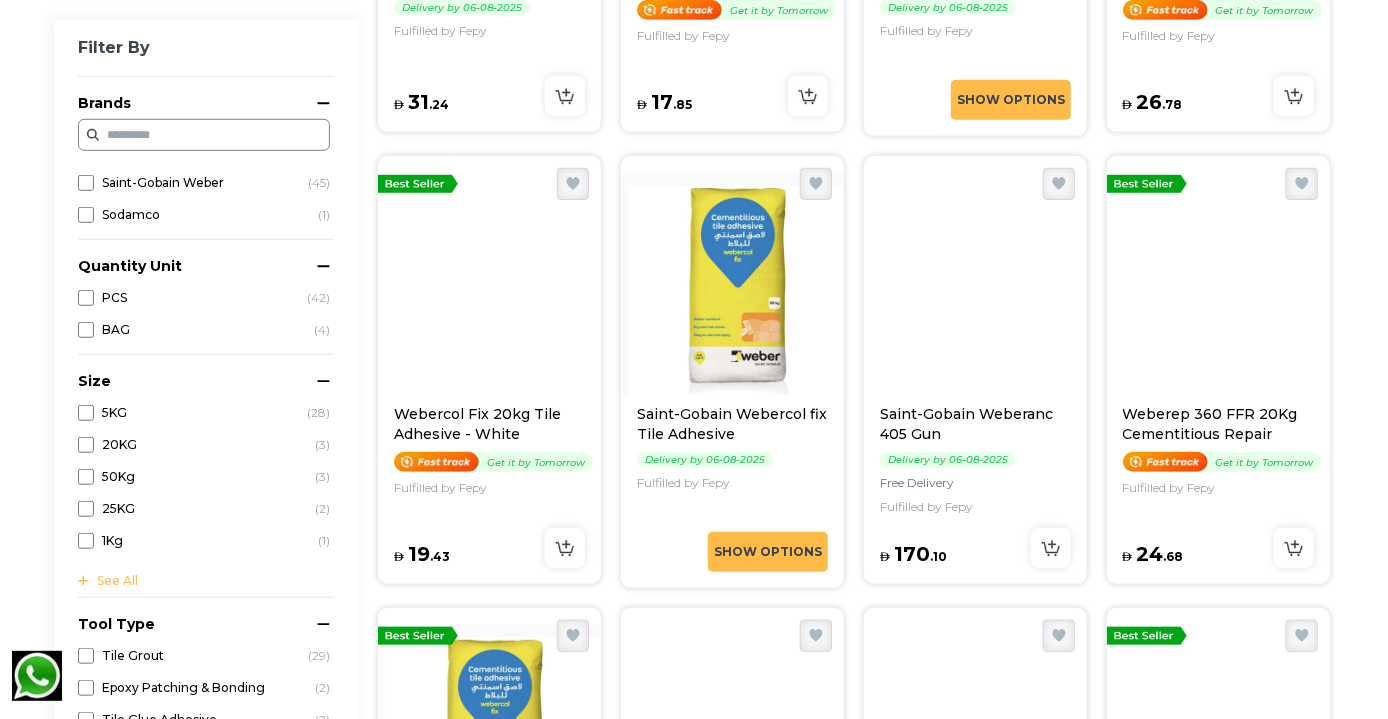 scroll, scrollTop: 599, scrollLeft: 0, axis: vertical 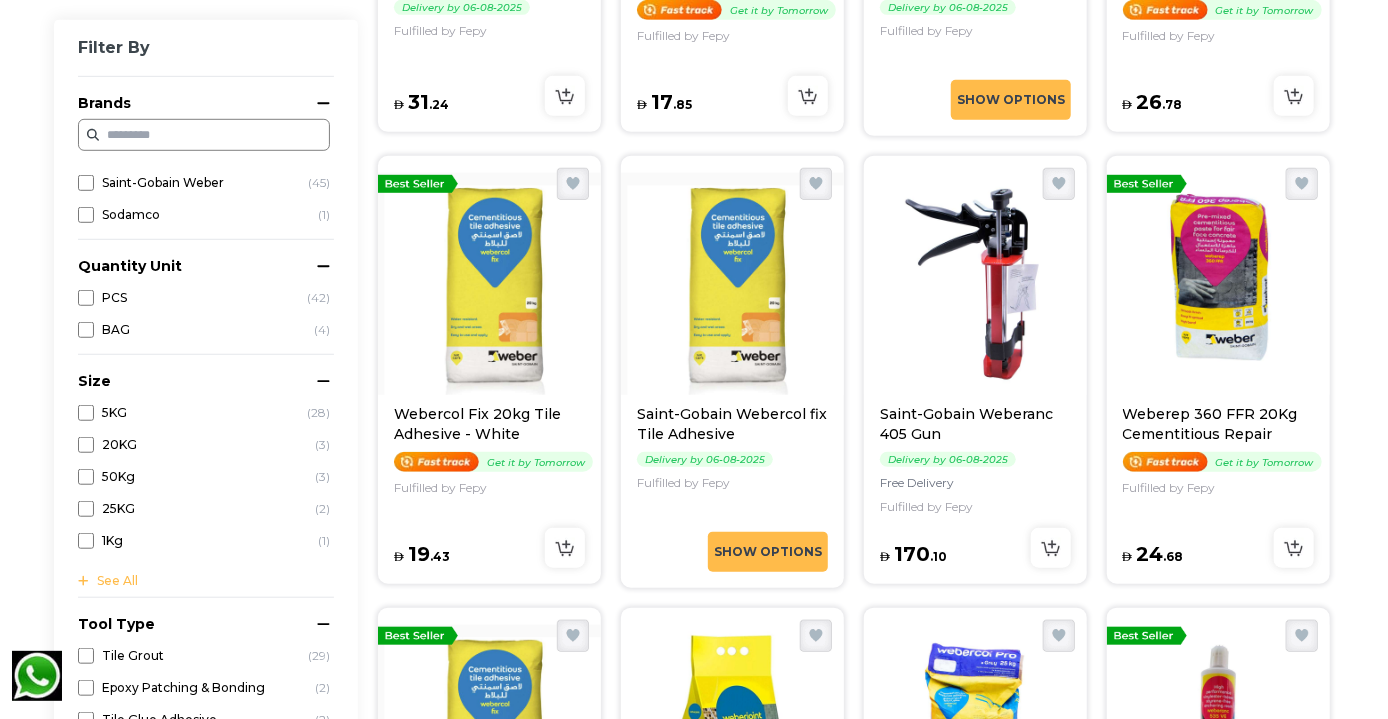 click at bounding box center [489, 284] 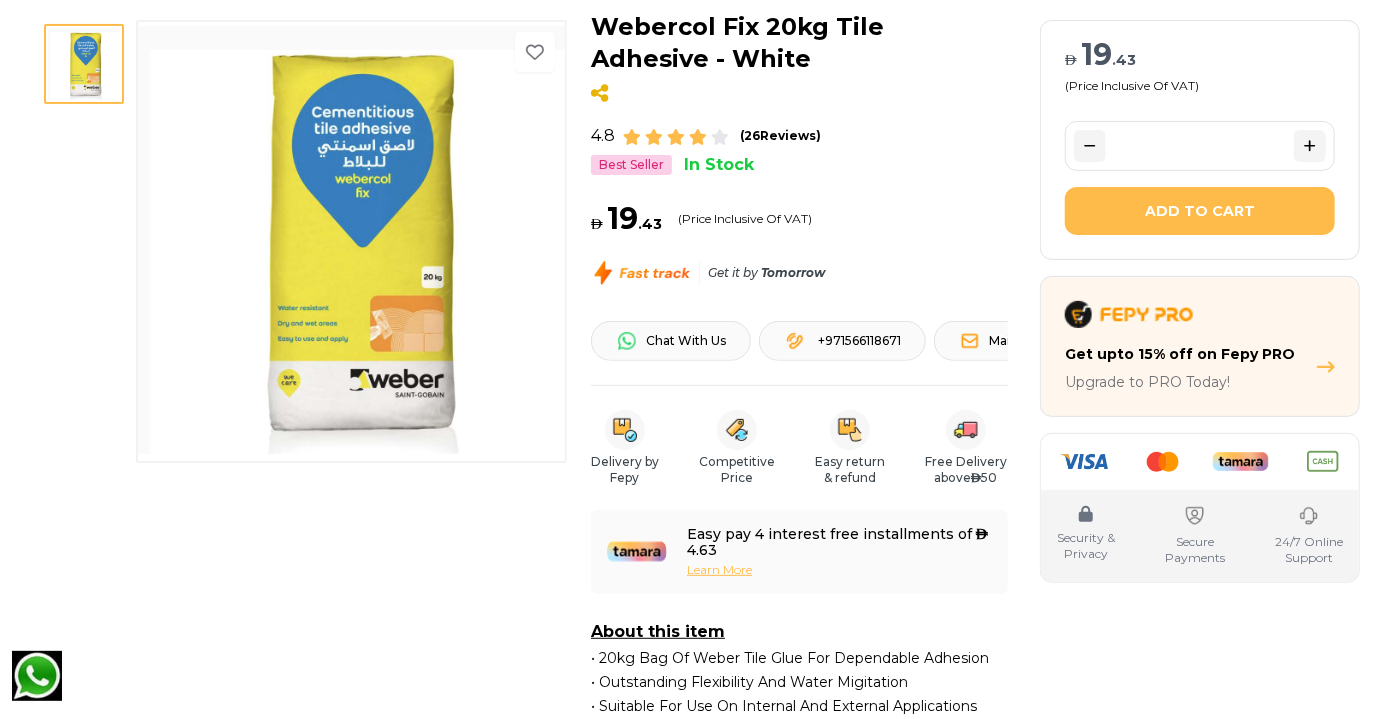 scroll, scrollTop: 206, scrollLeft: 0, axis: vertical 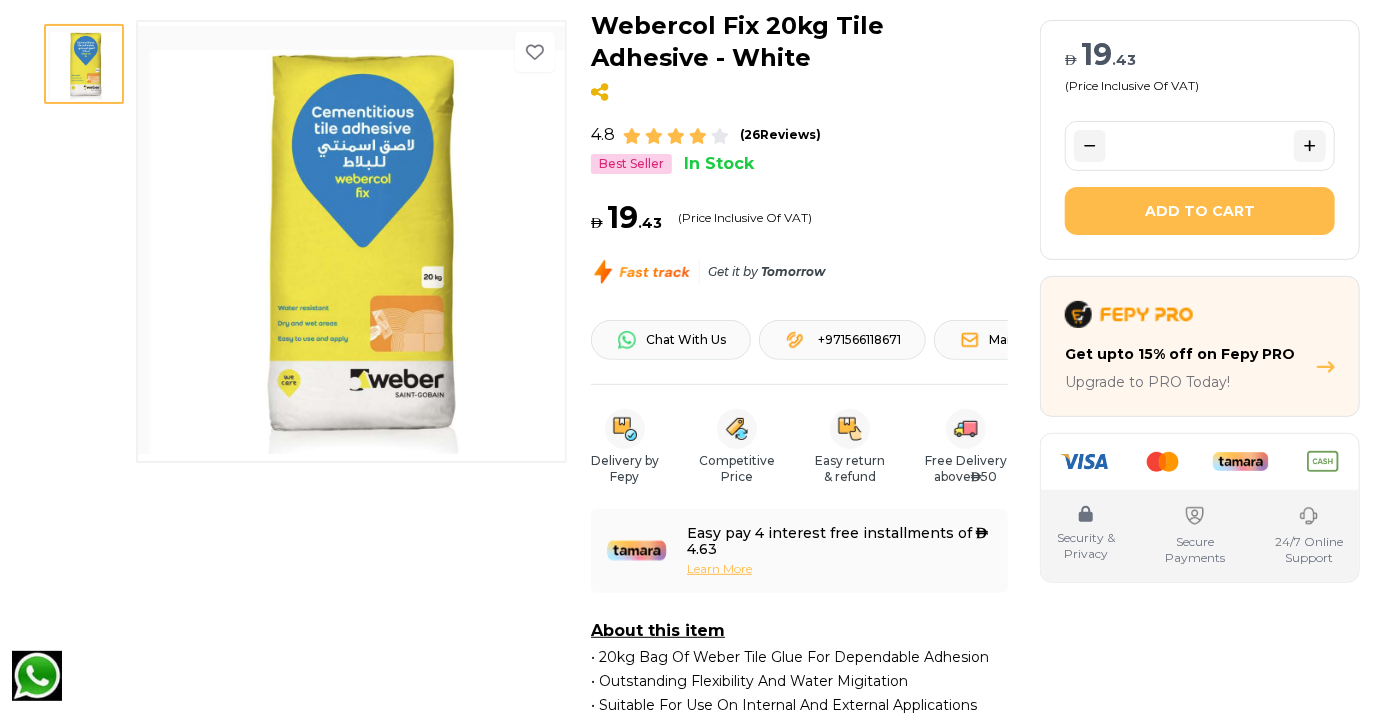 click 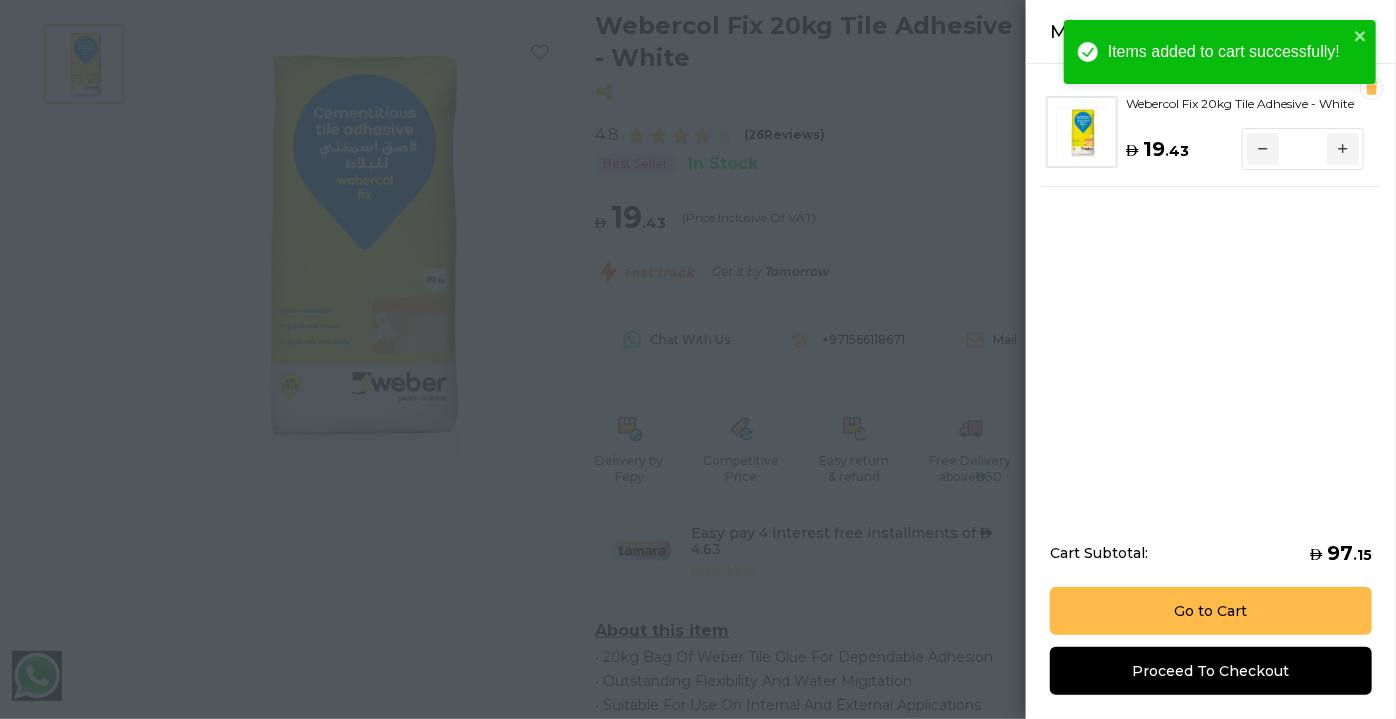 click at bounding box center [698, 359] 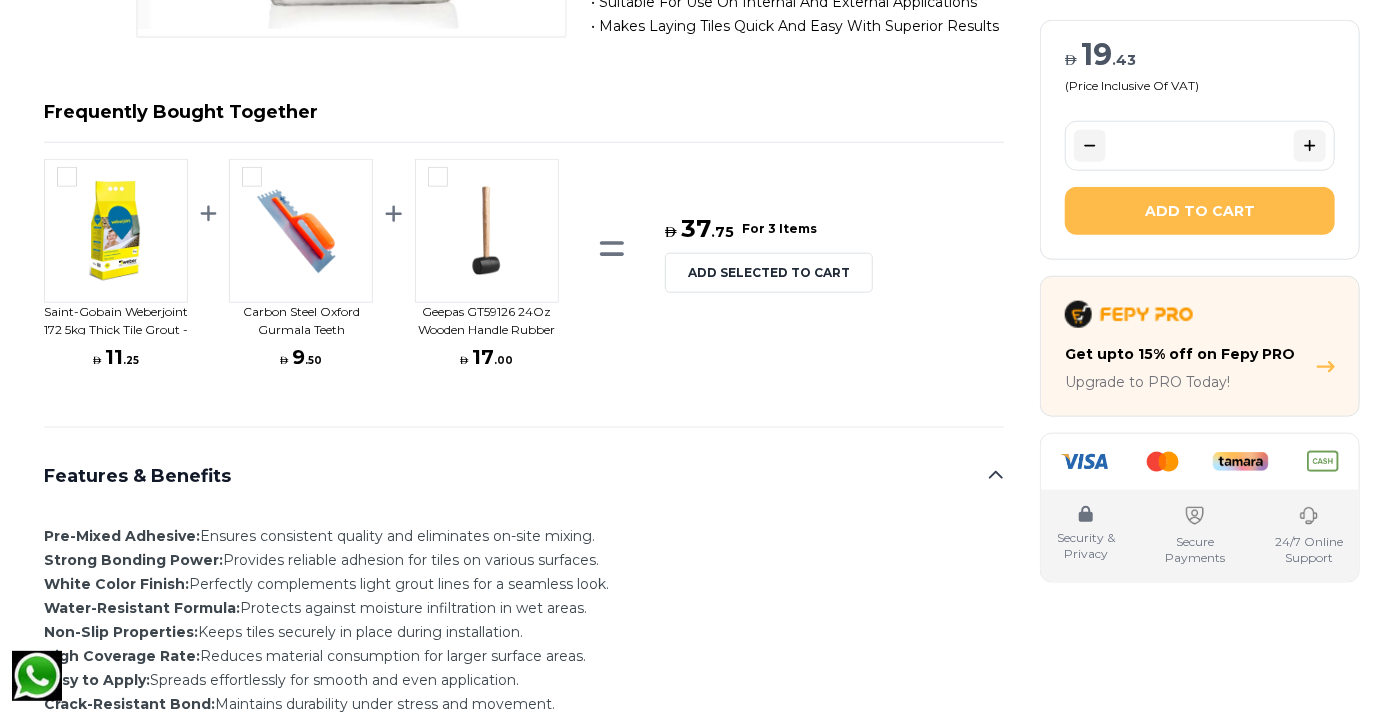 scroll, scrollTop: 911, scrollLeft: 0, axis: vertical 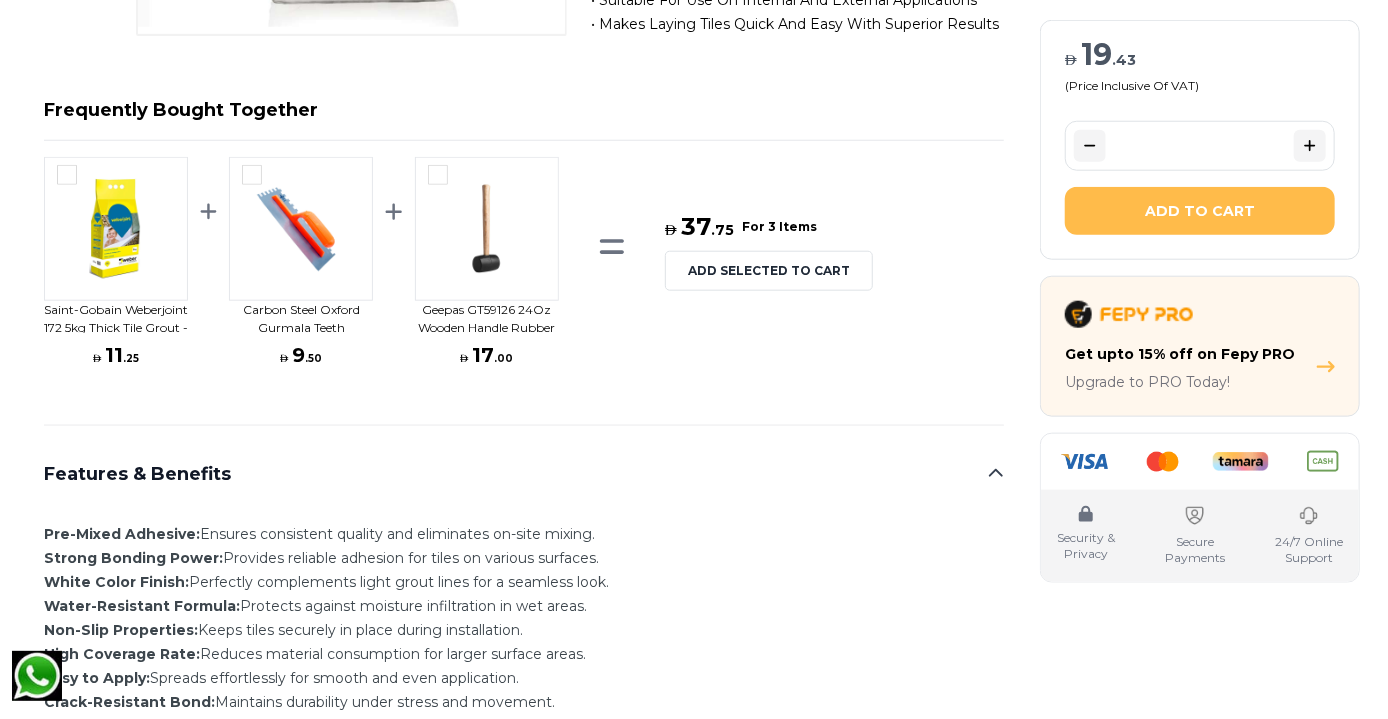 click at bounding box center (116, 229) 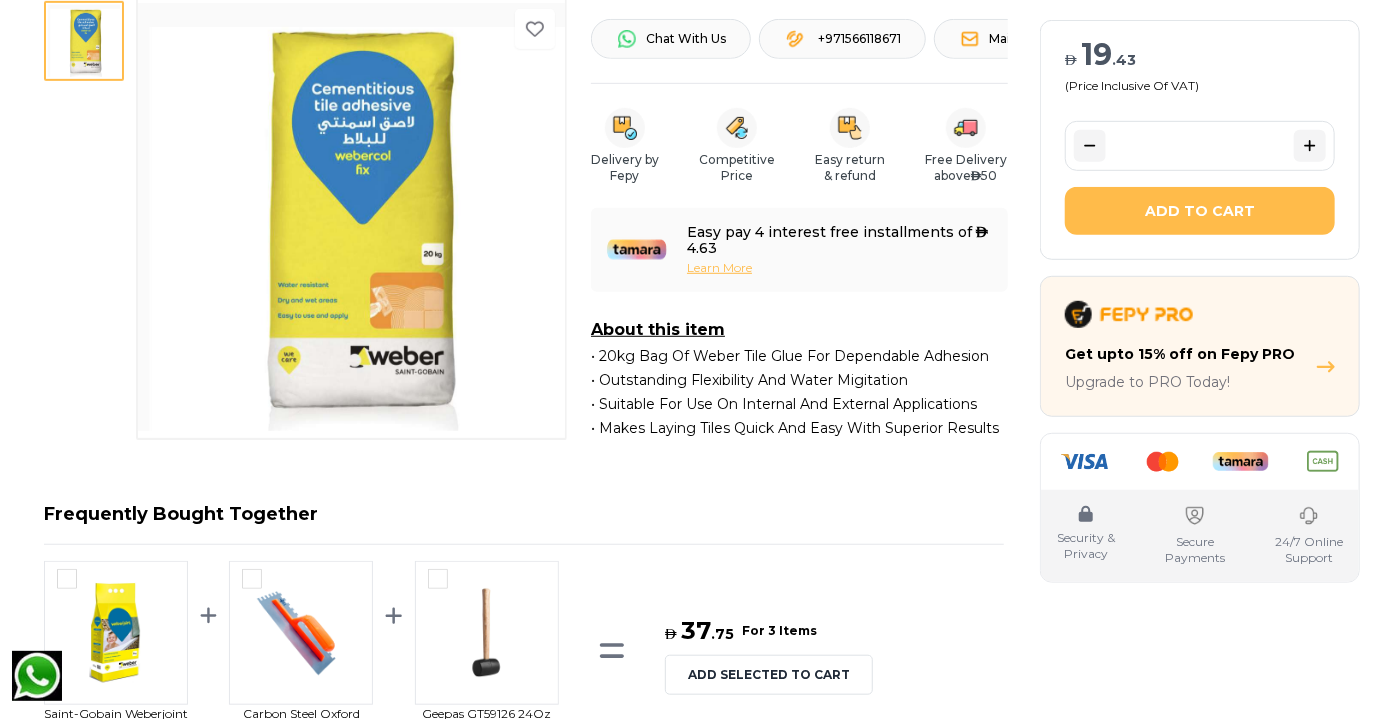 scroll, scrollTop: 0, scrollLeft: 0, axis: both 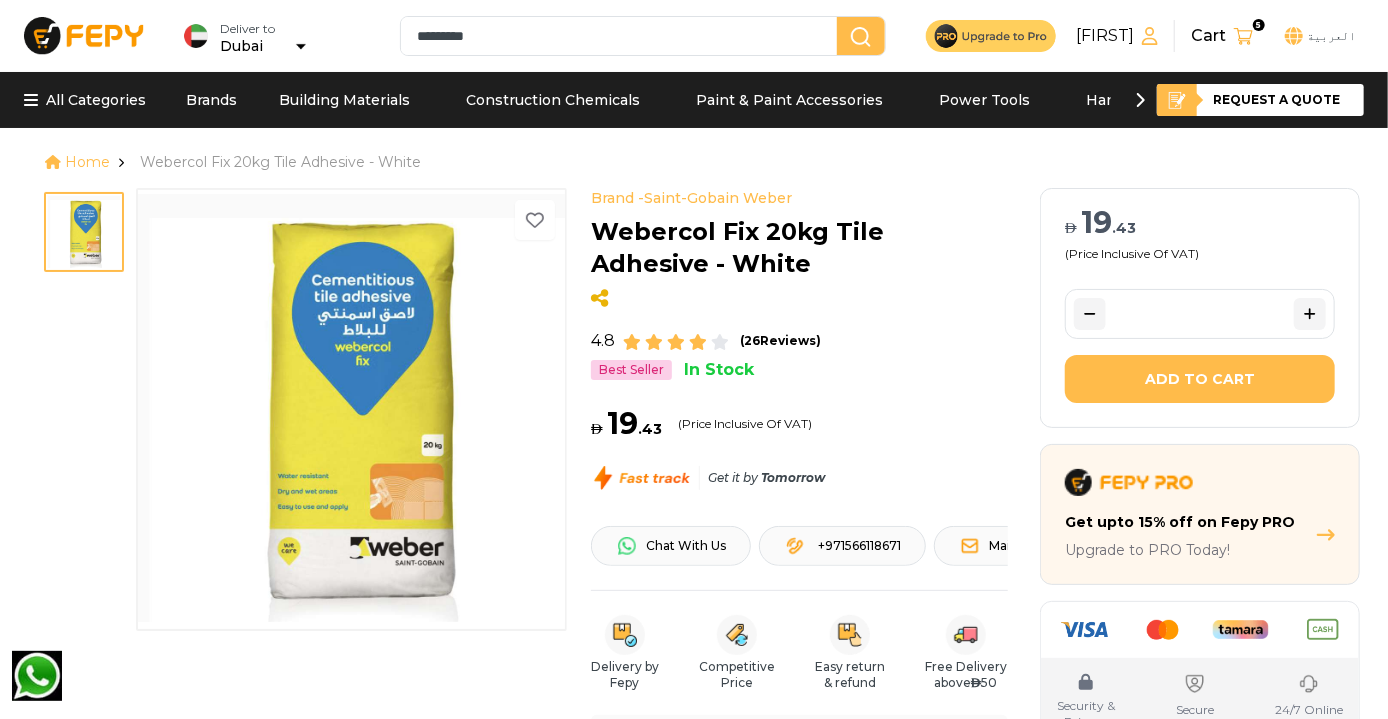 click on "Brands" at bounding box center [211, 100] 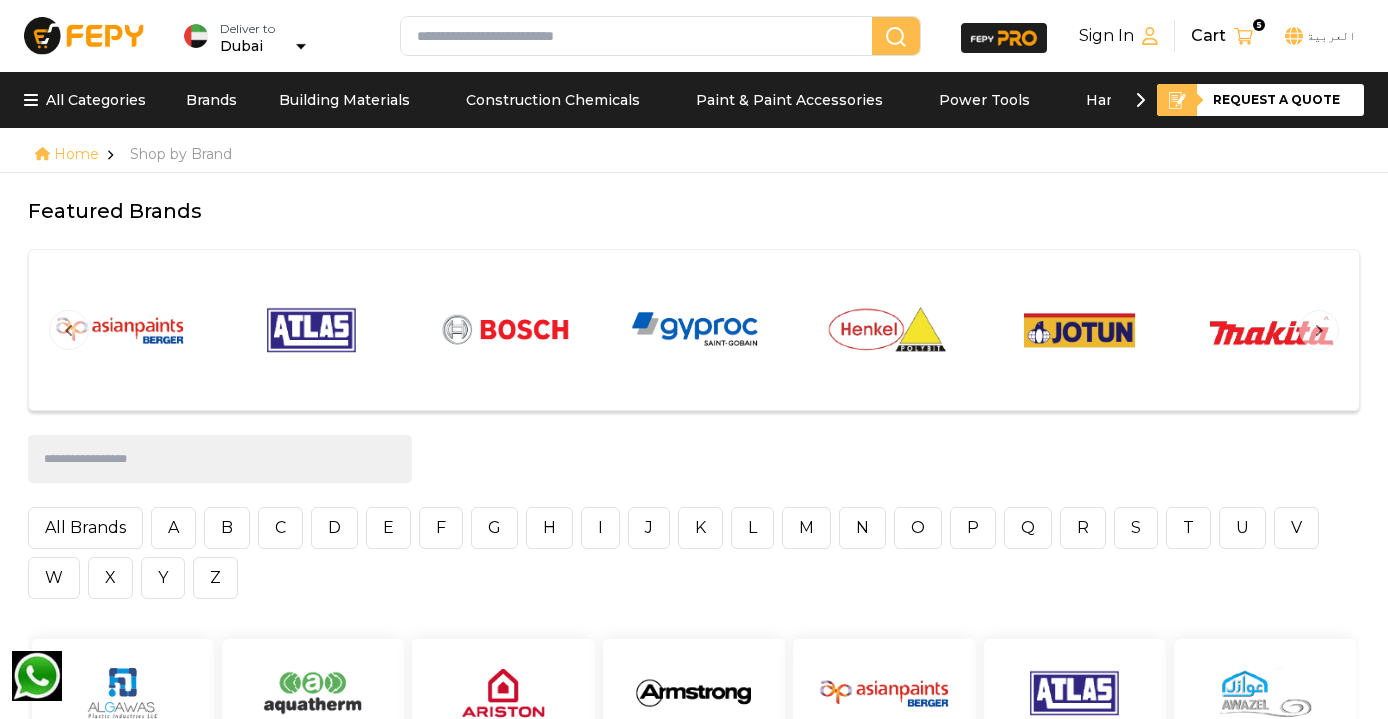 scroll, scrollTop: 0, scrollLeft: 0, axis: both 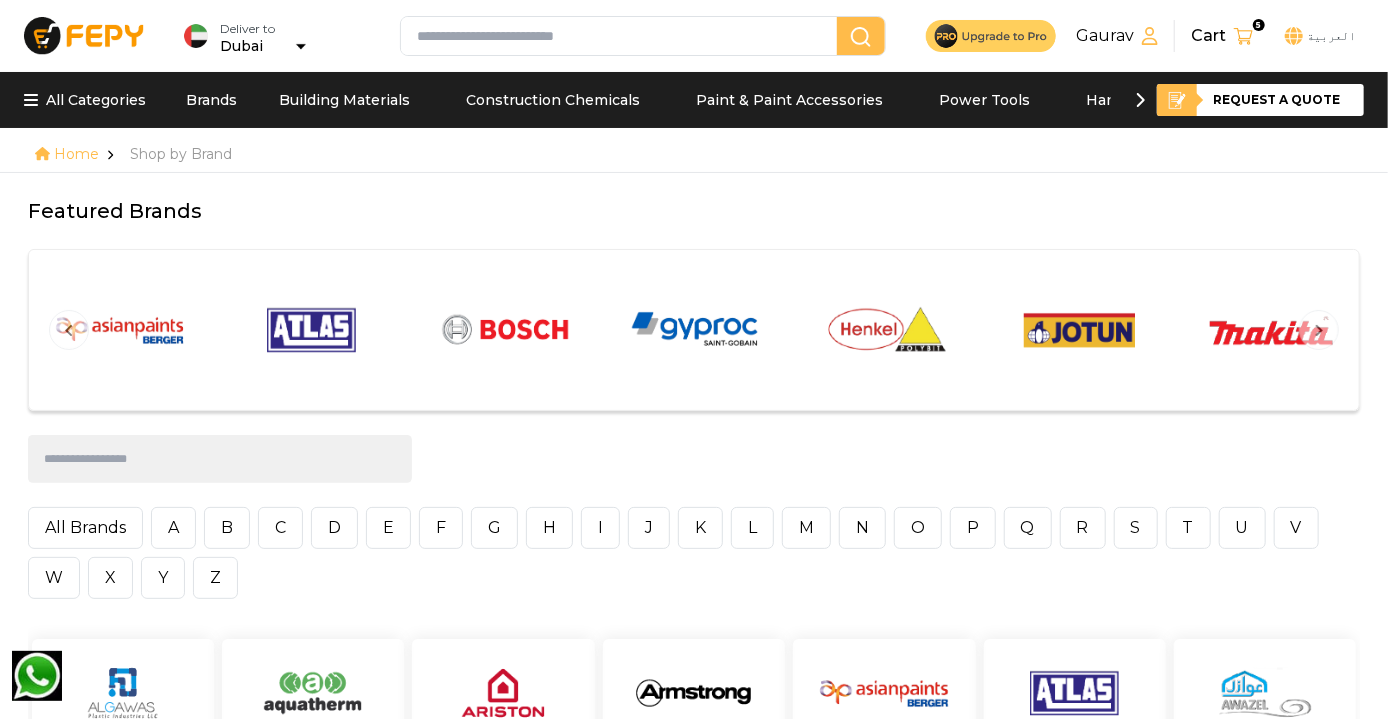 click at bounding box center (1080, 329) 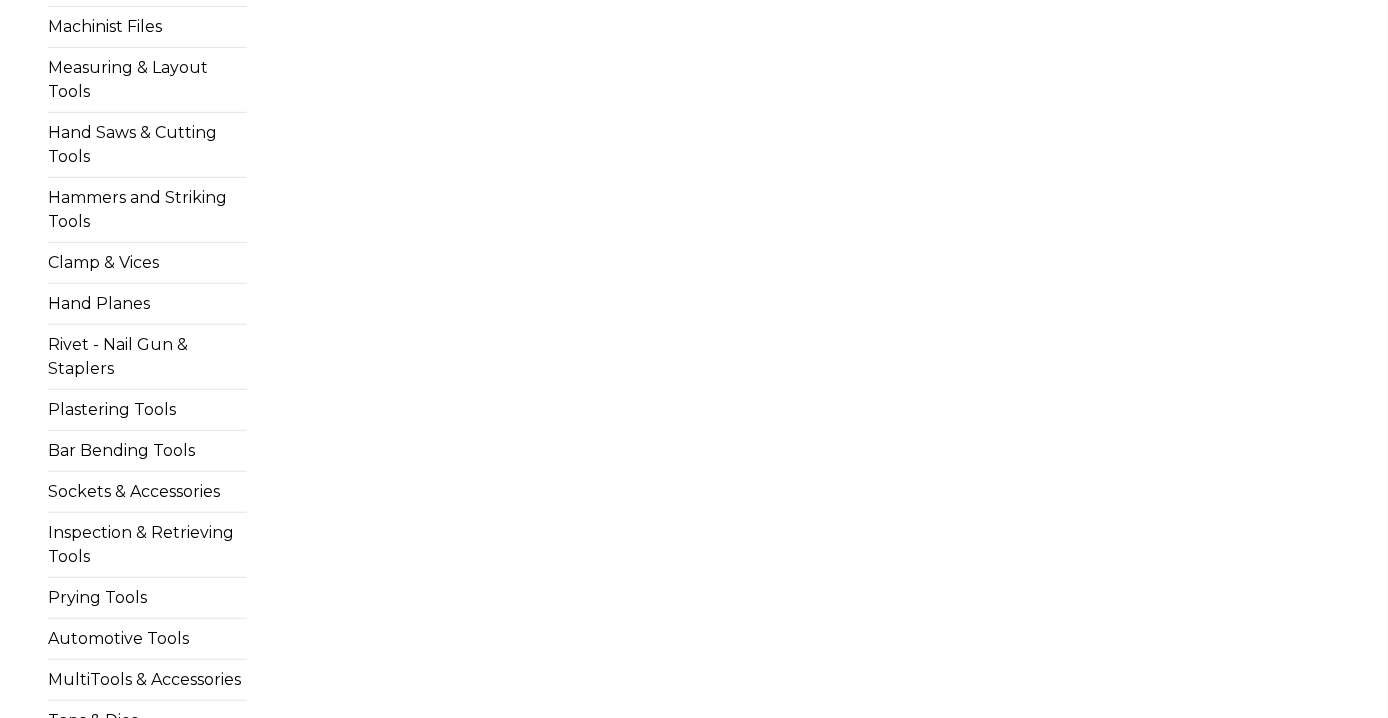 scroll, scrollTop: 497, scrollLeft: 0, axis: vertical 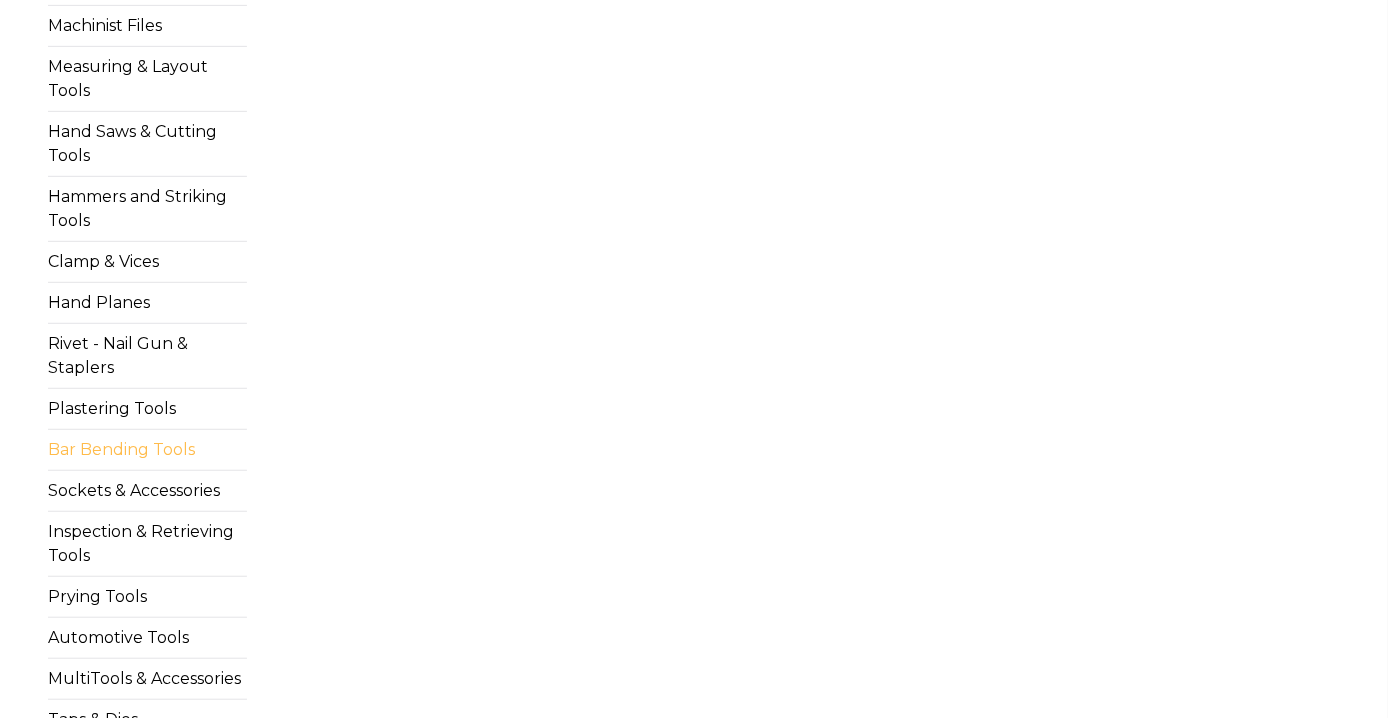 click on "Bar Bending Tools" at bounding box center [147, 450] 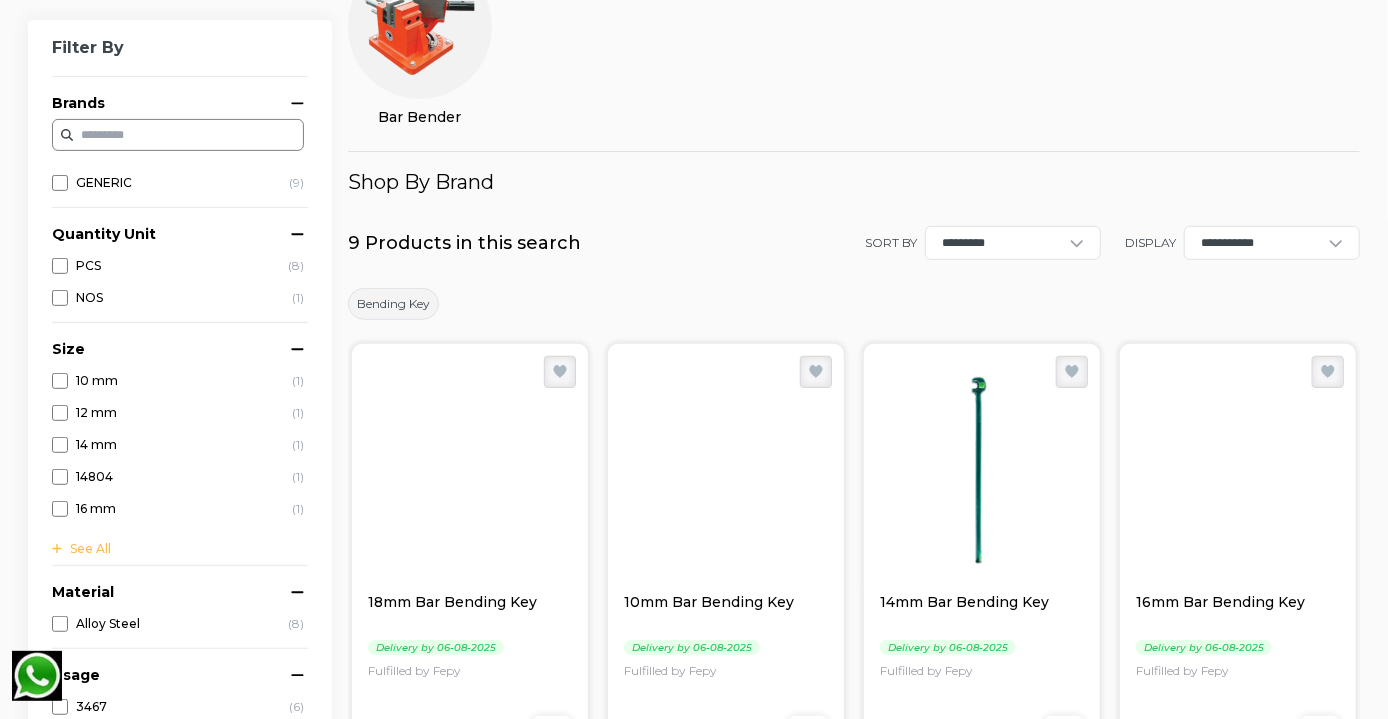 scroll, scrollTop: 0, scrollLeft: 0, axis: both 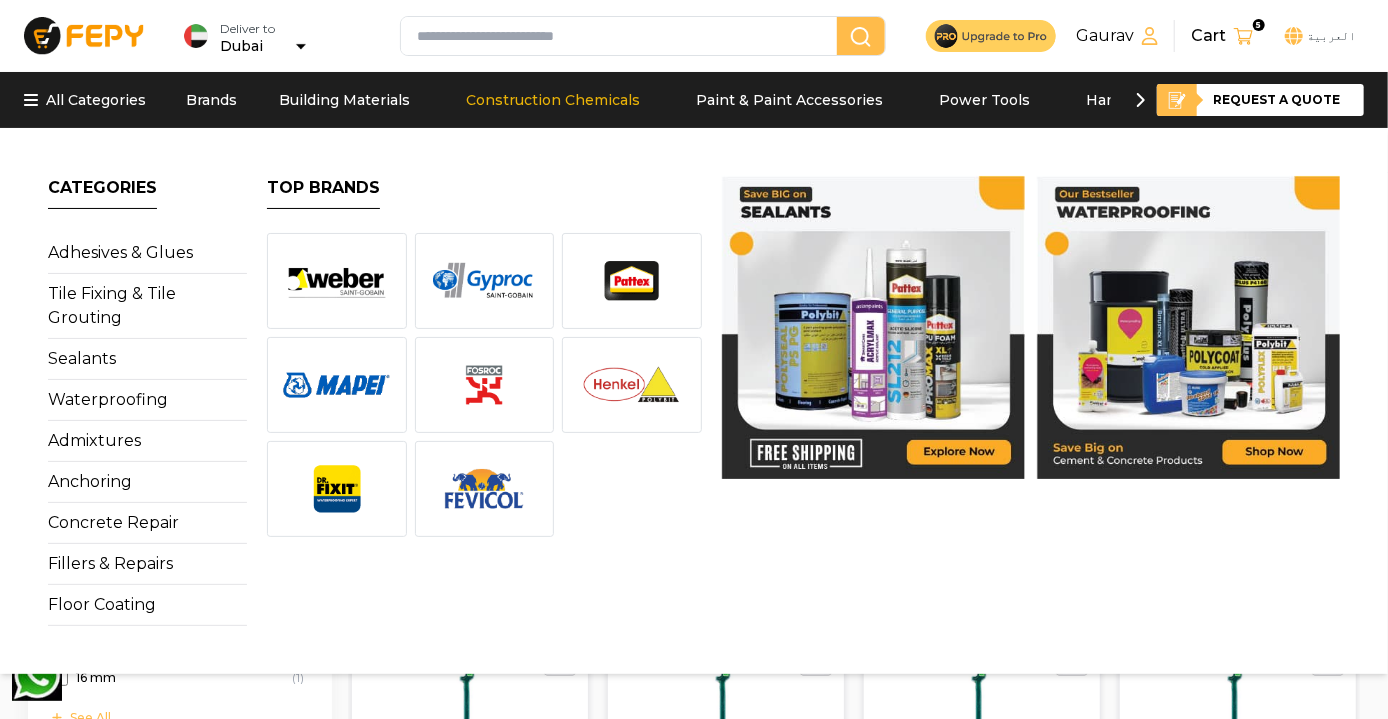 click on "Construction Chemicals" at bounding box center (553, 100) 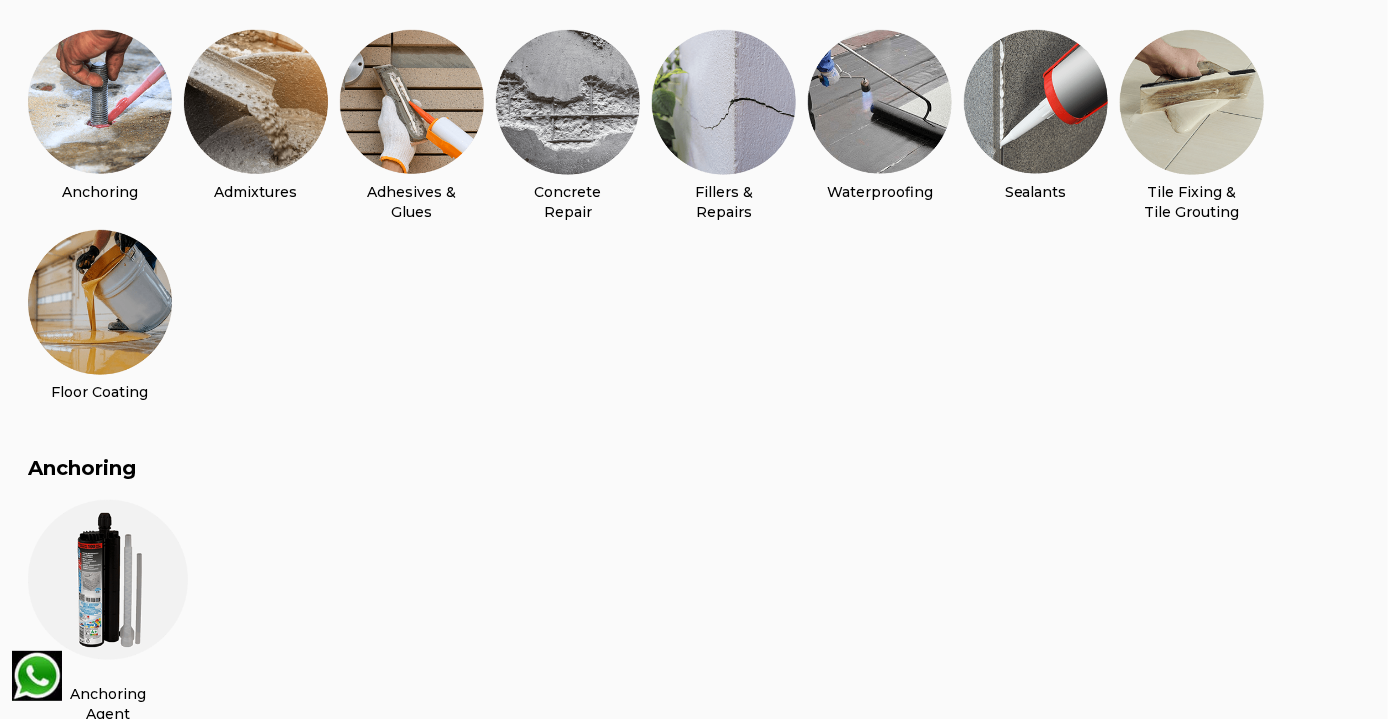 scroll, scrollTop: 585, scrollLeft: 0, axis: vertical 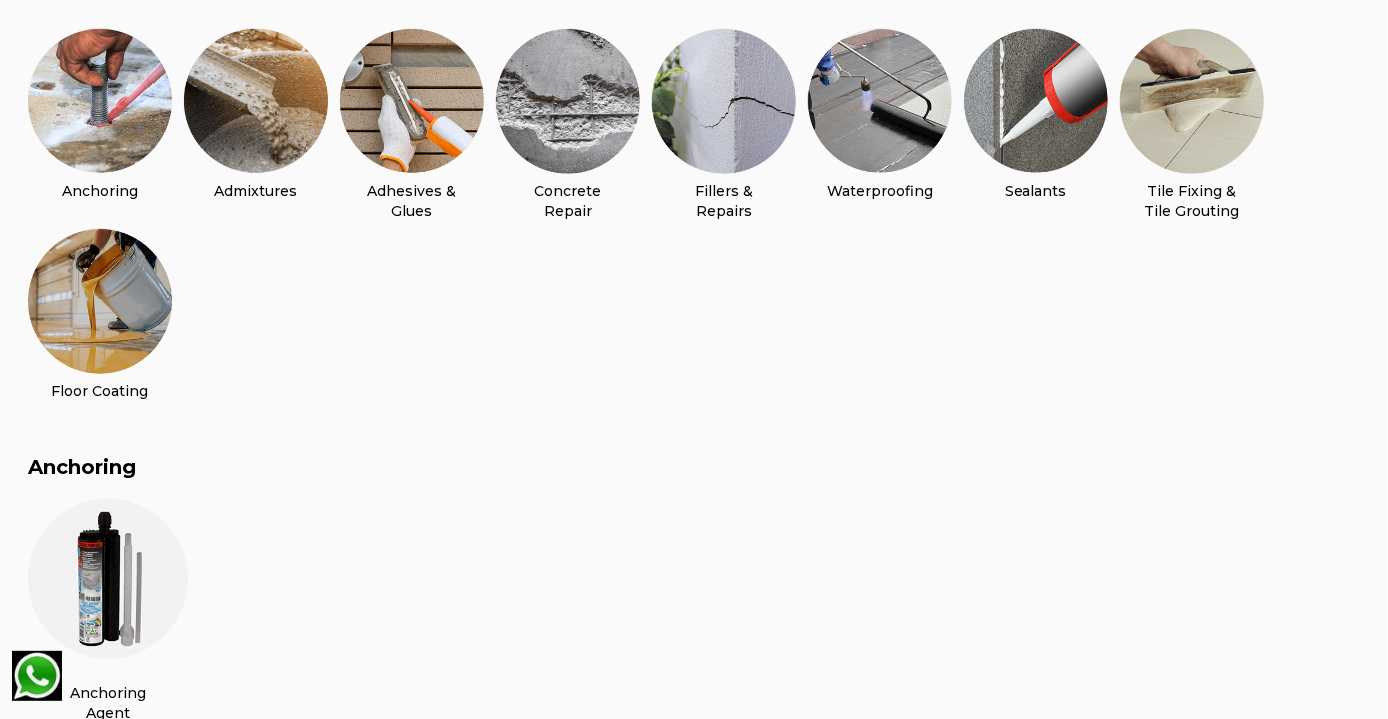 click on "Concrete Repair" at bounding box center (568, 201) 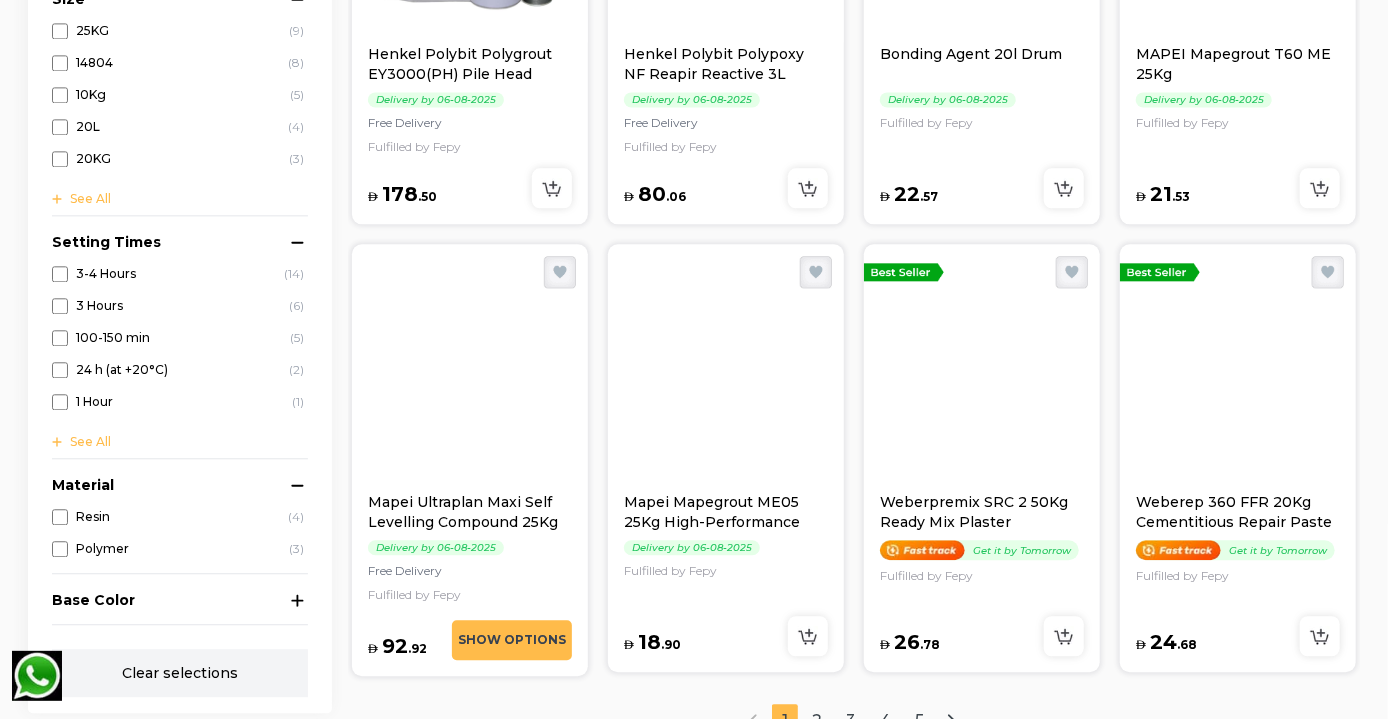 scroll, scrollTop: 2269, scrollLeft: 0, axis: vertical 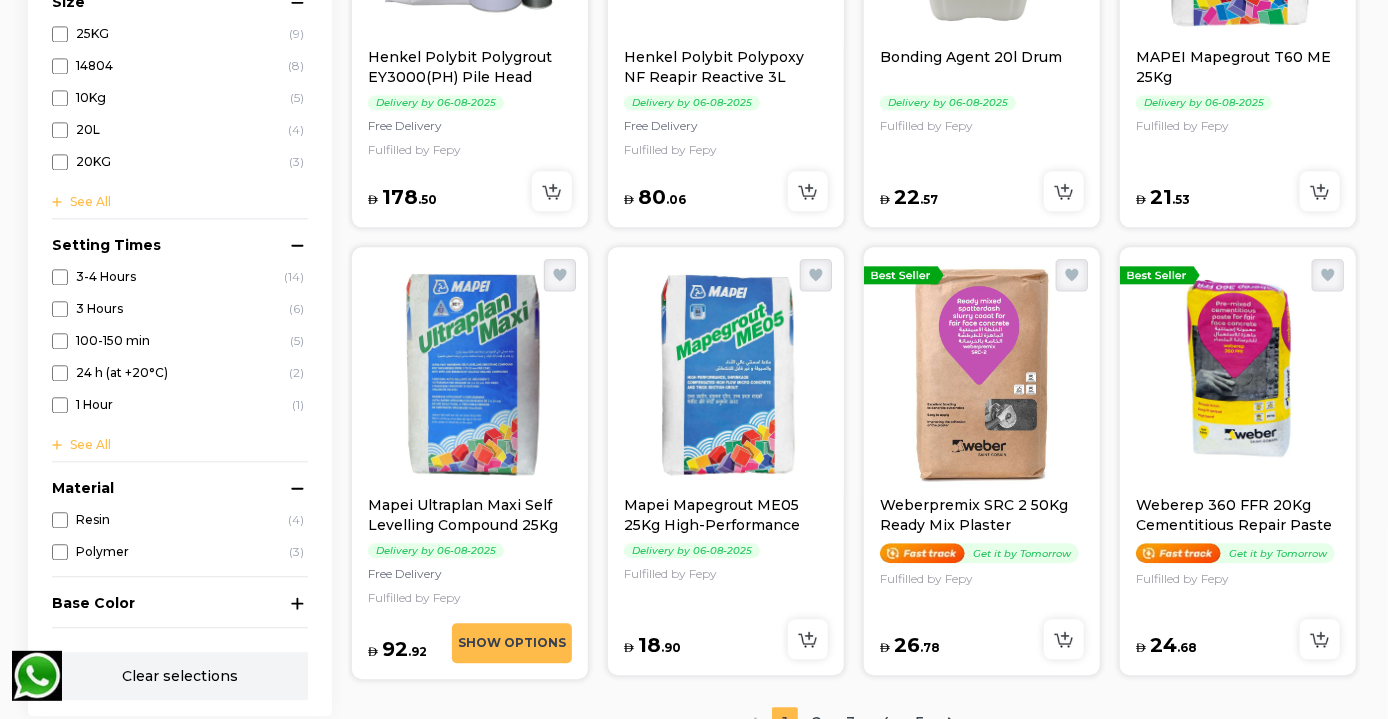 click on "Mapei Mapegrout ME05 25Kg High-Performance Repair Mortar" at bounding box center (726, 515) 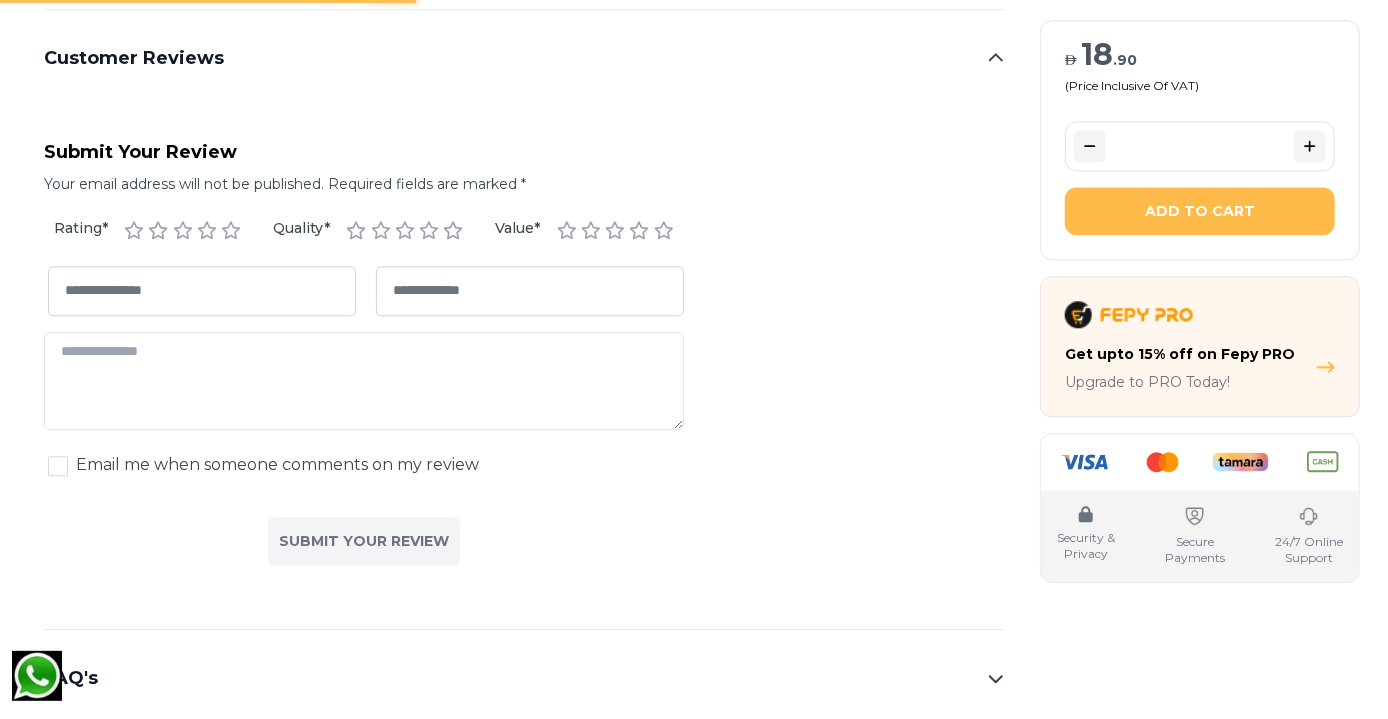 scroll, scrollTop: 0, scrollLeft: 0, axis: both 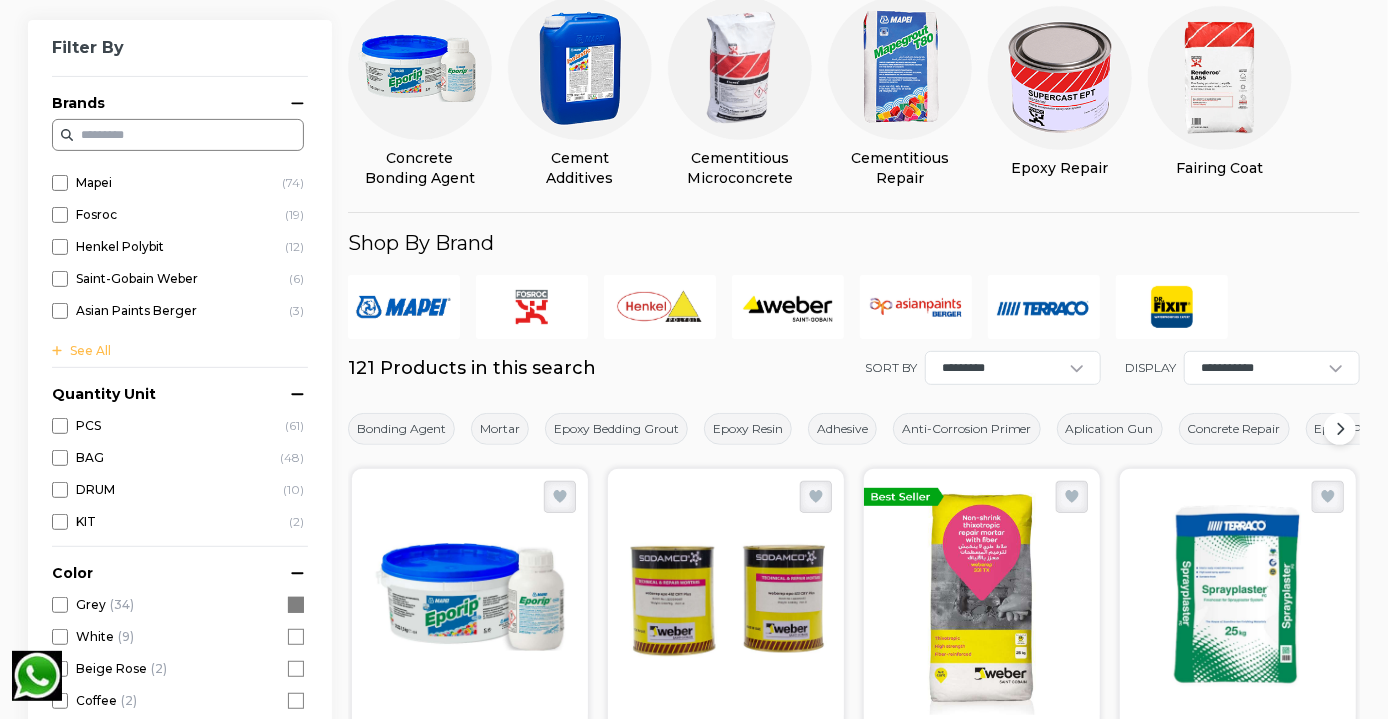 click on "Epoxy Repair" at bounding box center [1060, 168] 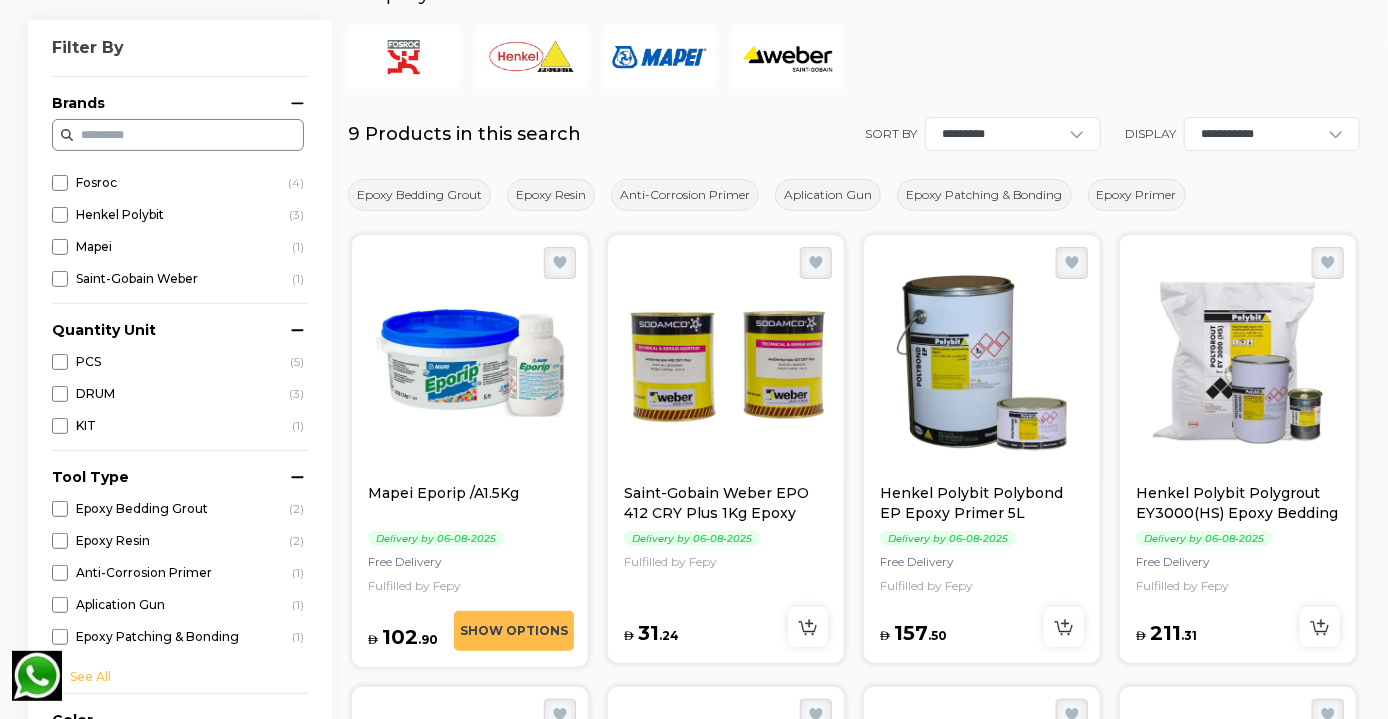 scroll, scrollTop: 0, scrollLeft: 0, axis: both 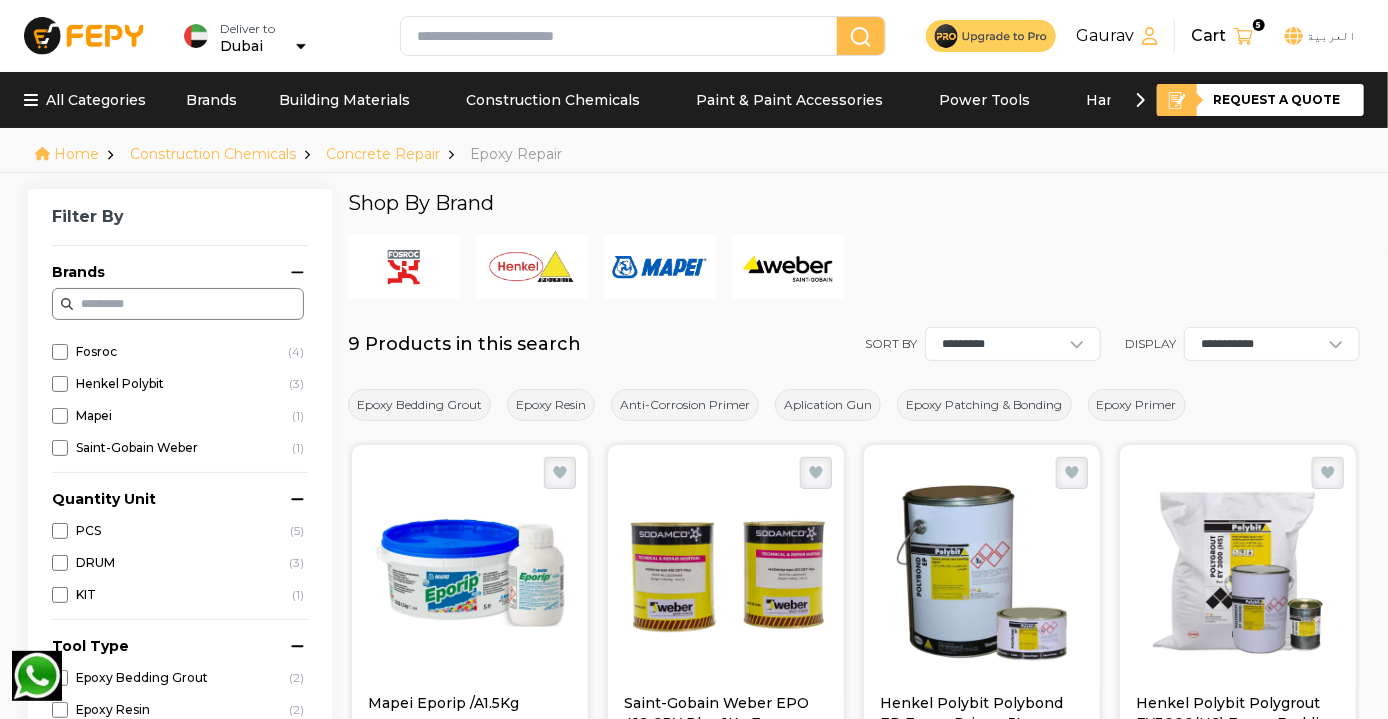 click on "Construction Chemicals" at bounding box center (213, 154) 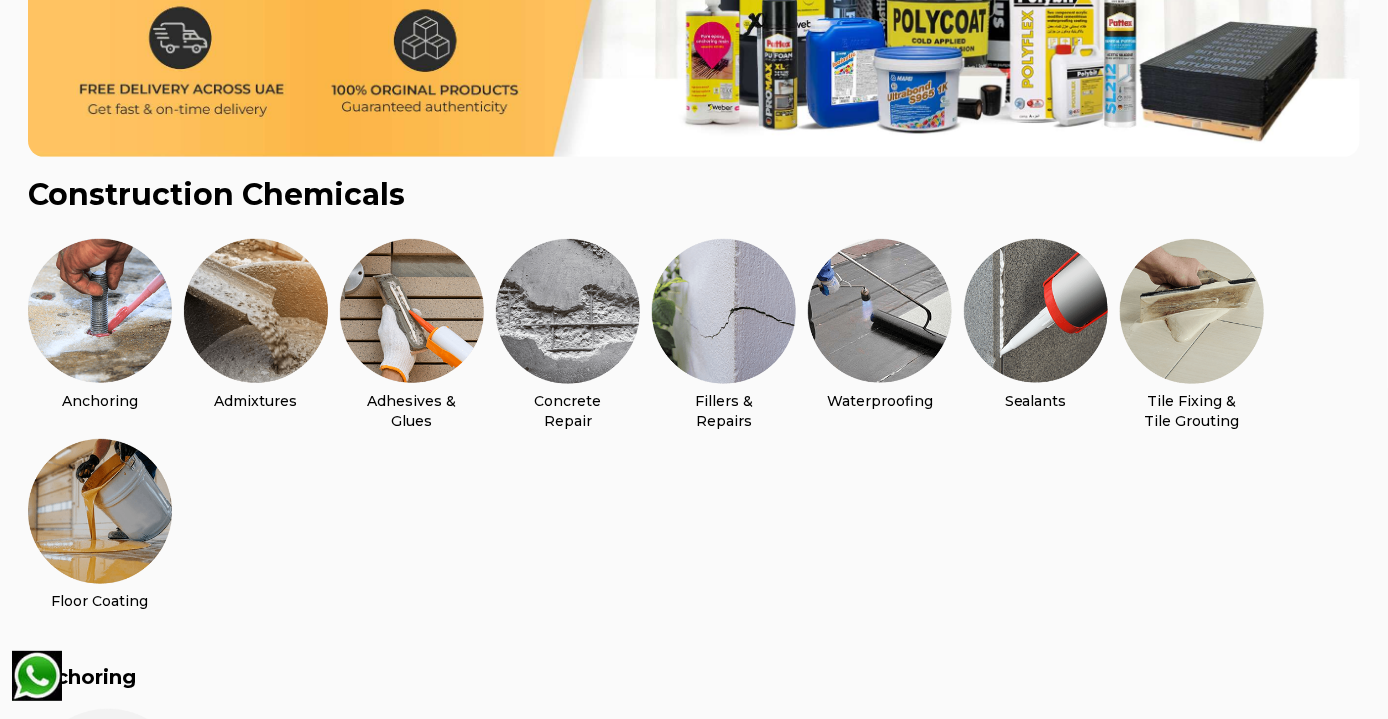 scroll, scrollTop: 376, scrollLeft: 0, axis: vertical 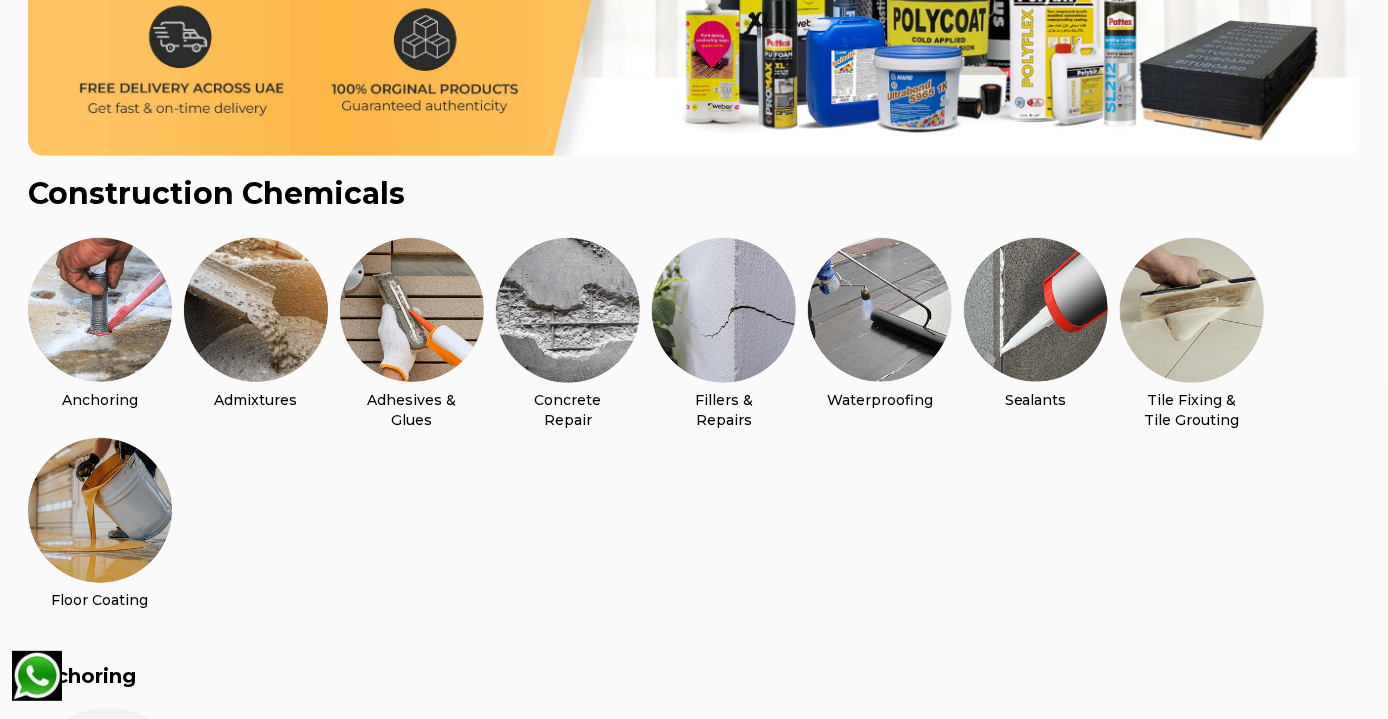 click at bounding box center [880, 310] 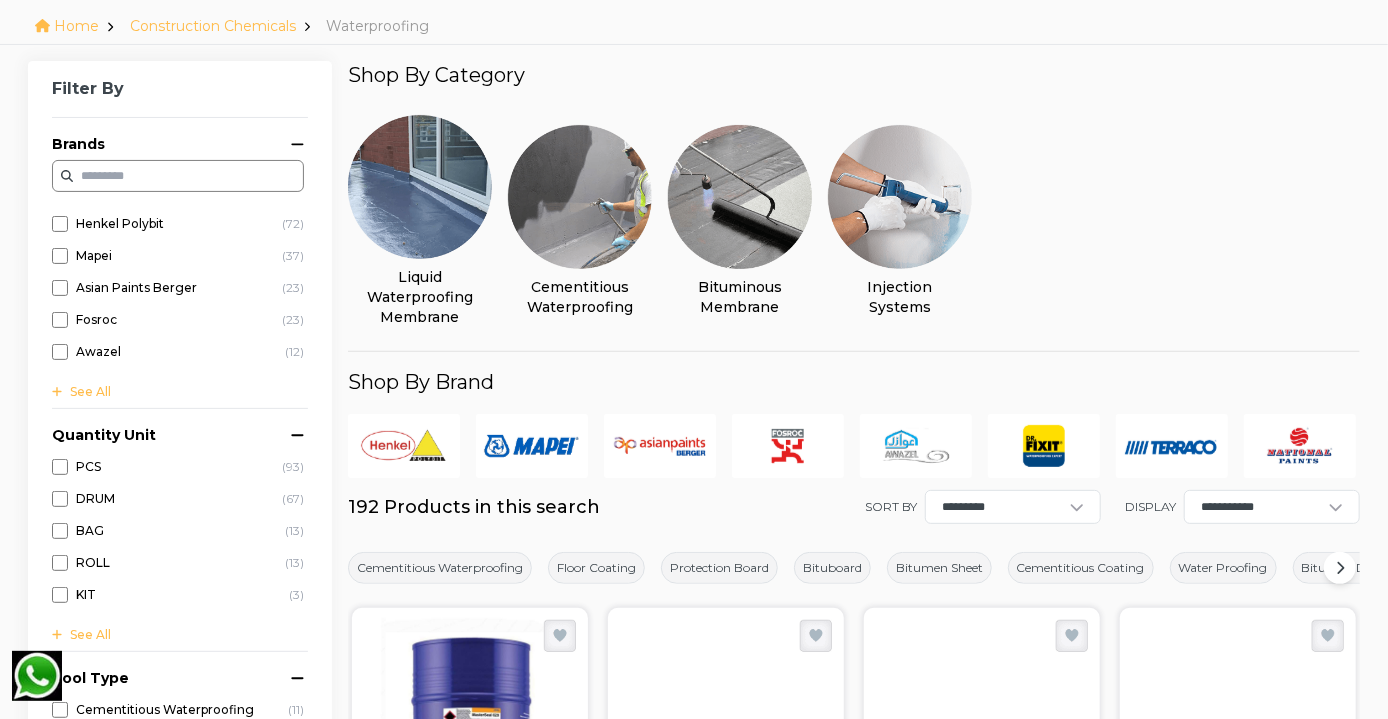 scroll, scrollTop: 129, scrollLeft: 0, axis: vertical 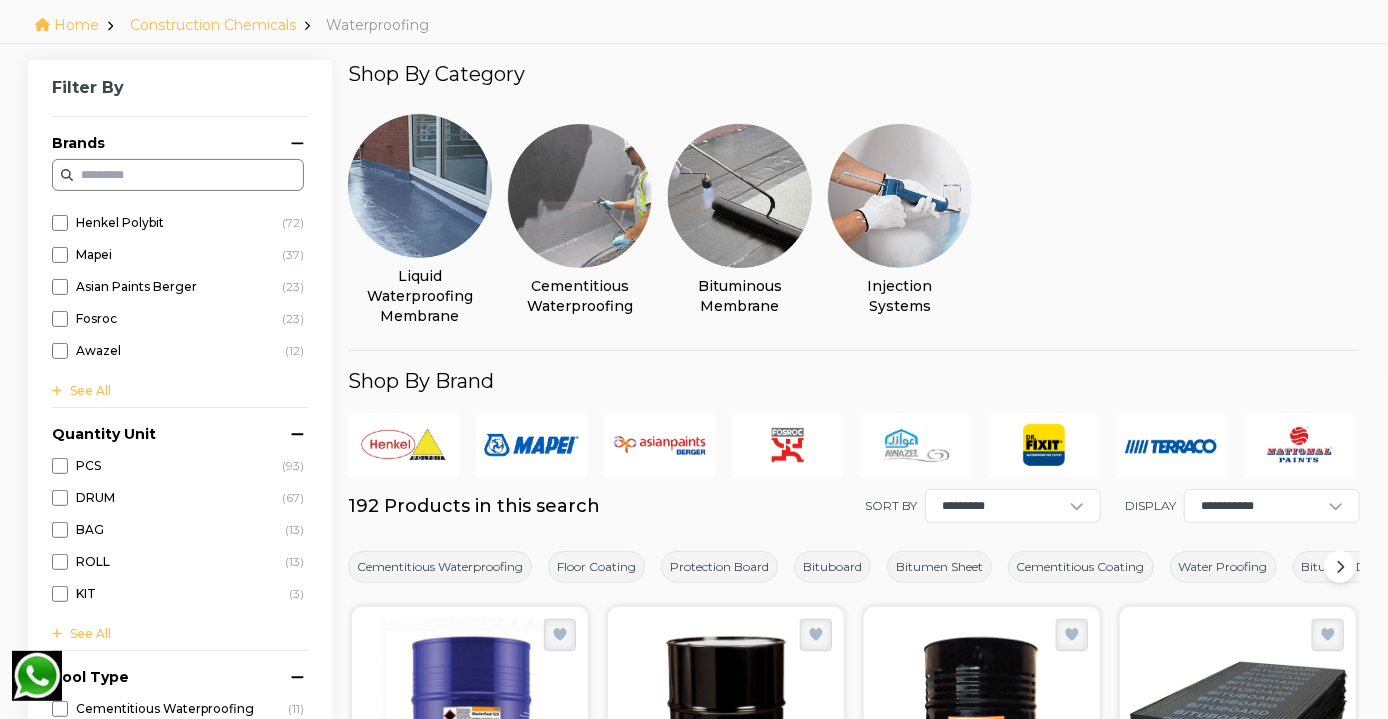 click at bounding box center (420, 186) 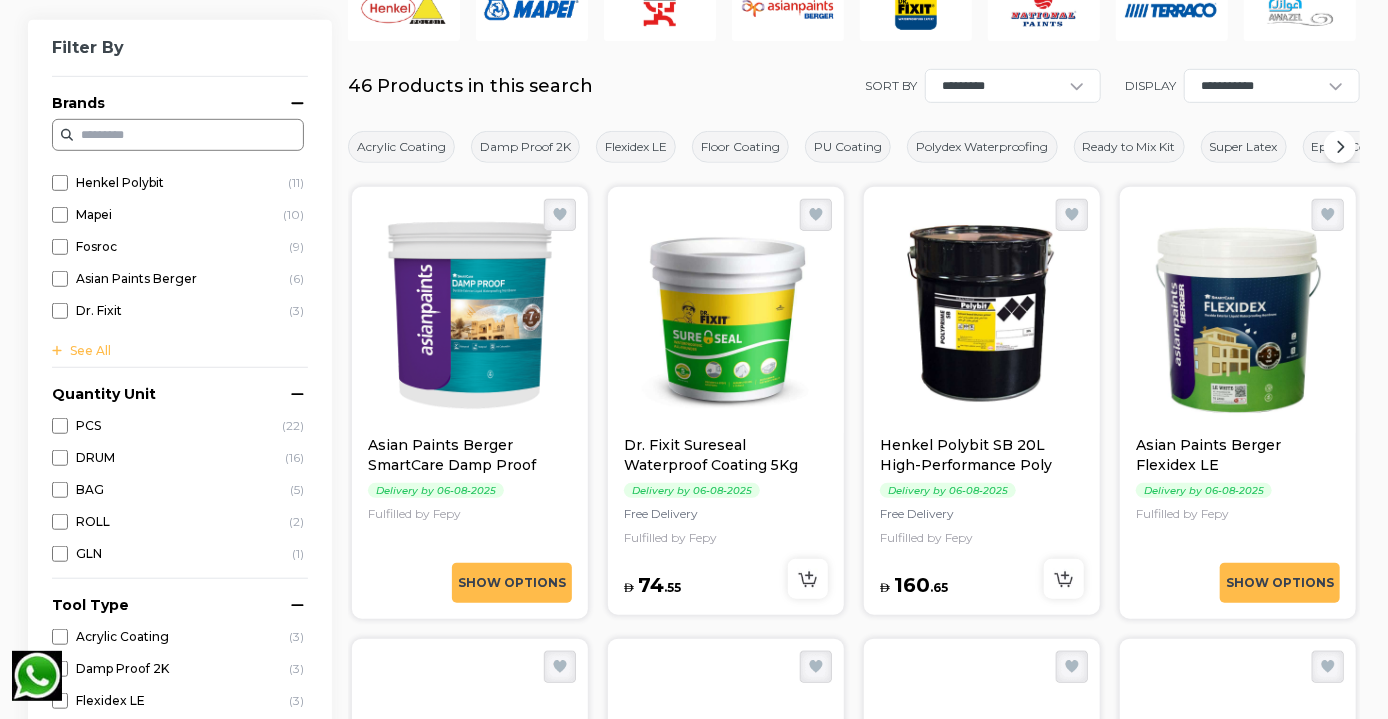 scroll, scrollTop: 546, scrollLeft: 0, axis: vertical 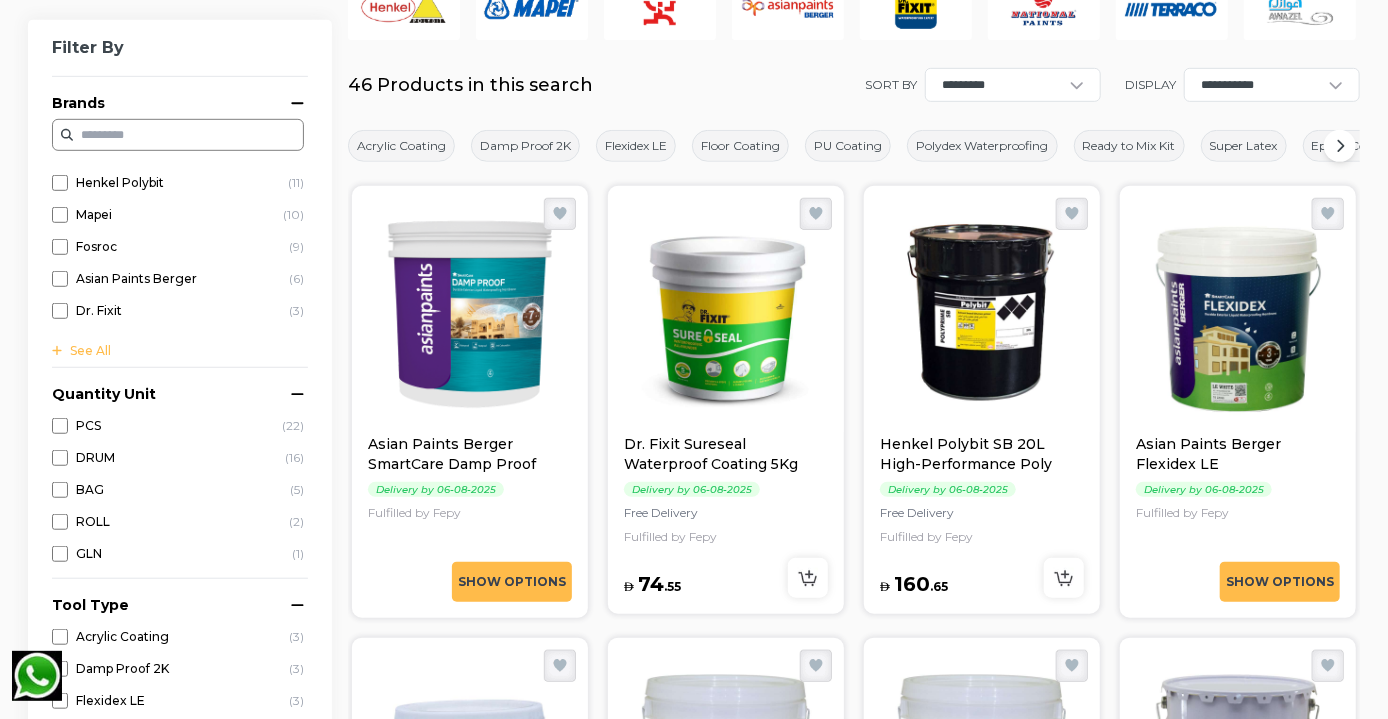 click on "Dr. Fixit Sureseal Waterproof Coating 5Kg" at bounding box center [726, 454] 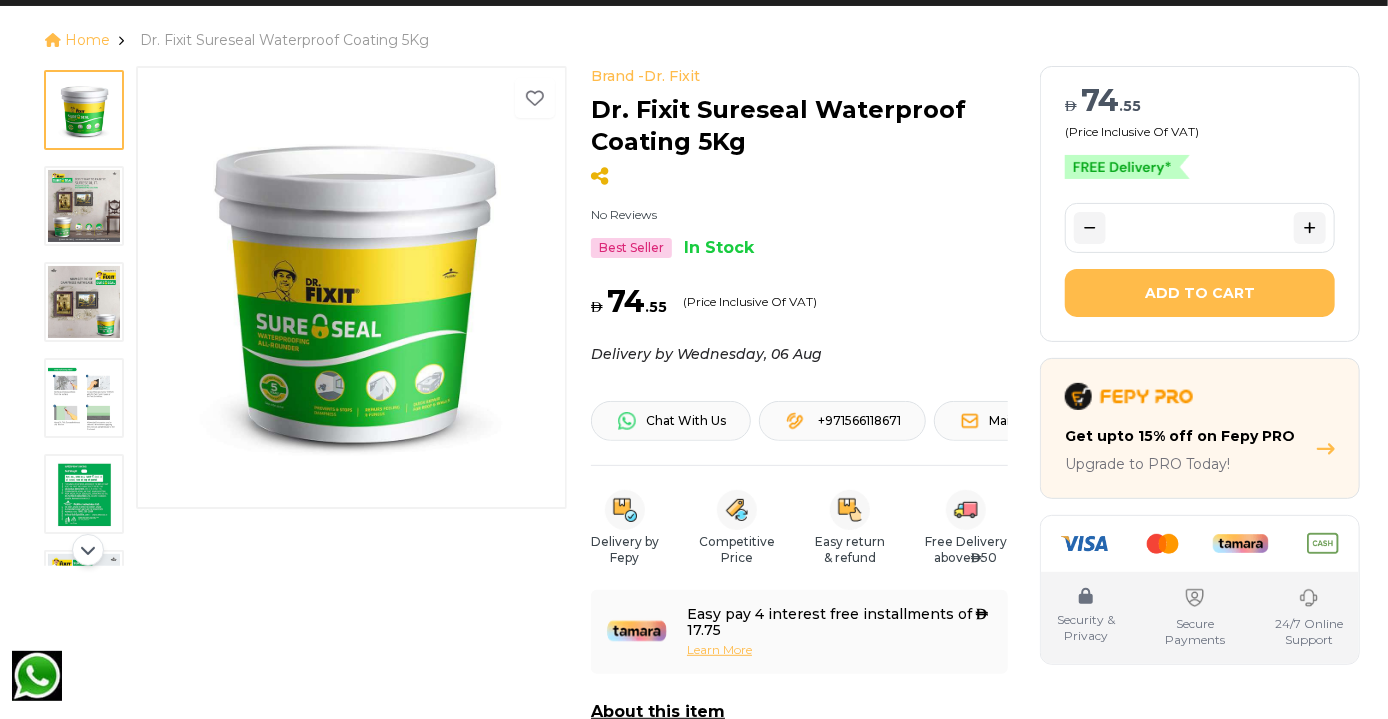 scroll, scrollTop: 123, scrollLeft: 0, axis: vertical 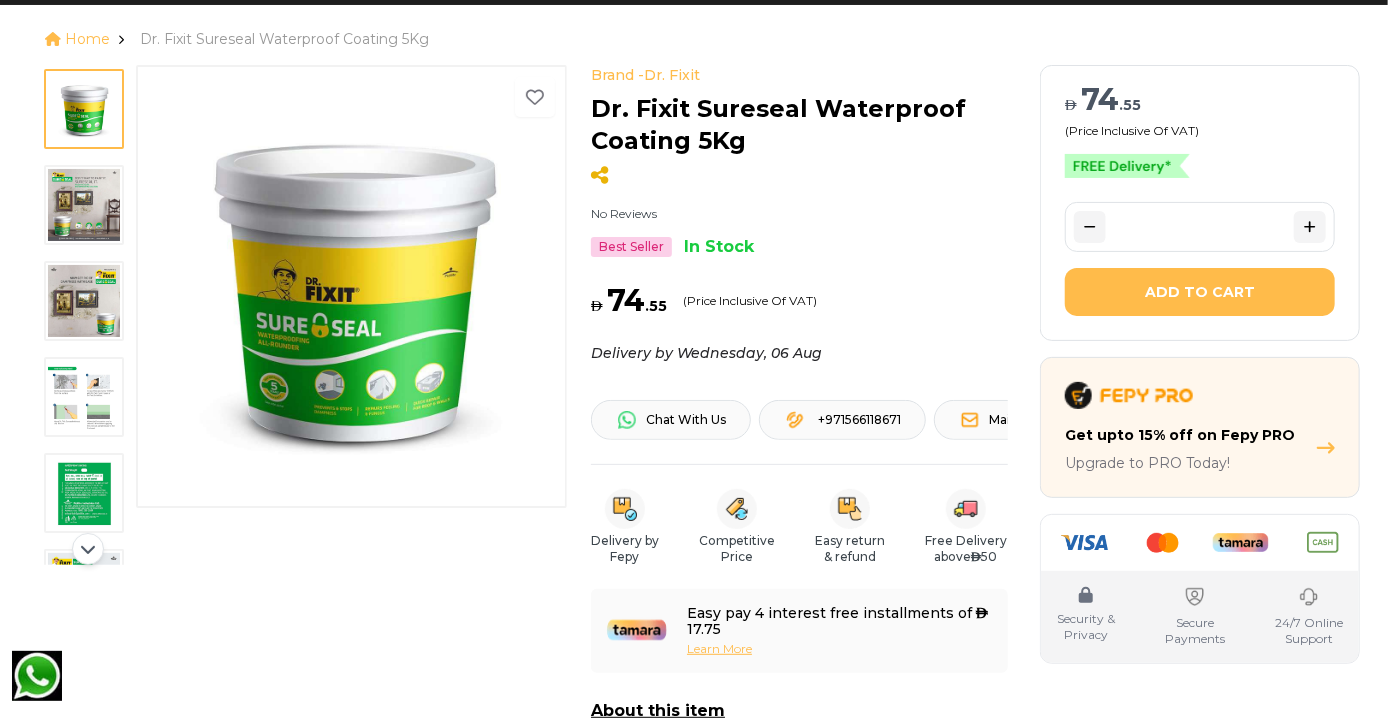 click at bounding box center (84, 205) 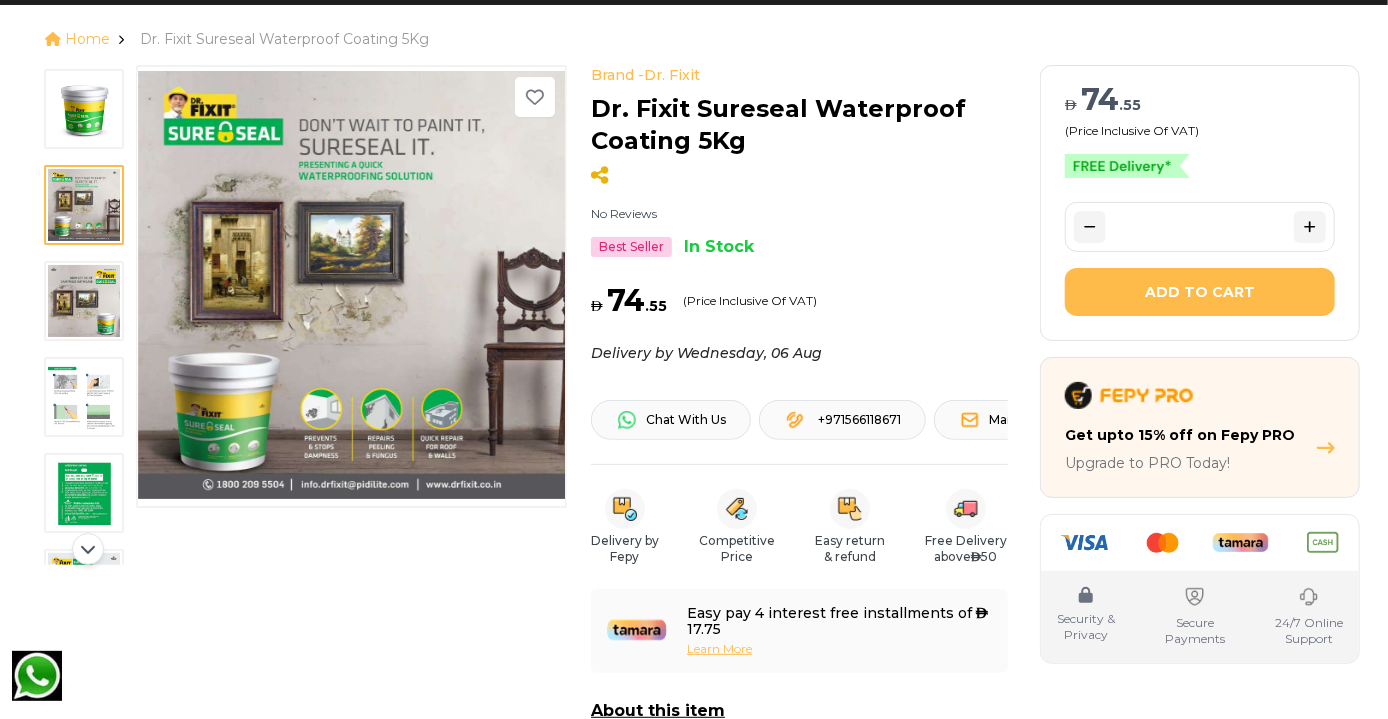 click at bounding box center [84, 397] 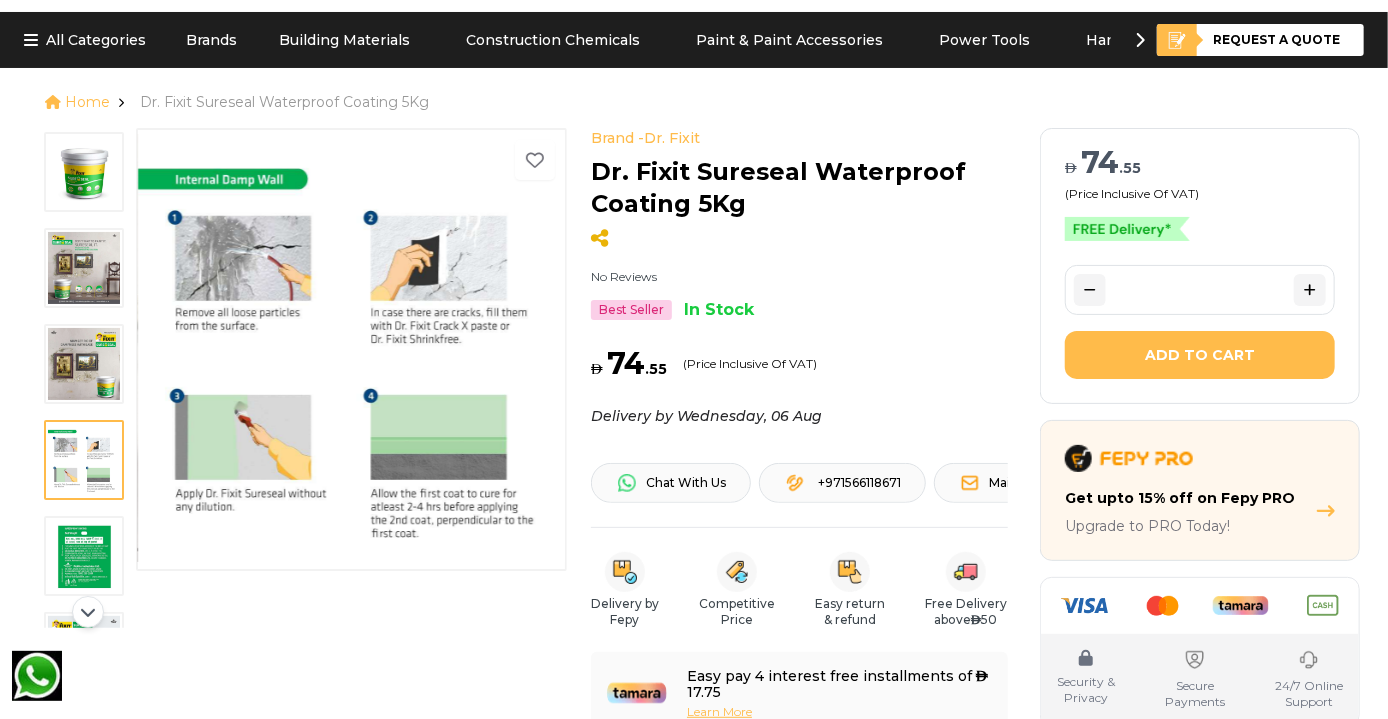 scroll, scrollTop: 0, scrollLeft: 0, axis: both 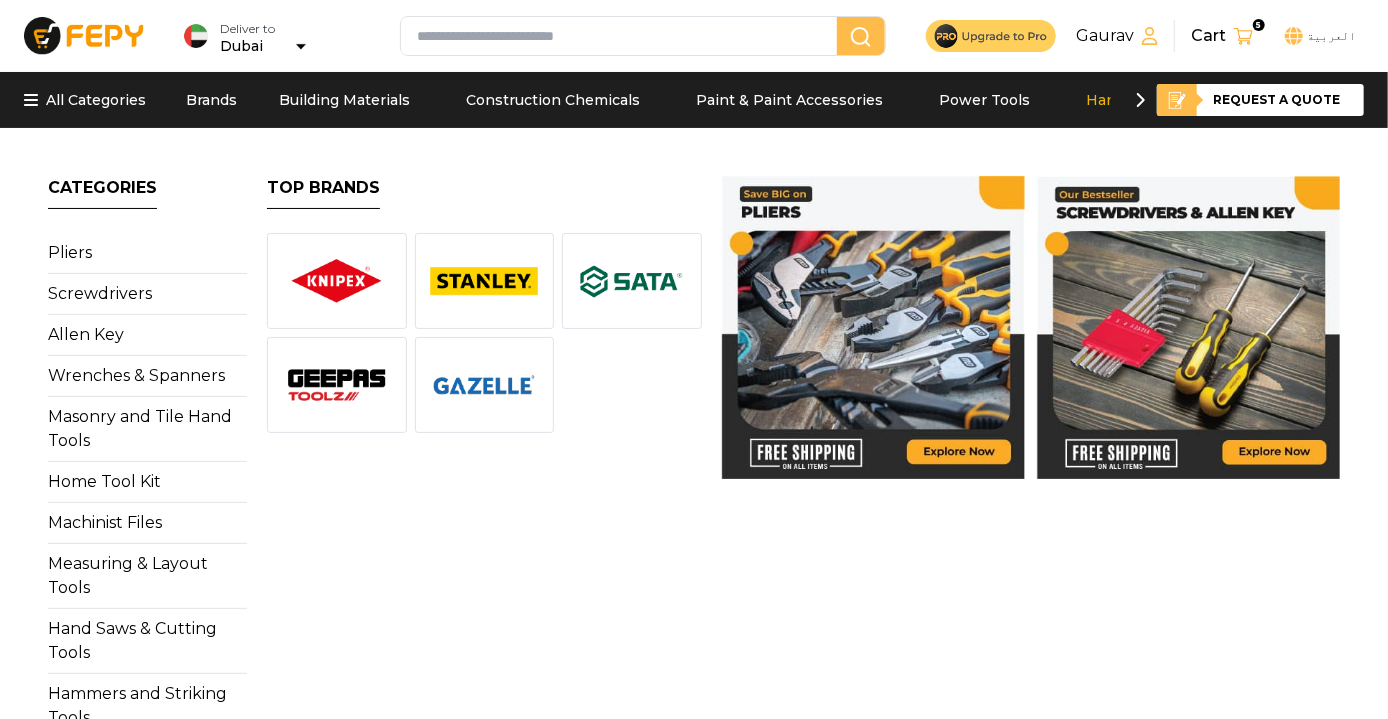 click on "Hand Tools" at bounding box center (1127, 100) 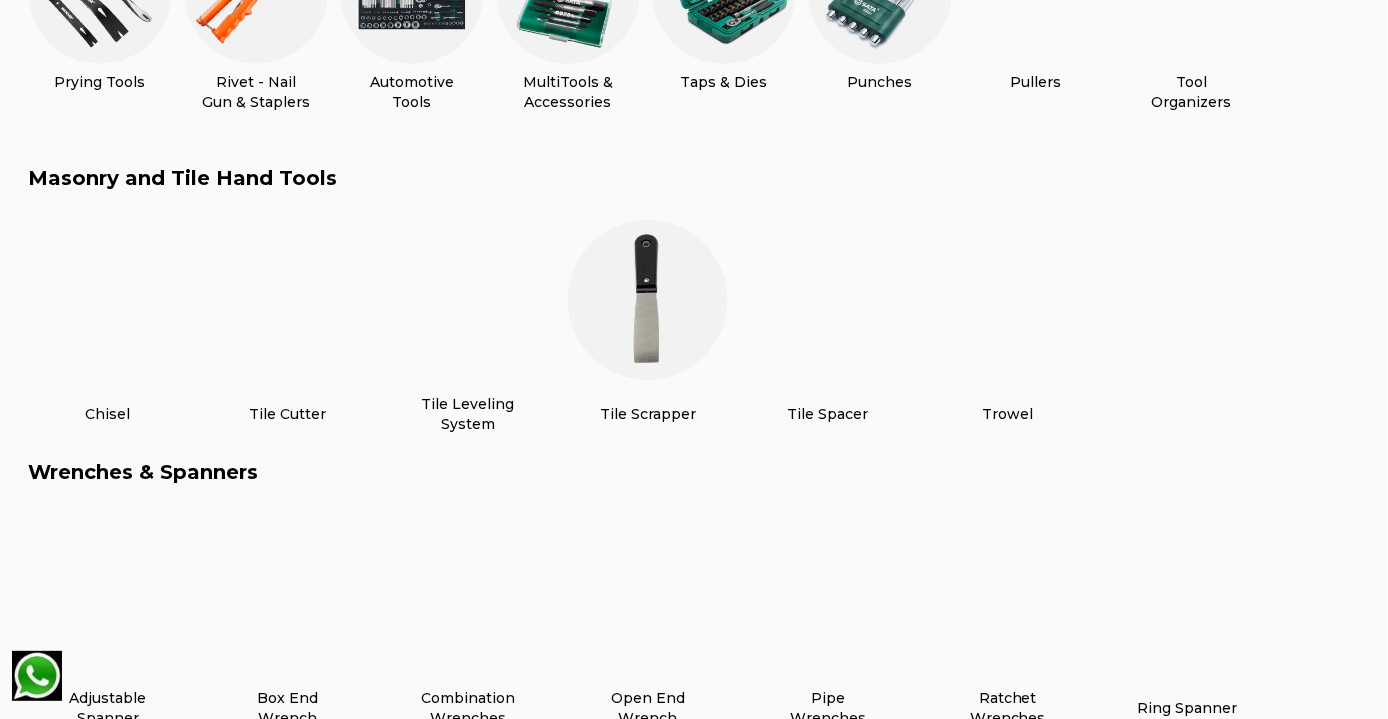 scroll, scrollTop: 1135, scrollLeft: 0, axis: vertical 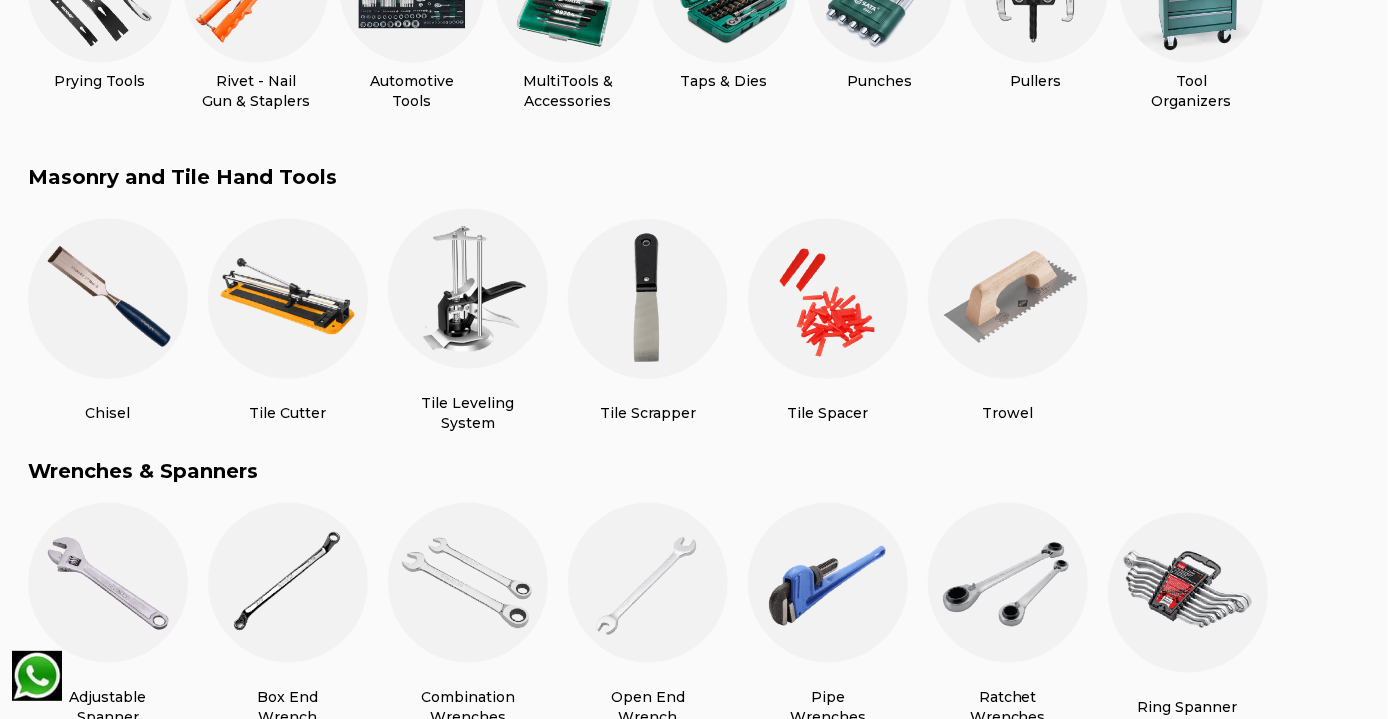 click on "Tile Scrapper" at bounding box center [648, 413] 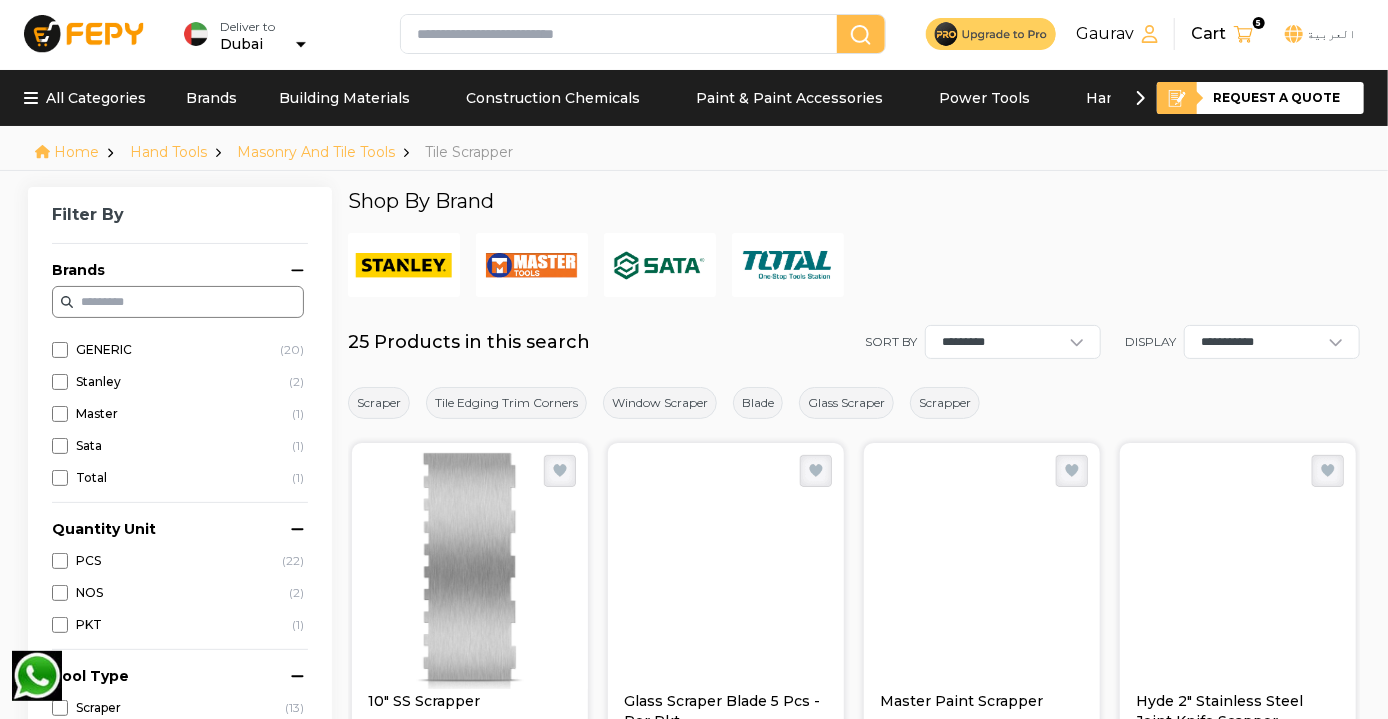 scroll, scrollTop: 2, scrollLeft: 0, axis: vertical 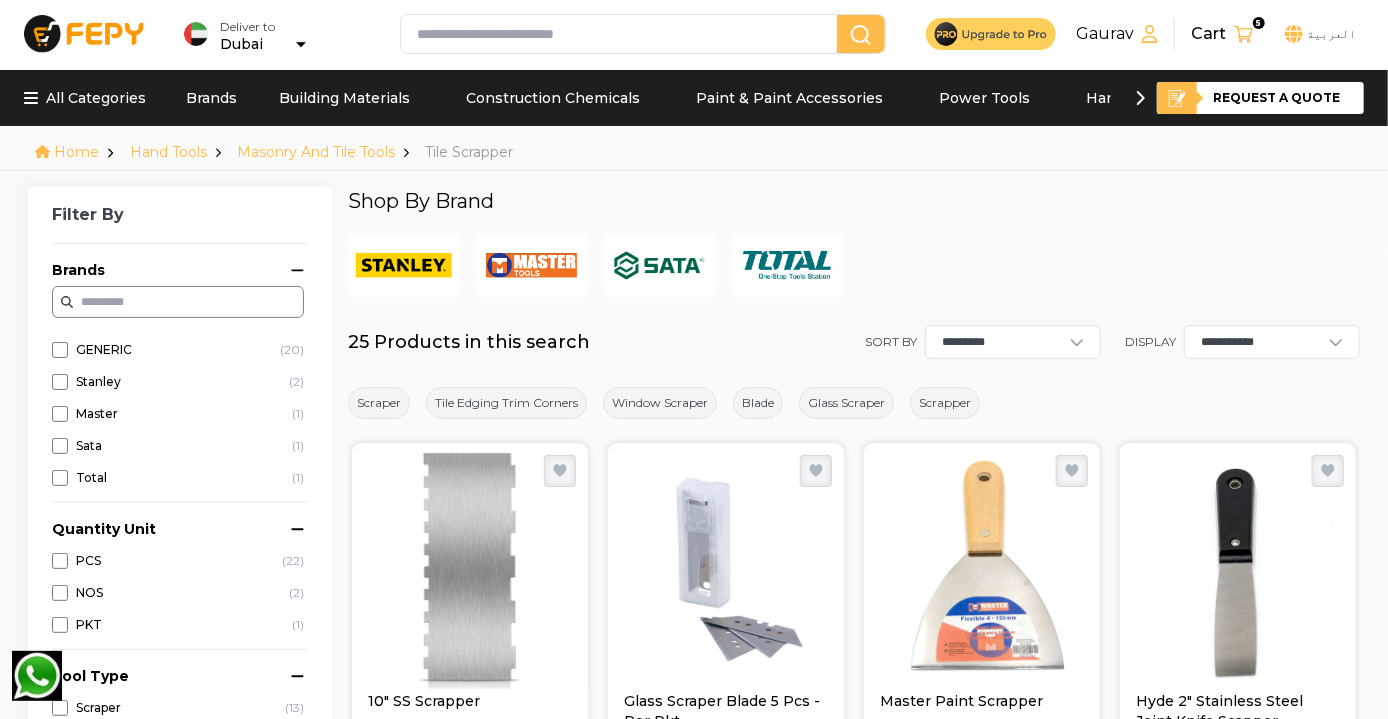 click on "Hand Tools" at bounding box center (168, 152) 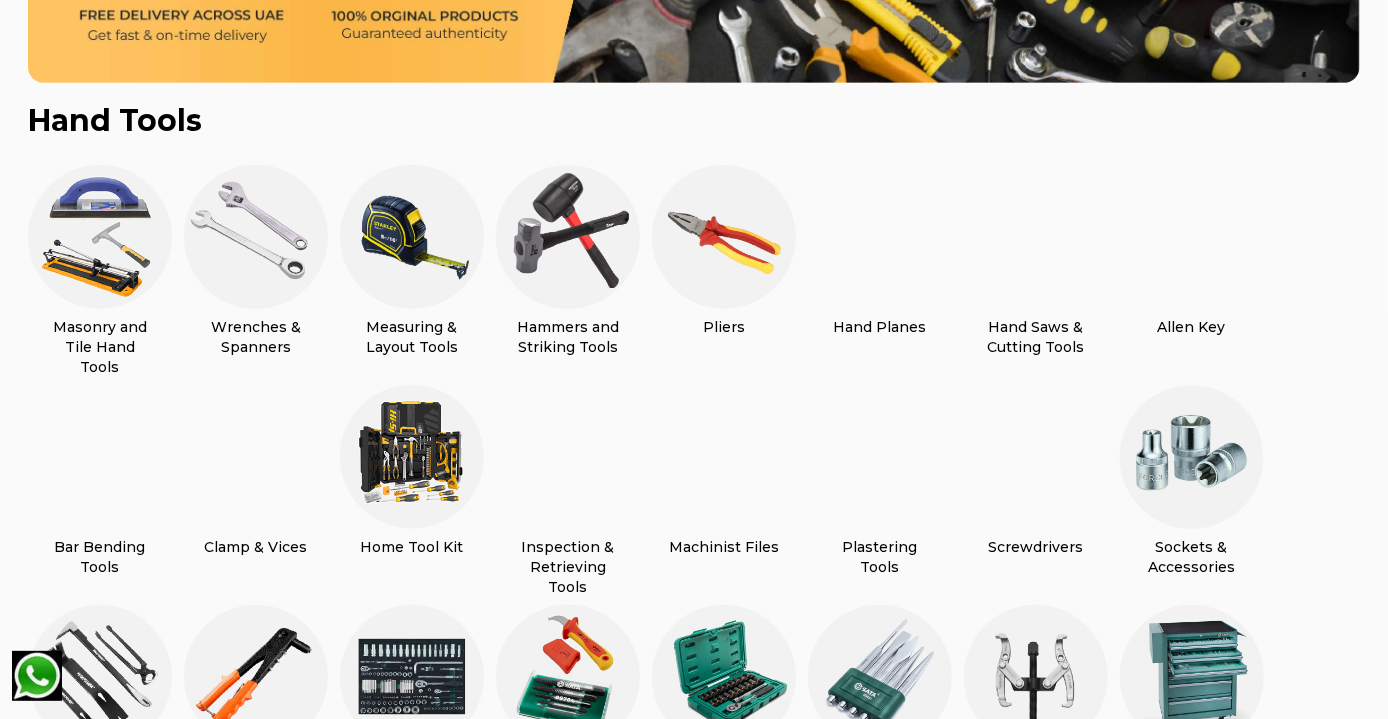 scroll, scrollTop: 450, scrollLeft: 0, axis: vertical 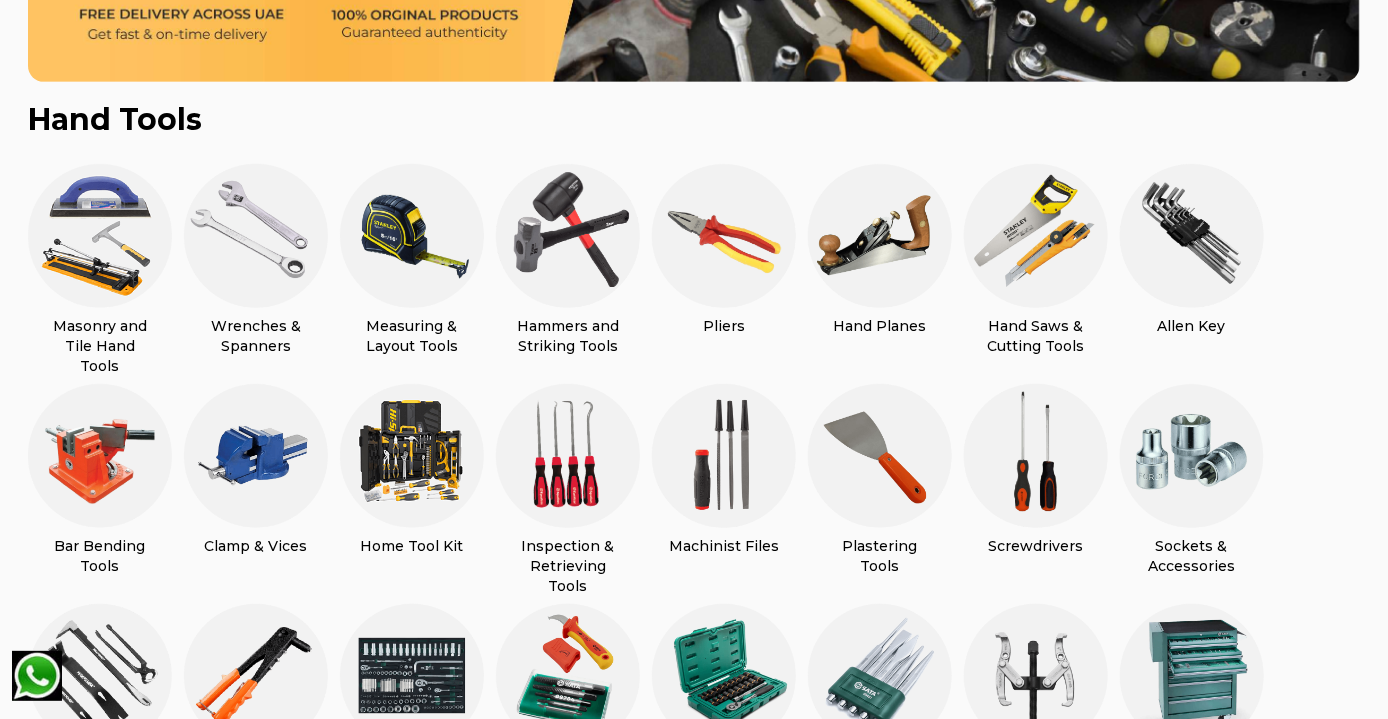 click at bounding box center (568, 236) 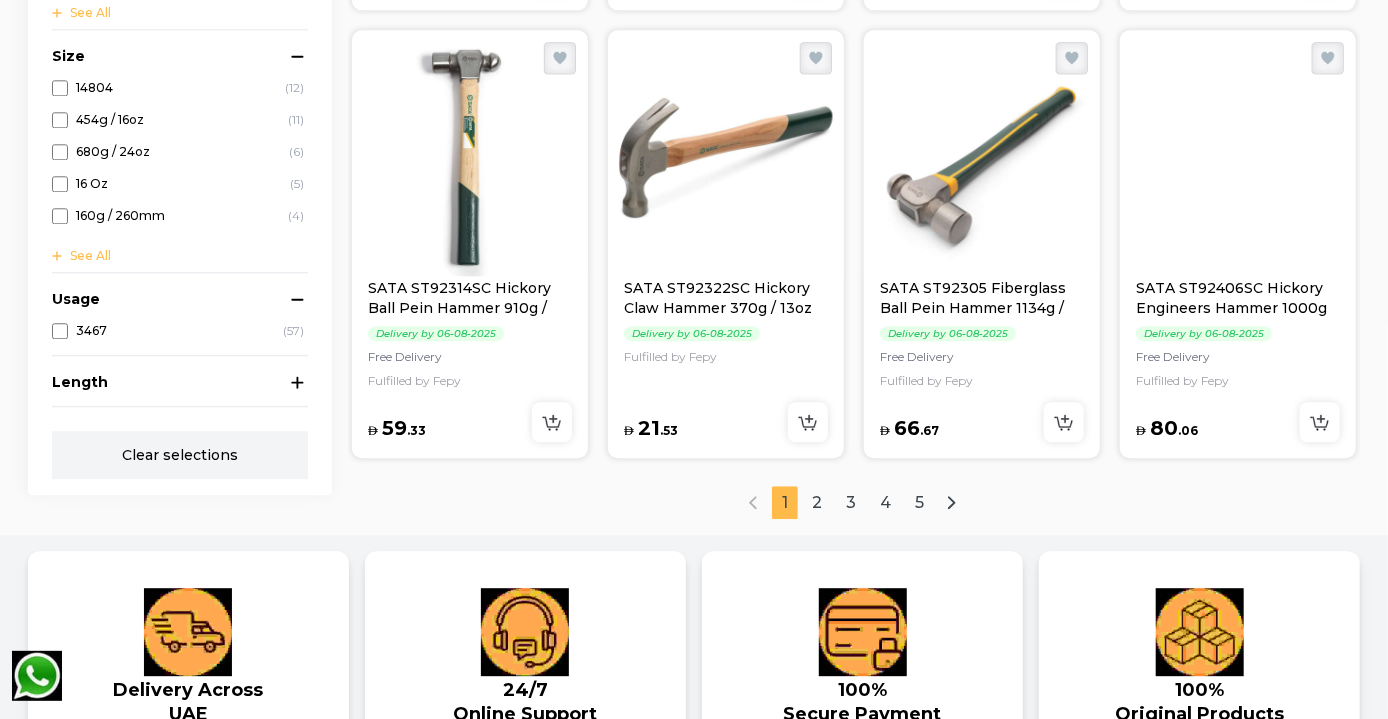 scroll, scrollTop: 2474, scrollLeft: 0, axis: vertical 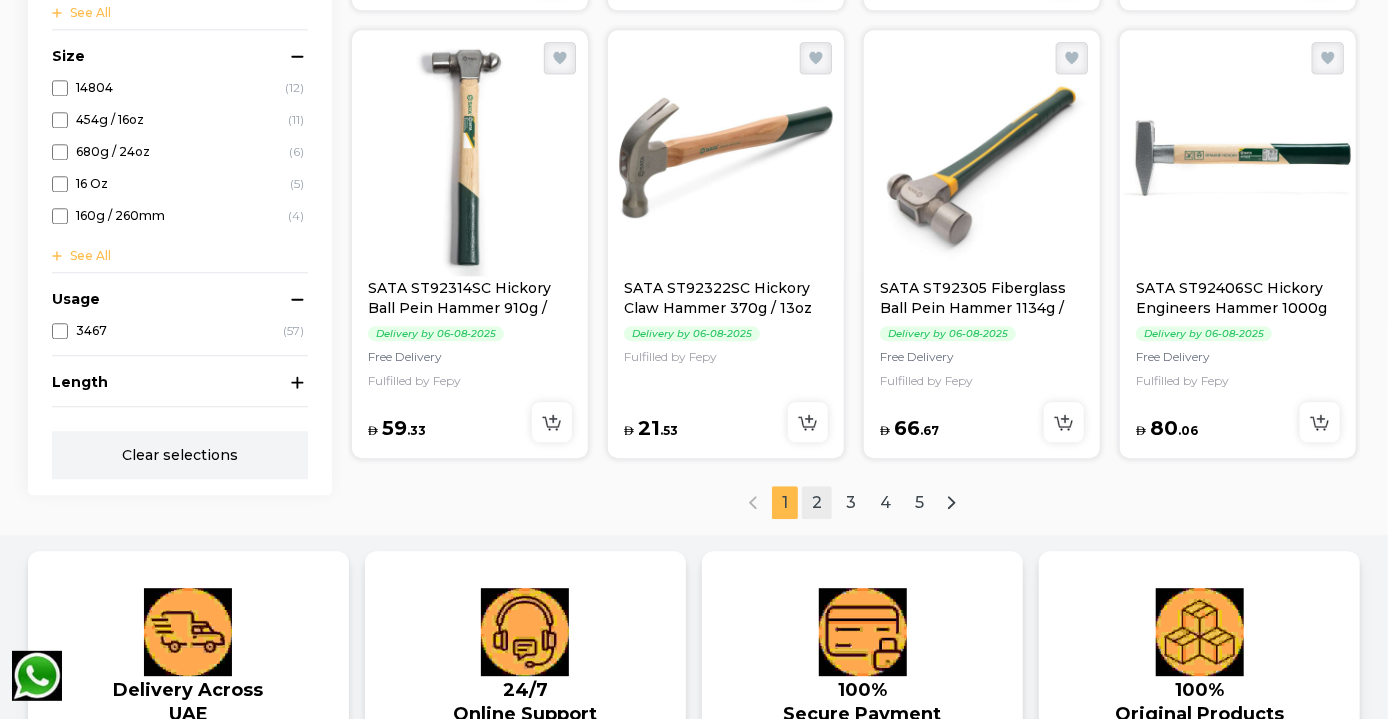 click on "2" at bounding box center [817, 502] 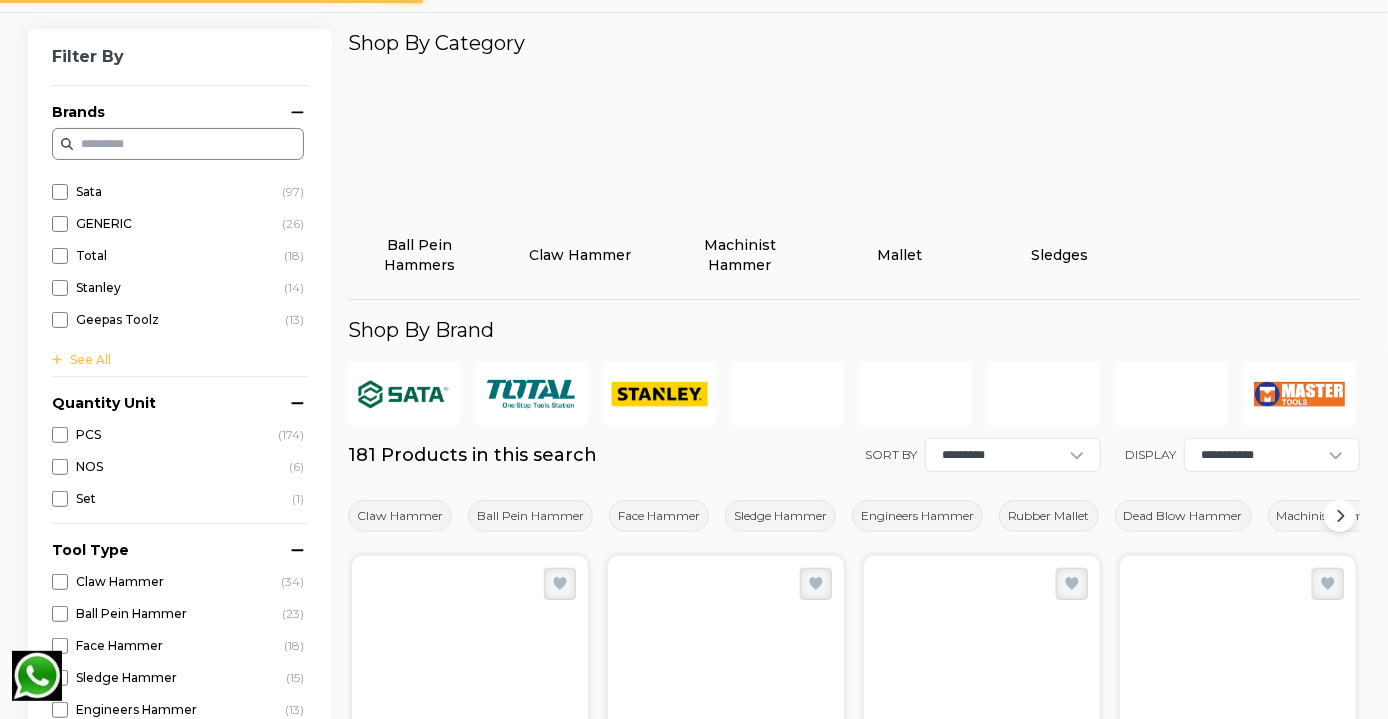 scroll, scrollTop: 131, scrollLeft: 0, axis: vertical 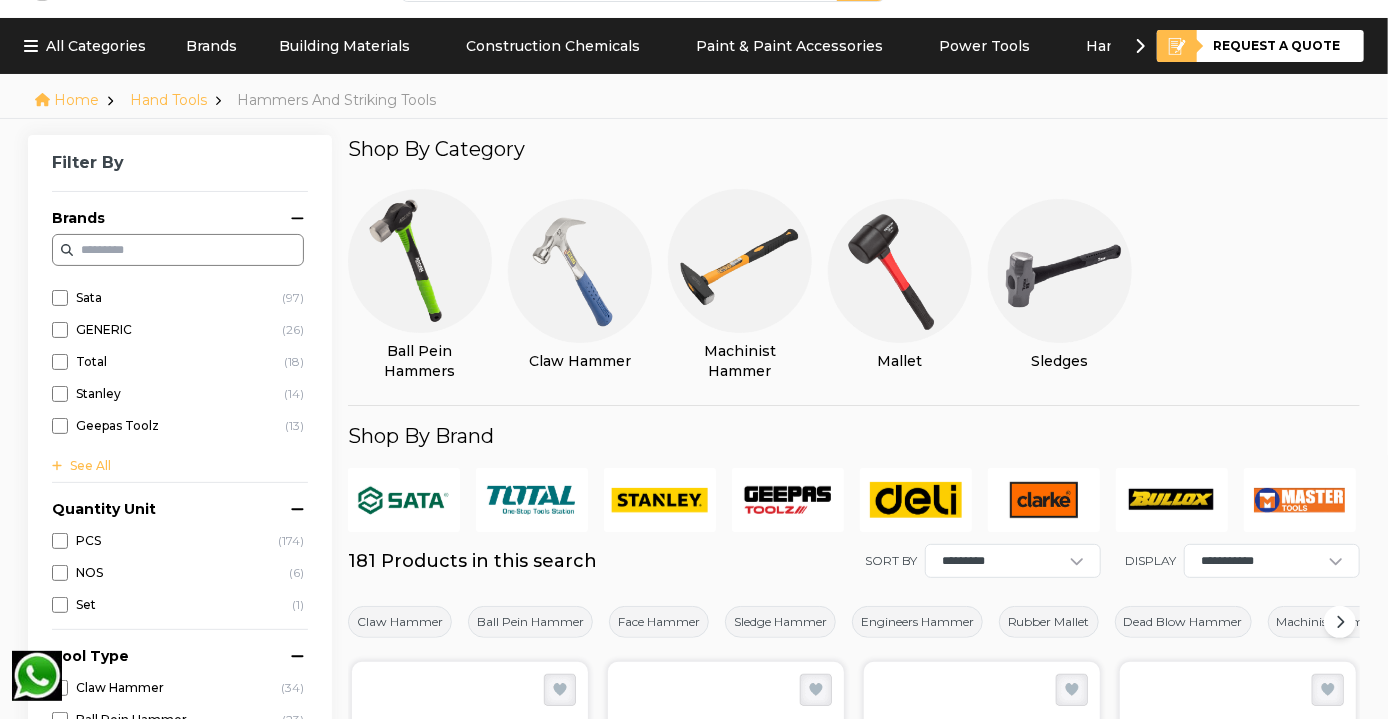 click on "Brands" at bounding box center (211, 46) 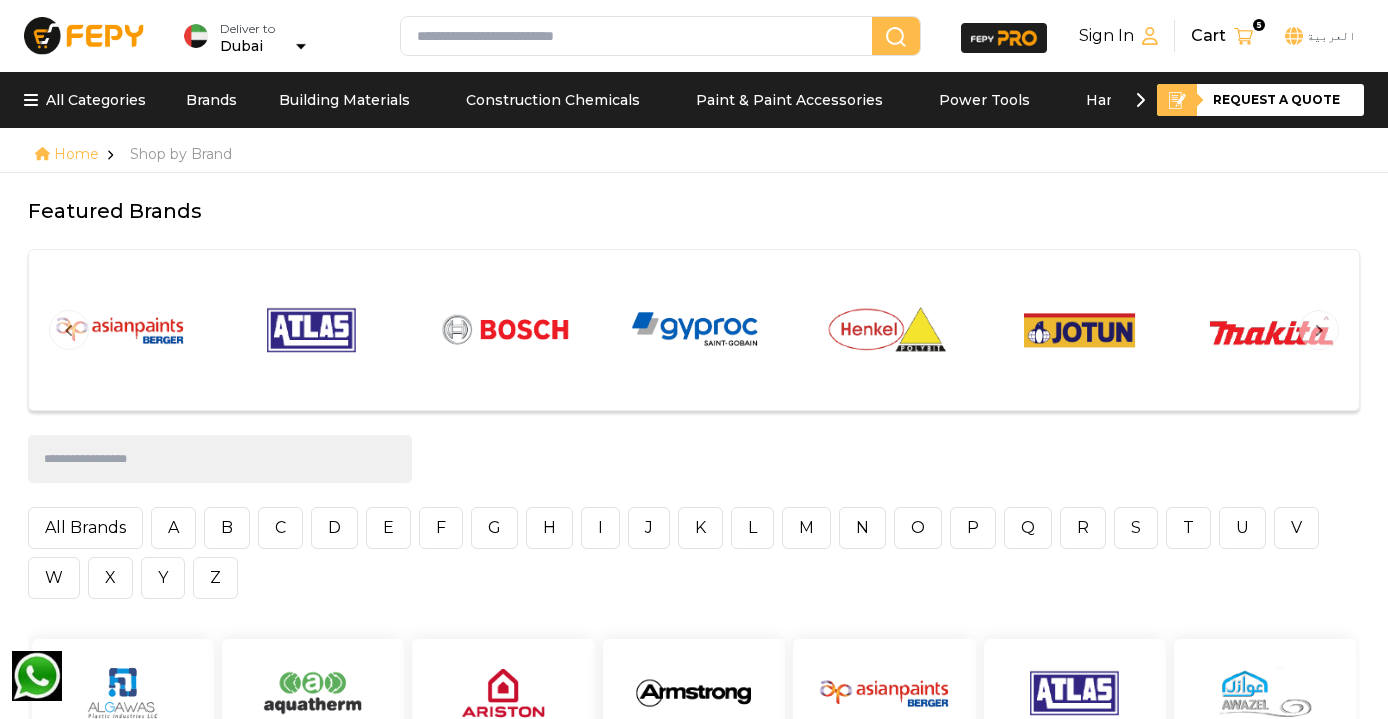 scroll, scrollTop: 0, scrollLeft: 0, axis: both 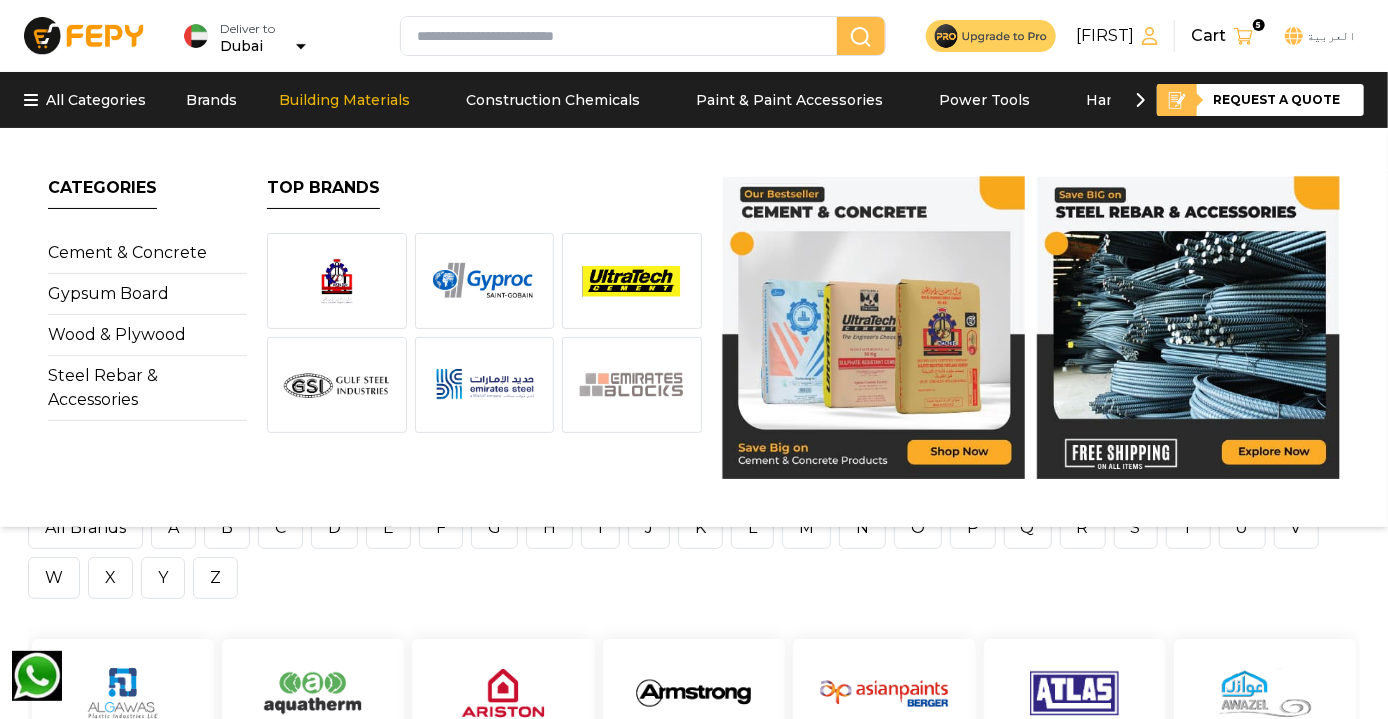 click on "All Categories" at bounding box center (85, 100) 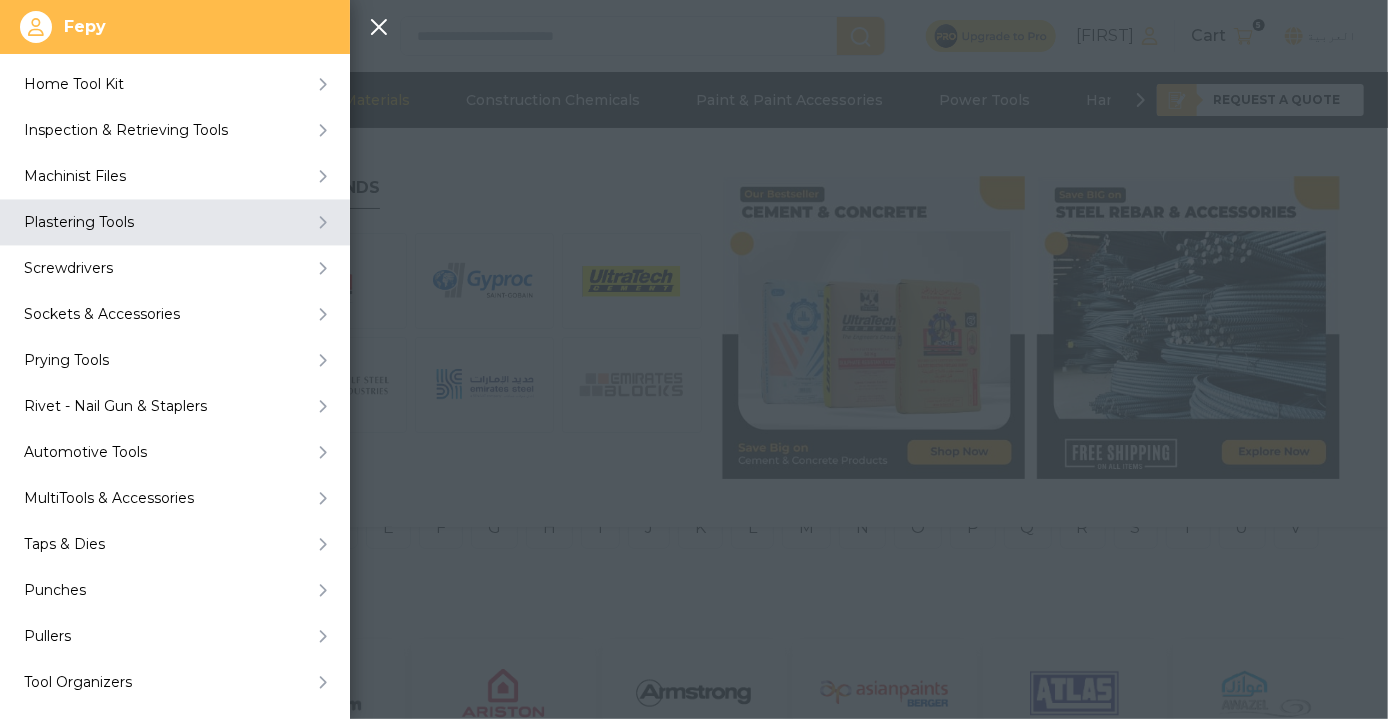 scroll, scrollTop: 1988, scrollLeft: 0, axis: vertical 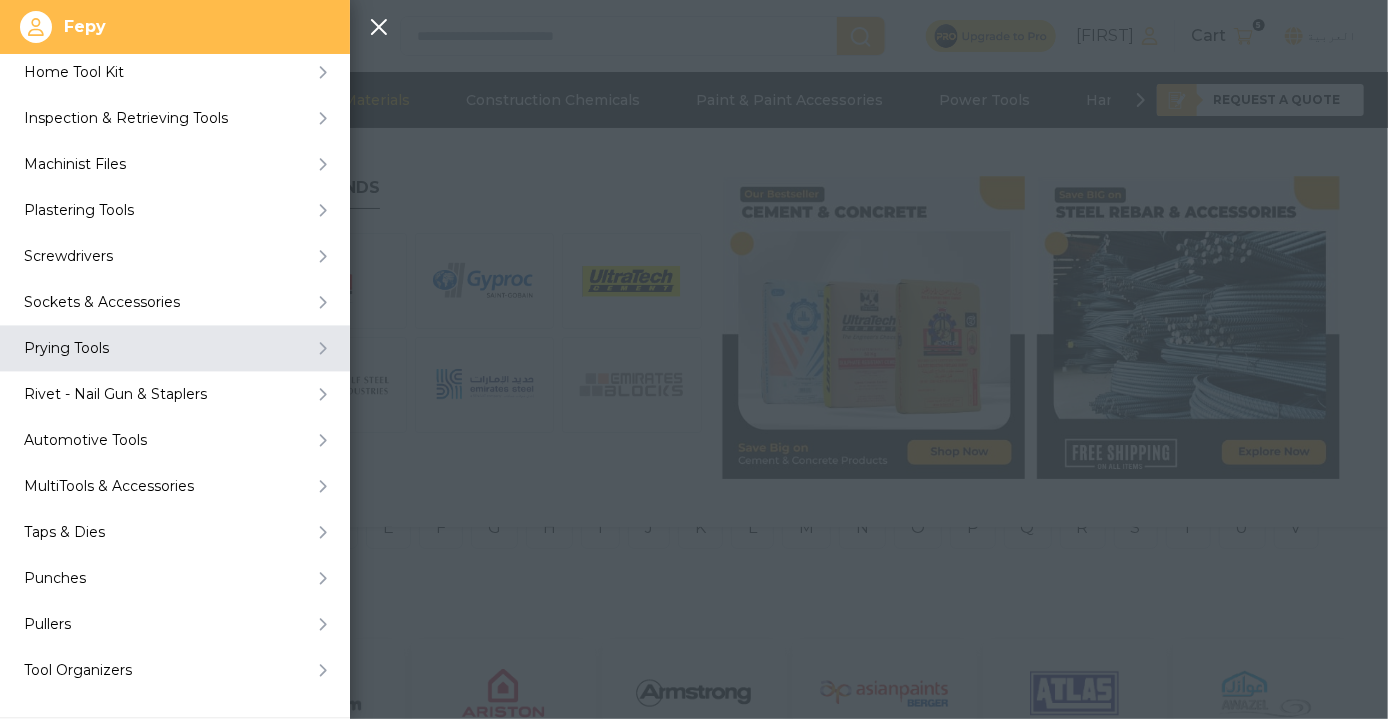 click on "Prying Tools" at bounding box center (175, 348) 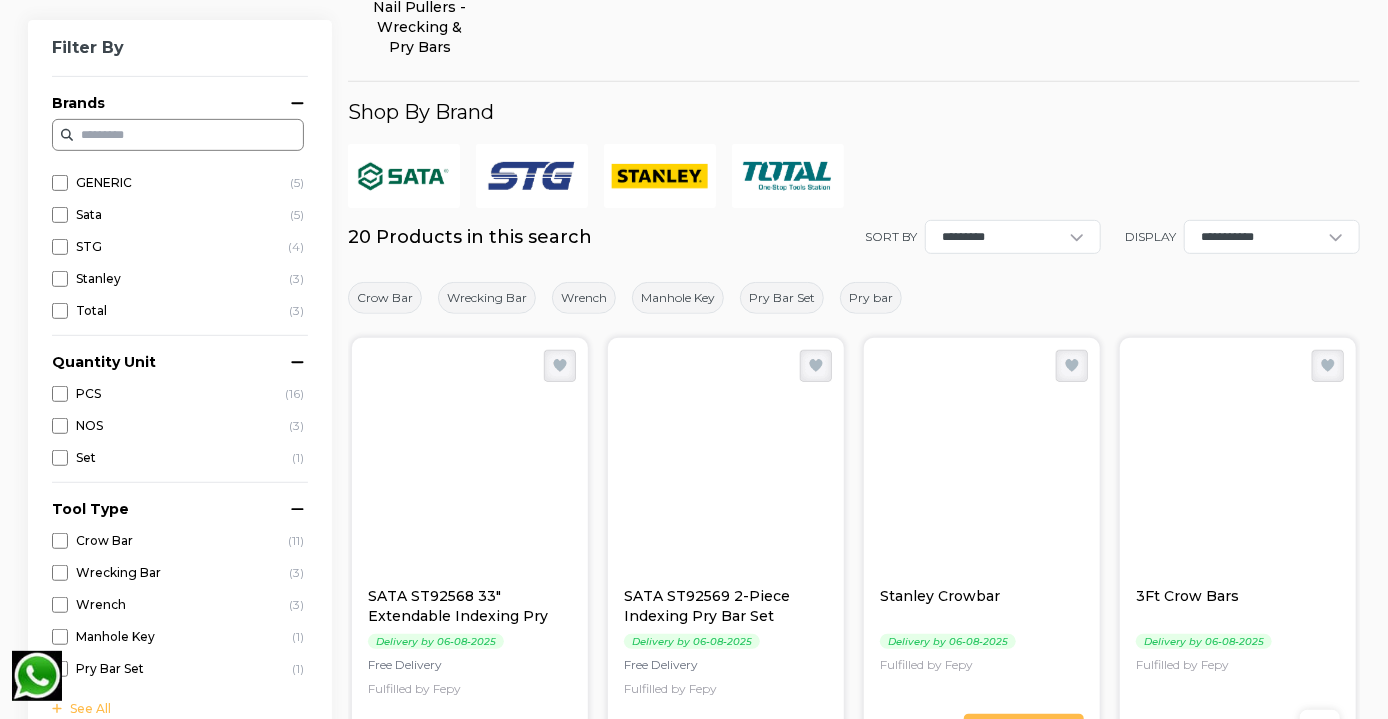 scroll, scrollTop: 0, scrollLeft: 0, axis: both 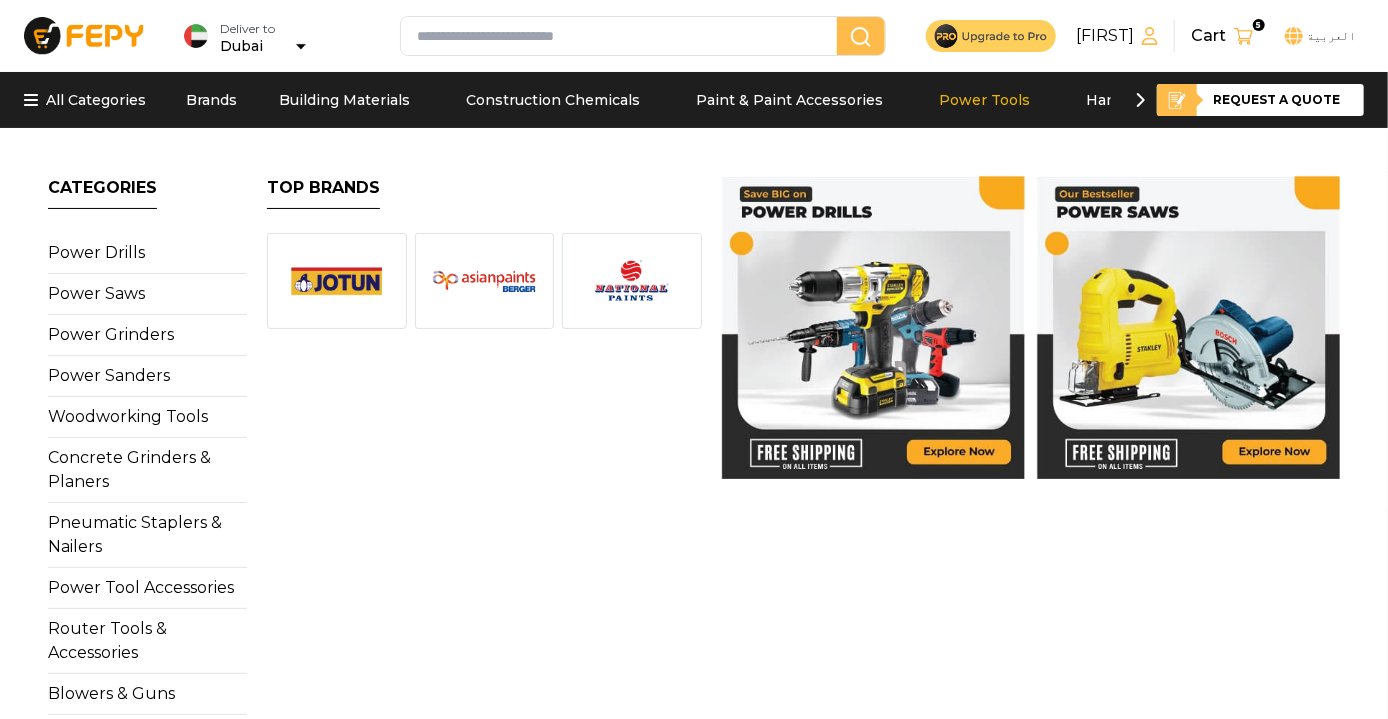 click on "Power Tools" at bounding box center [984, 100] 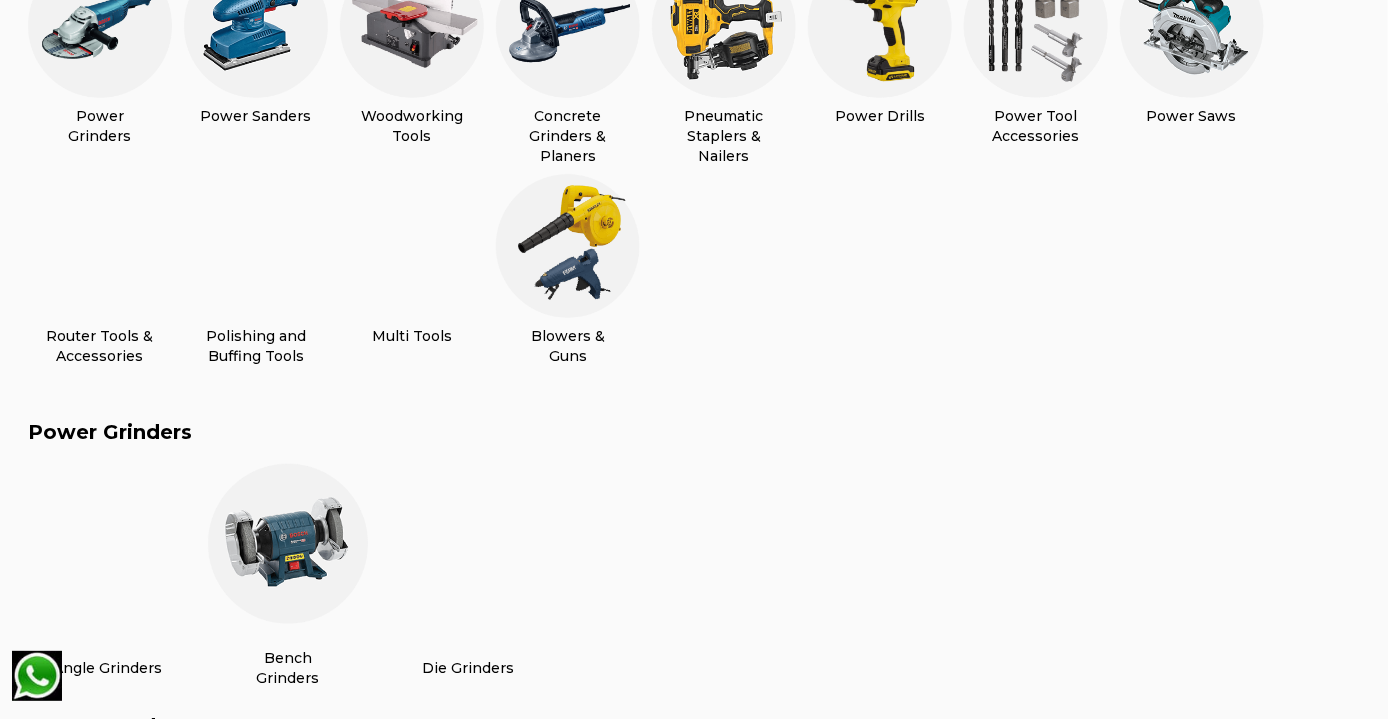 scroll, scrollTop: 662, scrollLeft: 0, axis: vertical 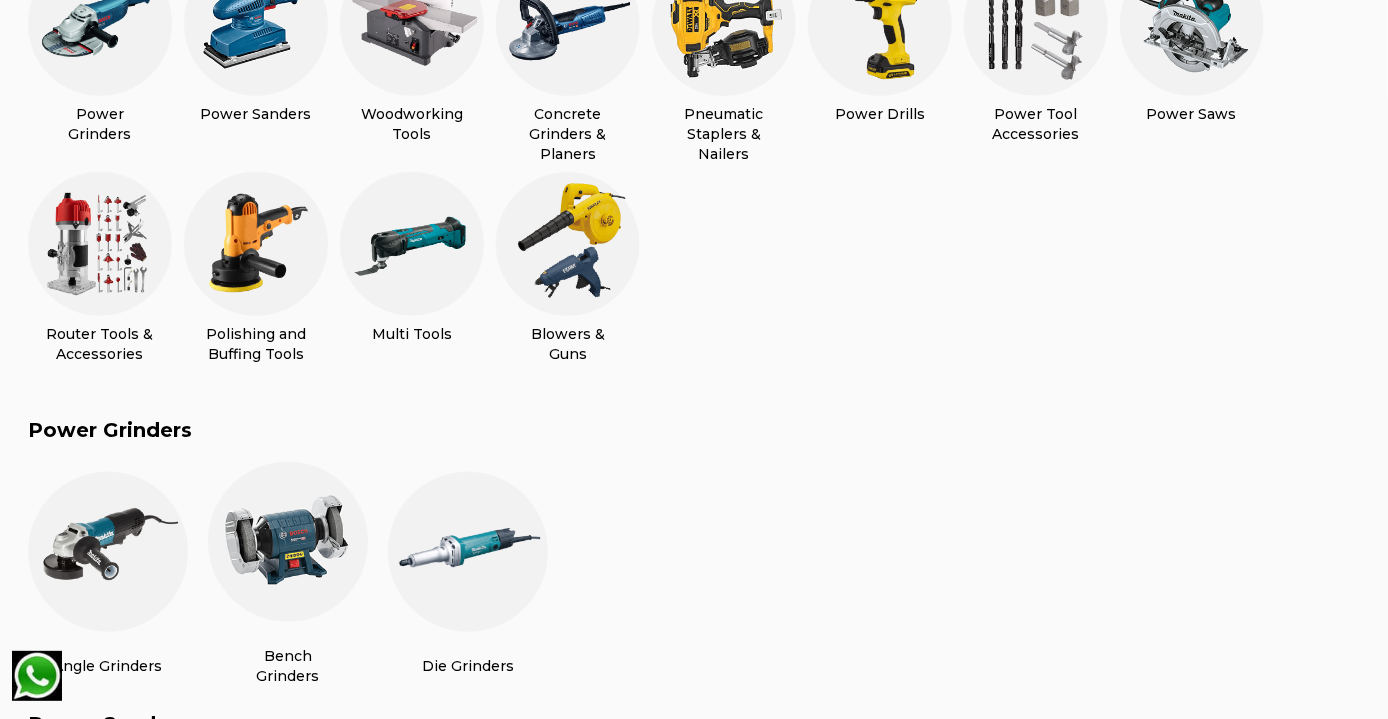 click on "Multi Tools" at bounding box center [412, 334] 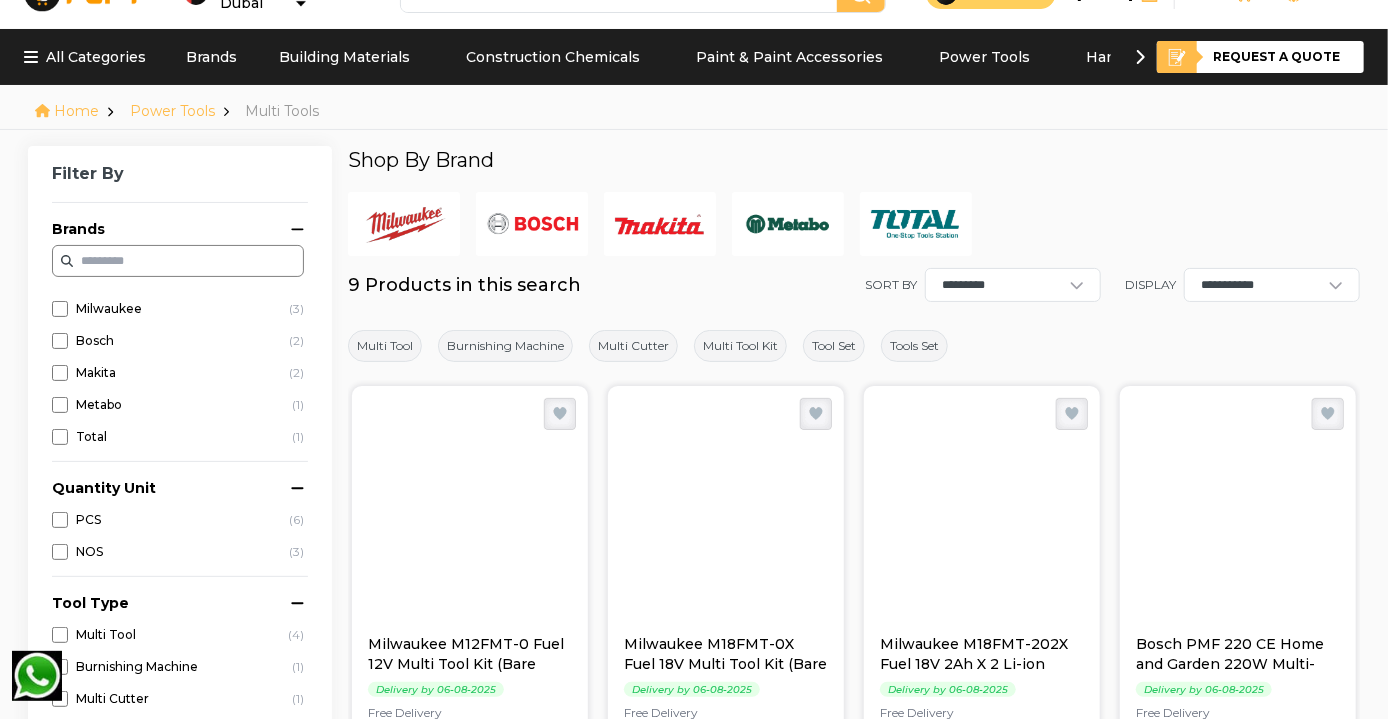 scroll, scrollTop: 0, scrollLeft: 0, axis: both 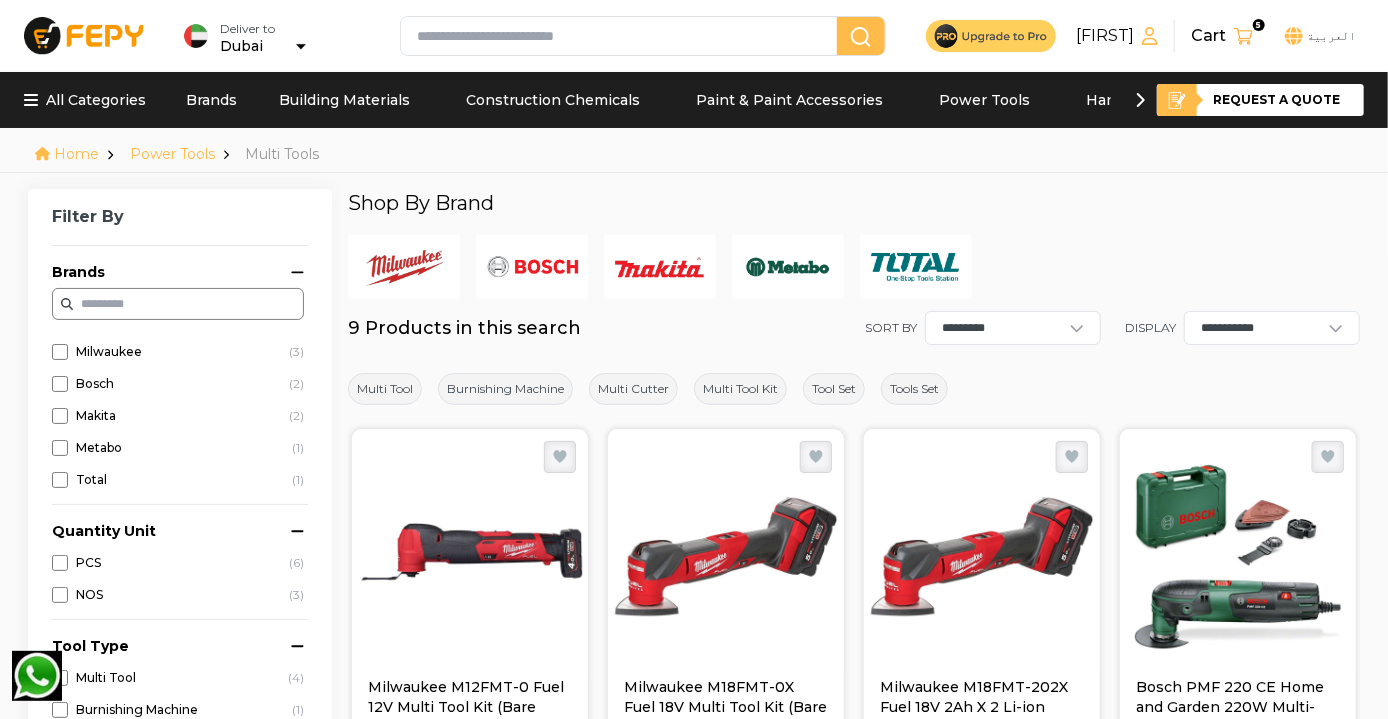 click on "All Categories" at bounding box center [85, 100] 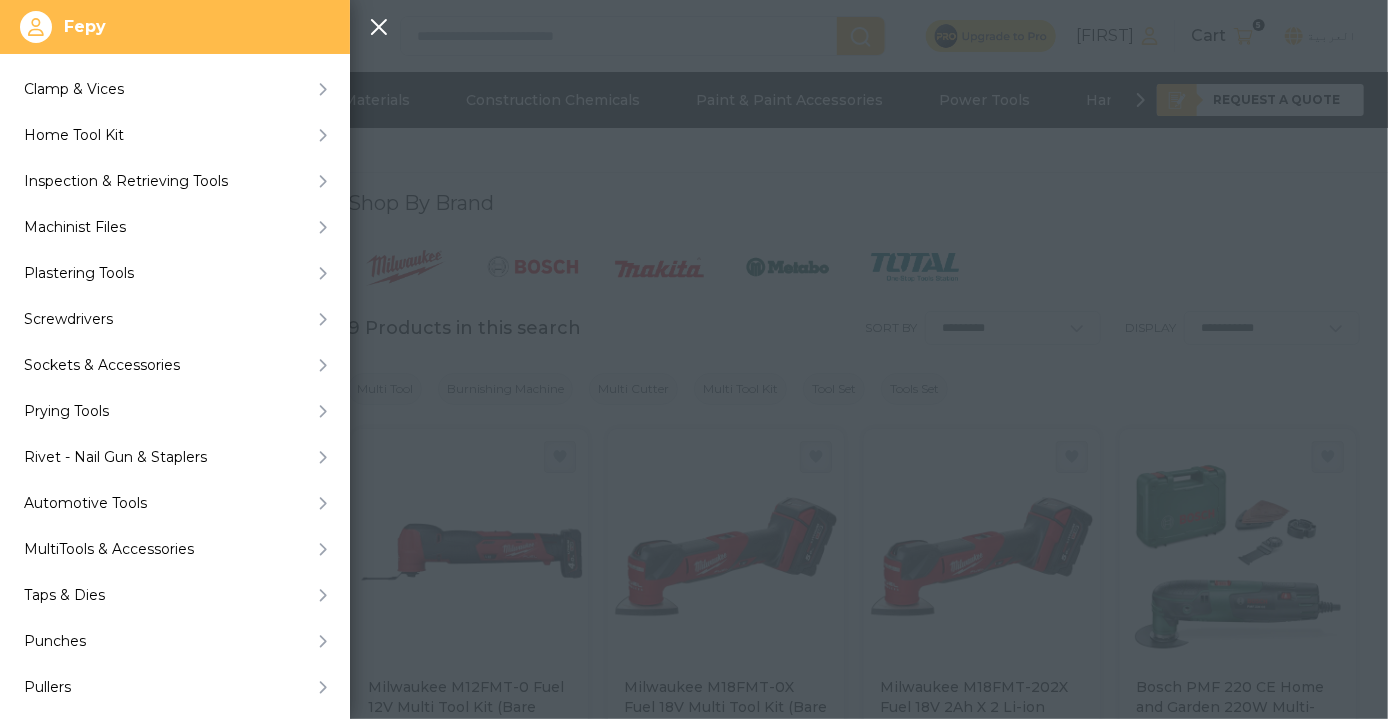 scroll, scrollTop: 1938, scrollLeft: 0, axis: vertical 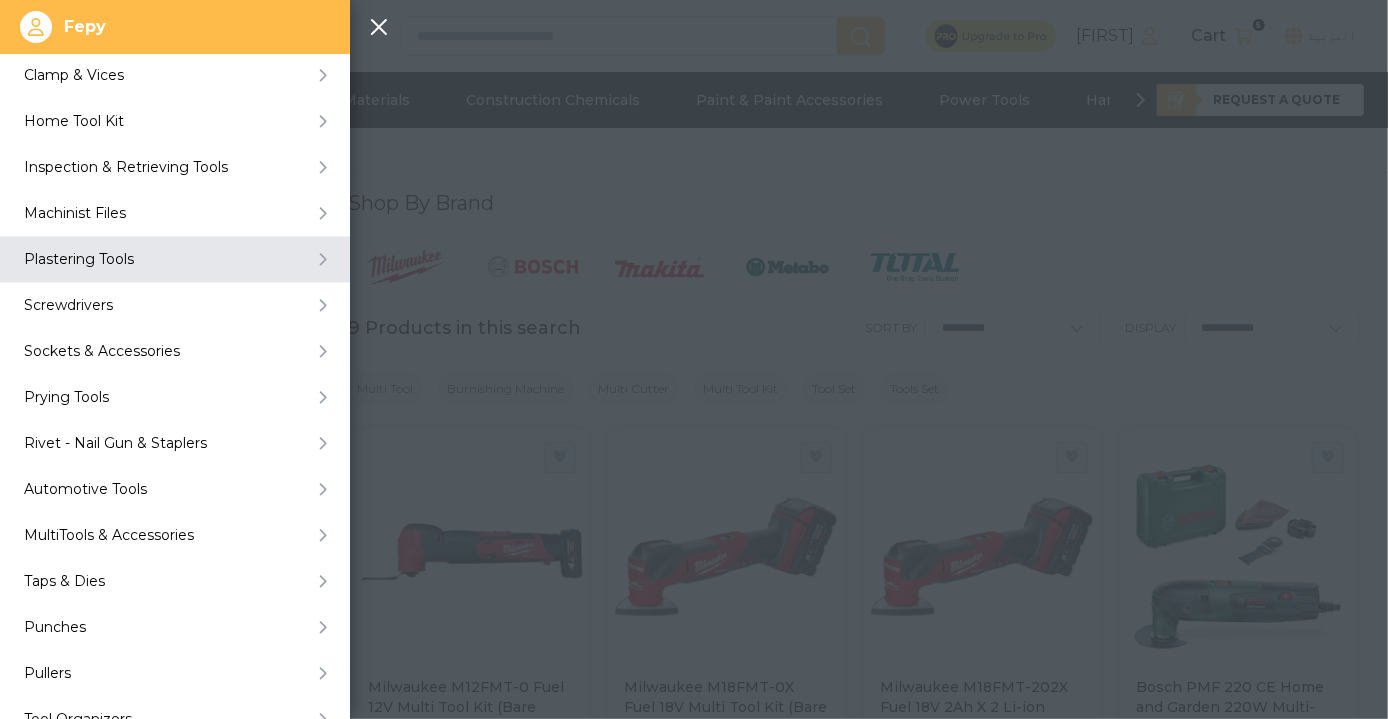 click on "Plastering Tools" at bounding box center (175, 260) 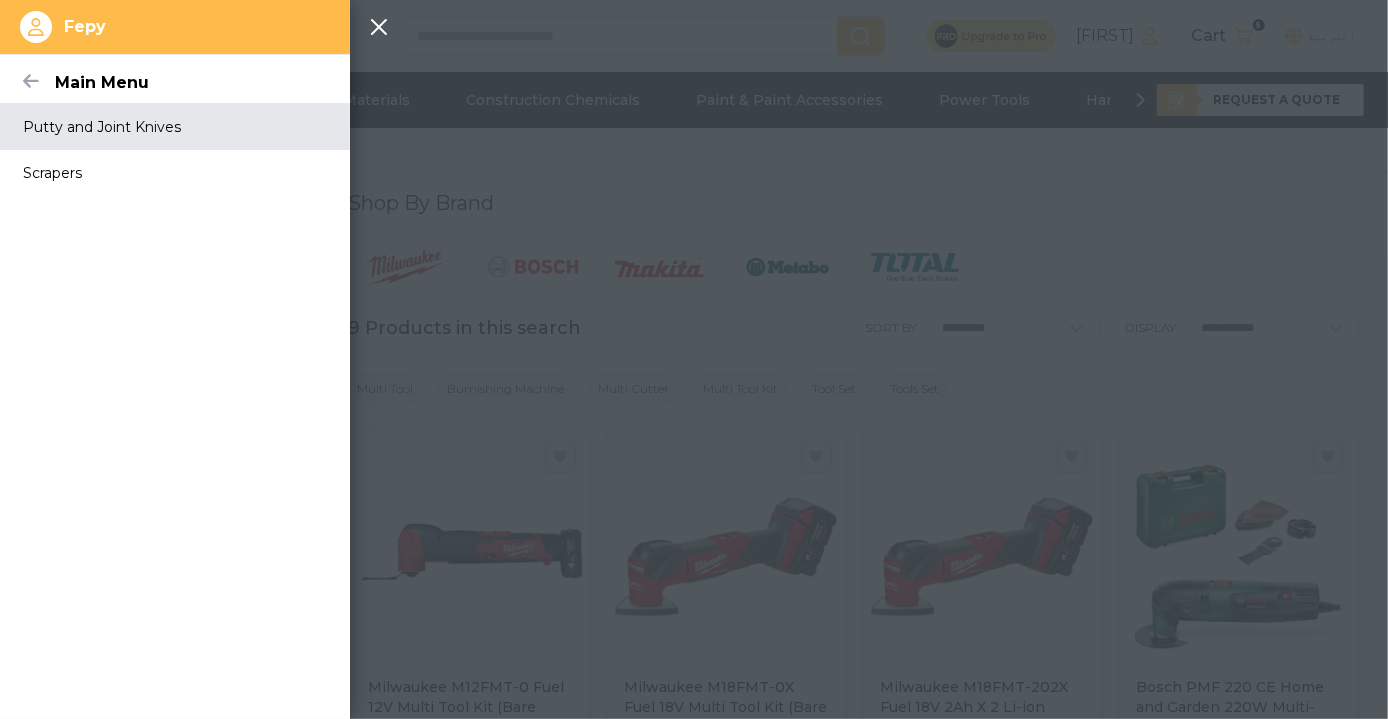 click on "Putty and Joint Knives" at bounding box center [174, 127] 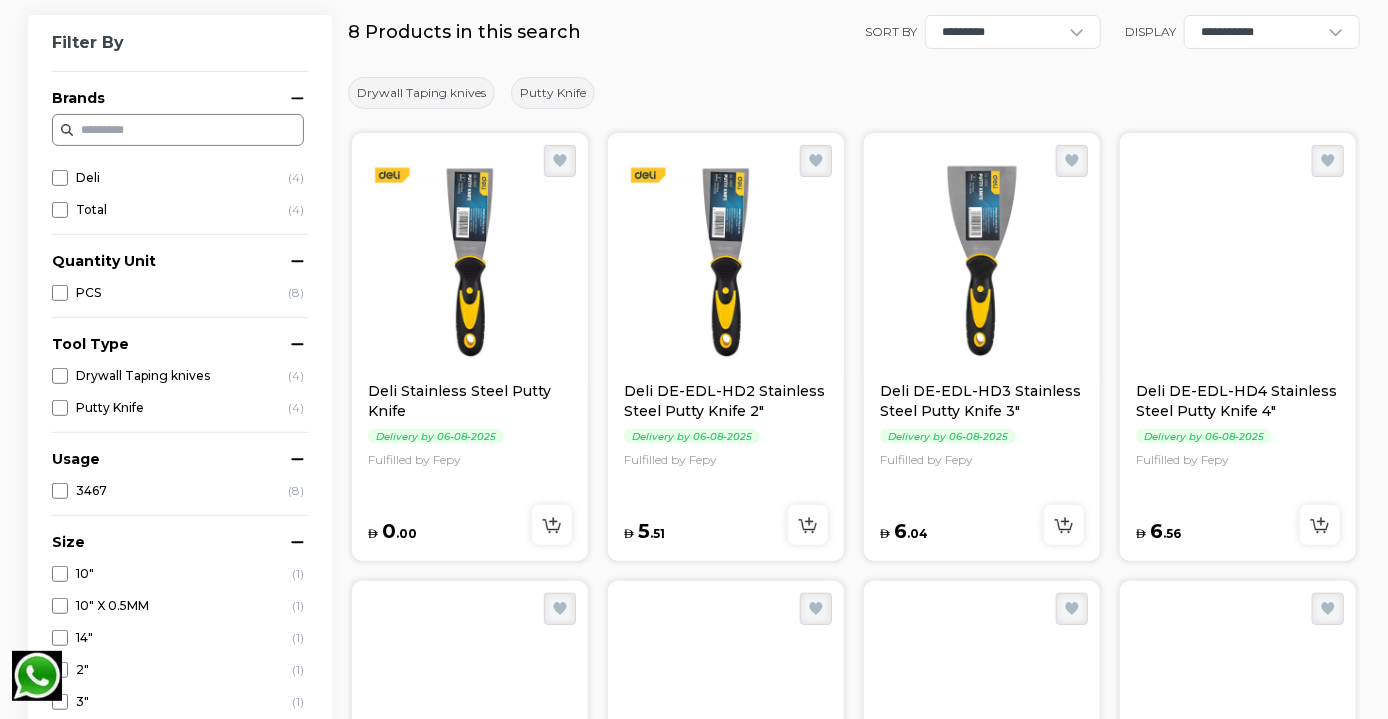 scroll, scrollTop: 0, scrollLeft: 0, axis: both 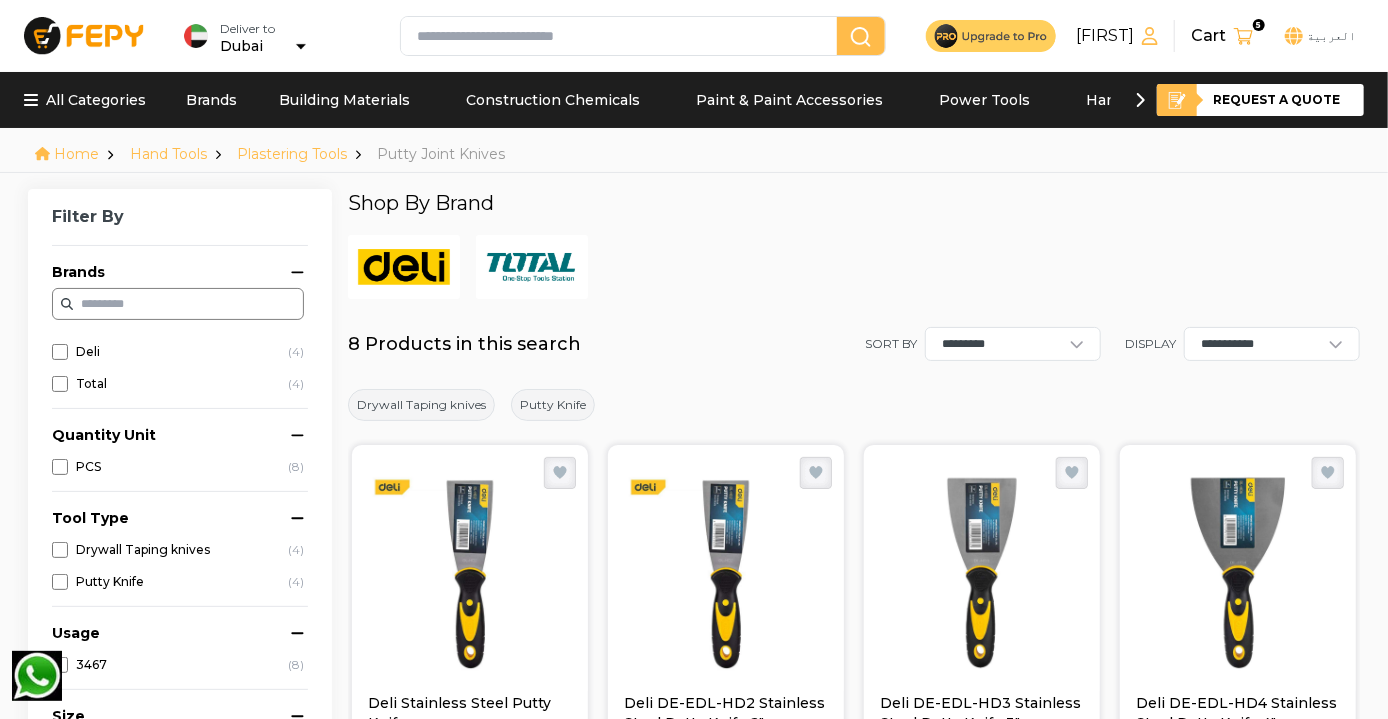 click on "All Categories" at bounding box center (85, 100) 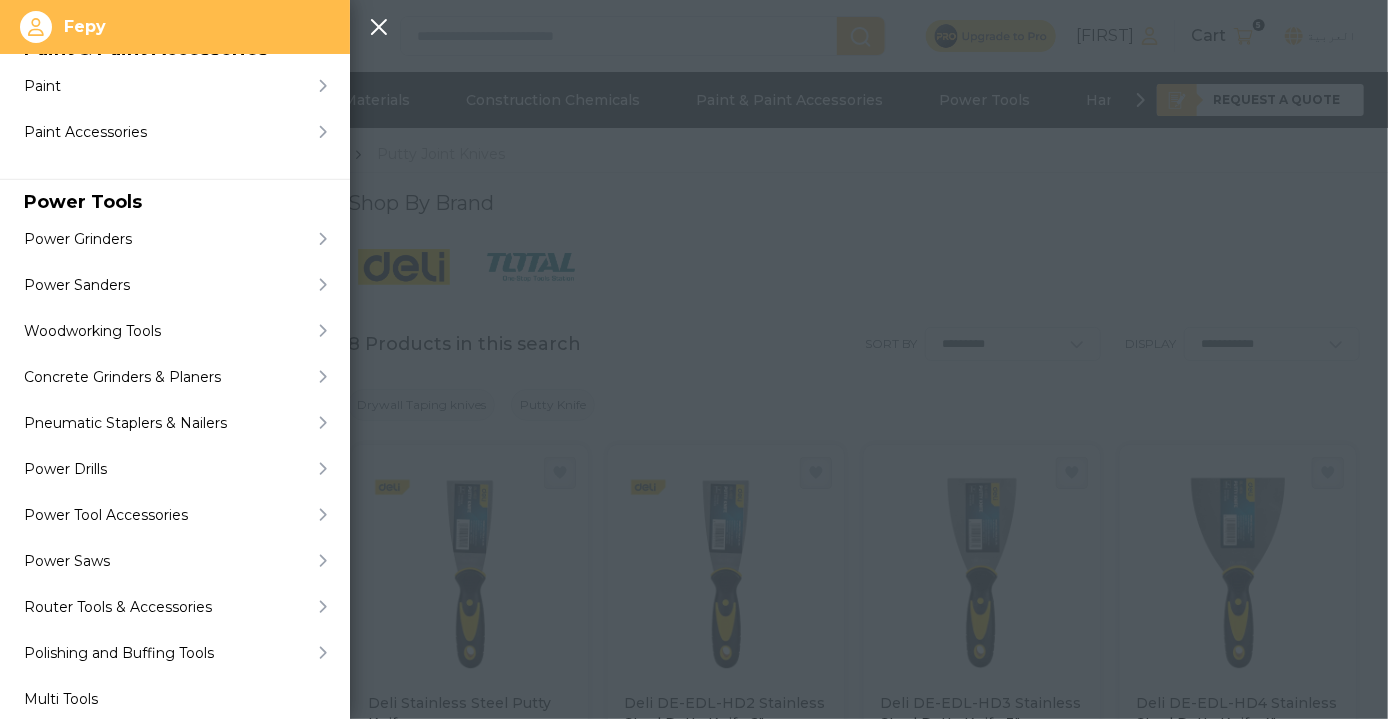 scroll, scrollTop: 749, scrollLeft: 0, axis: vertical 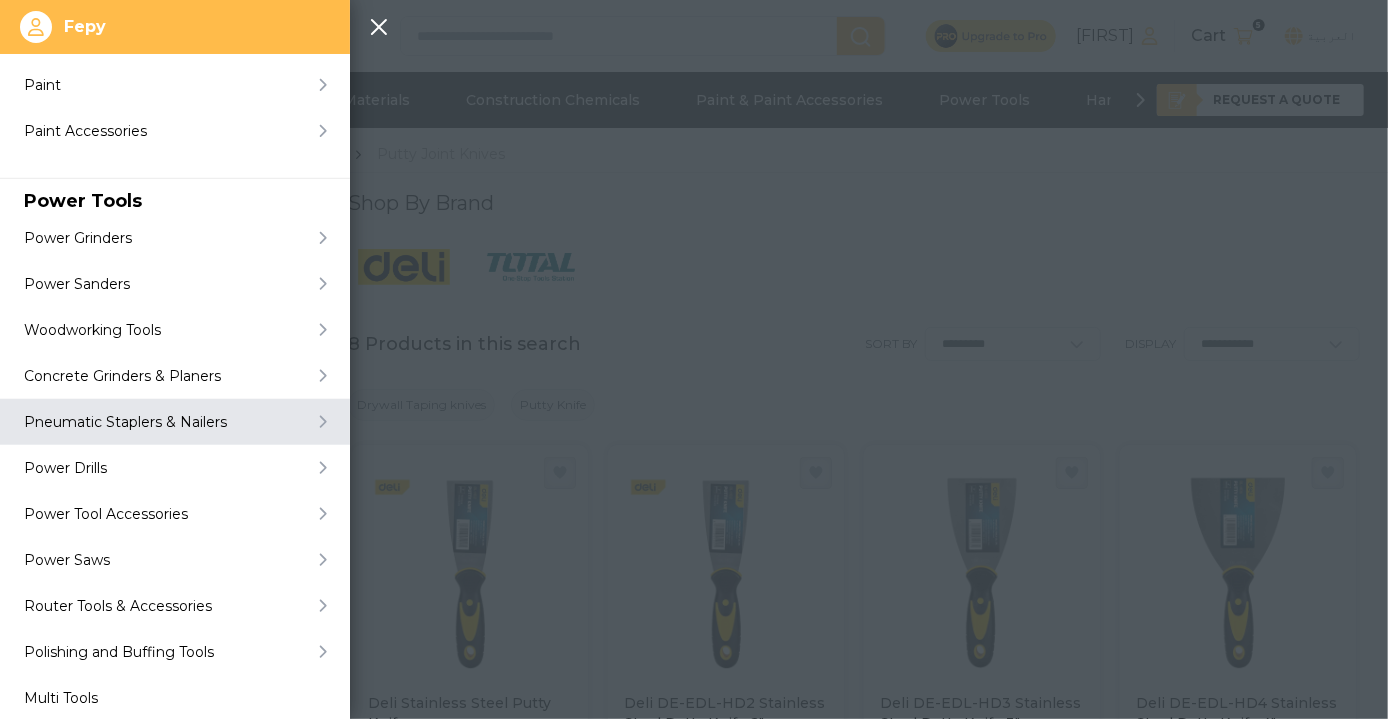 click on "Pneumatic Staplers & Nailers" at bounding box center (125, 422) 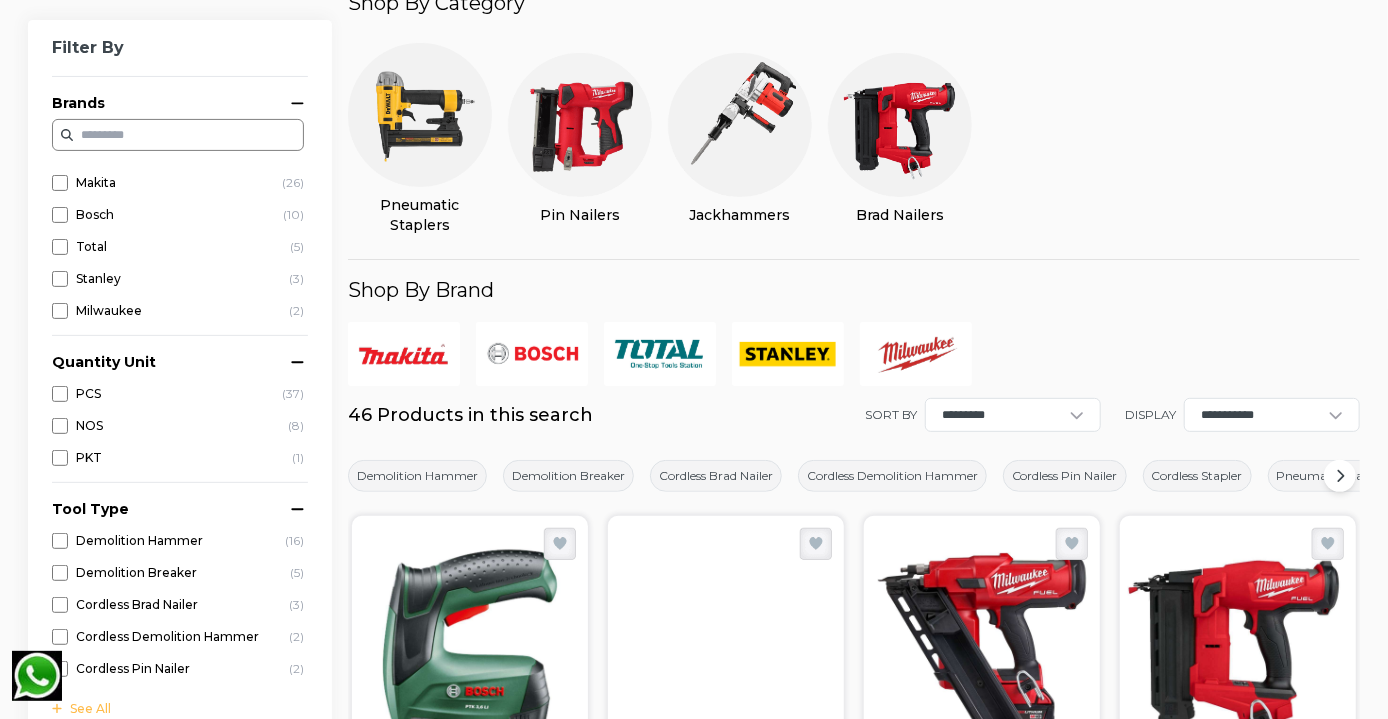 scroll, scrollTop: 0, scrollLeft: 0, axis: both 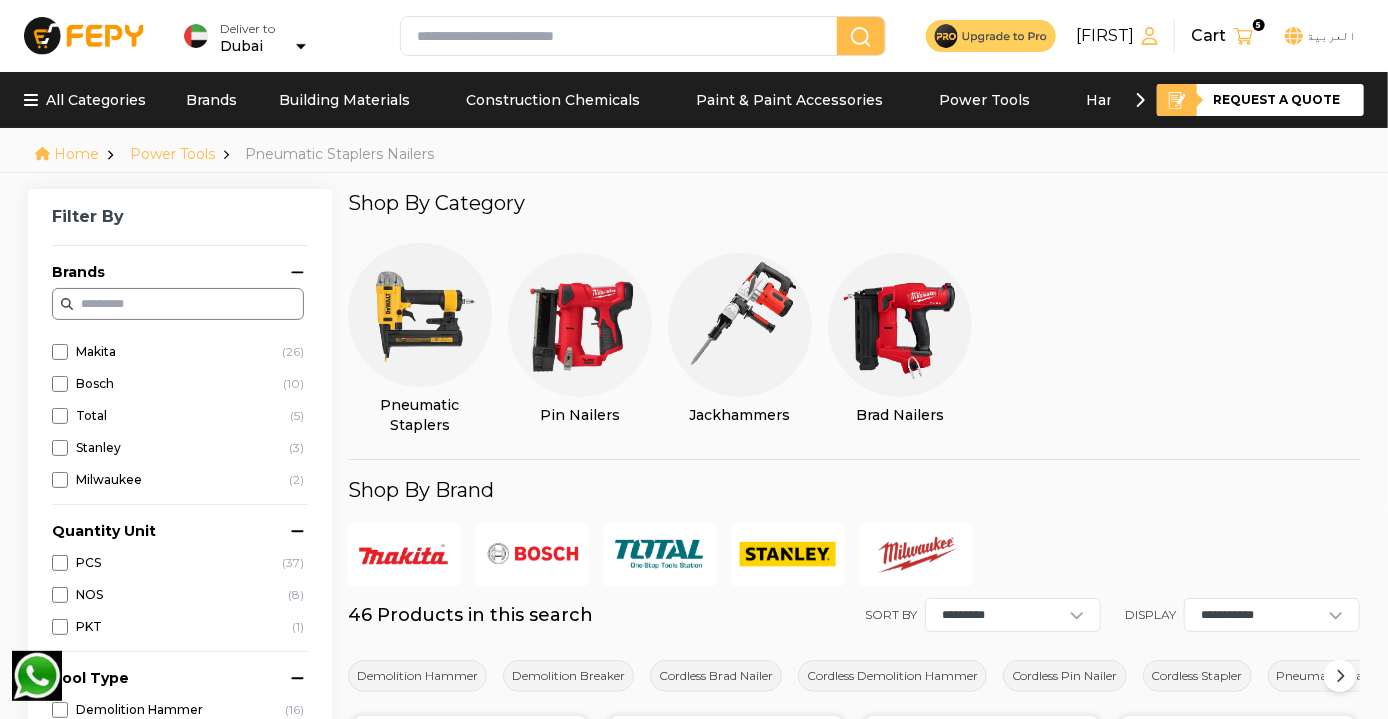 click on "Home" at bounding box center [76, 154] 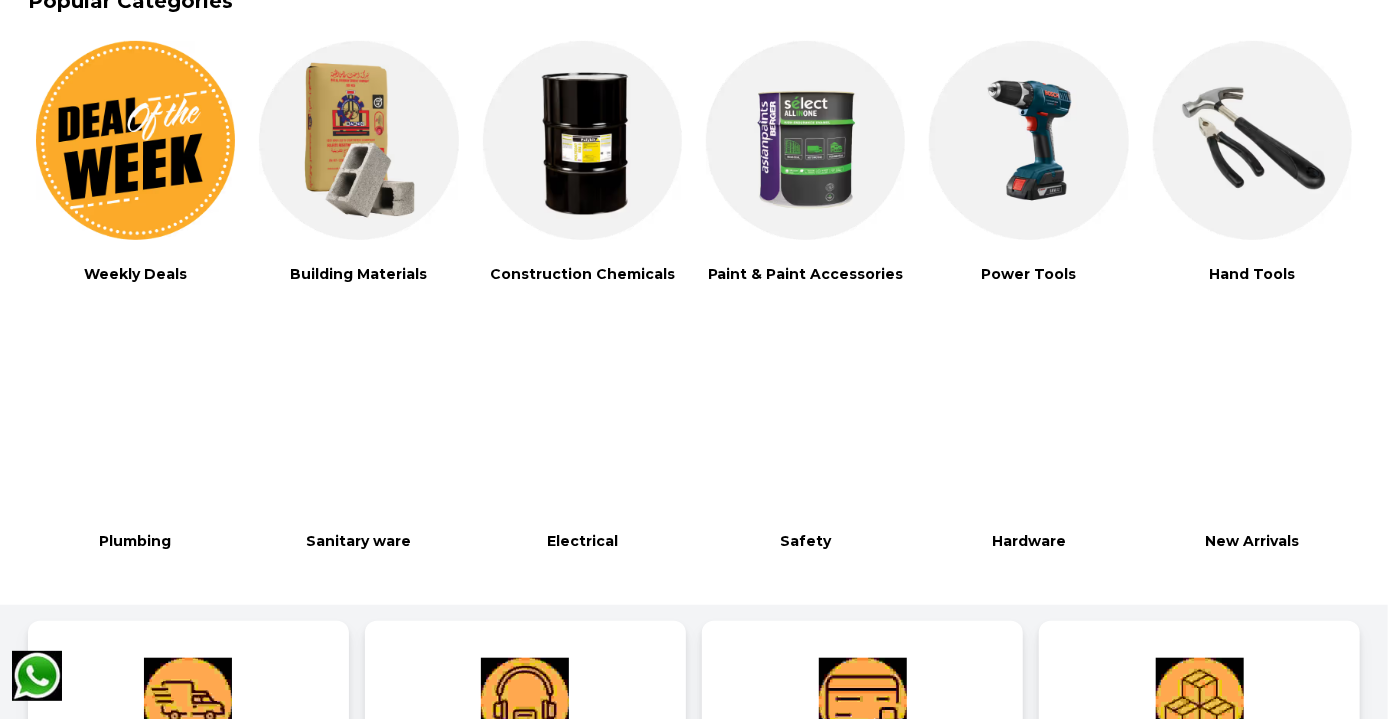 scroll, scrollTop: 444, scrollLeft: 0, axis: vertical 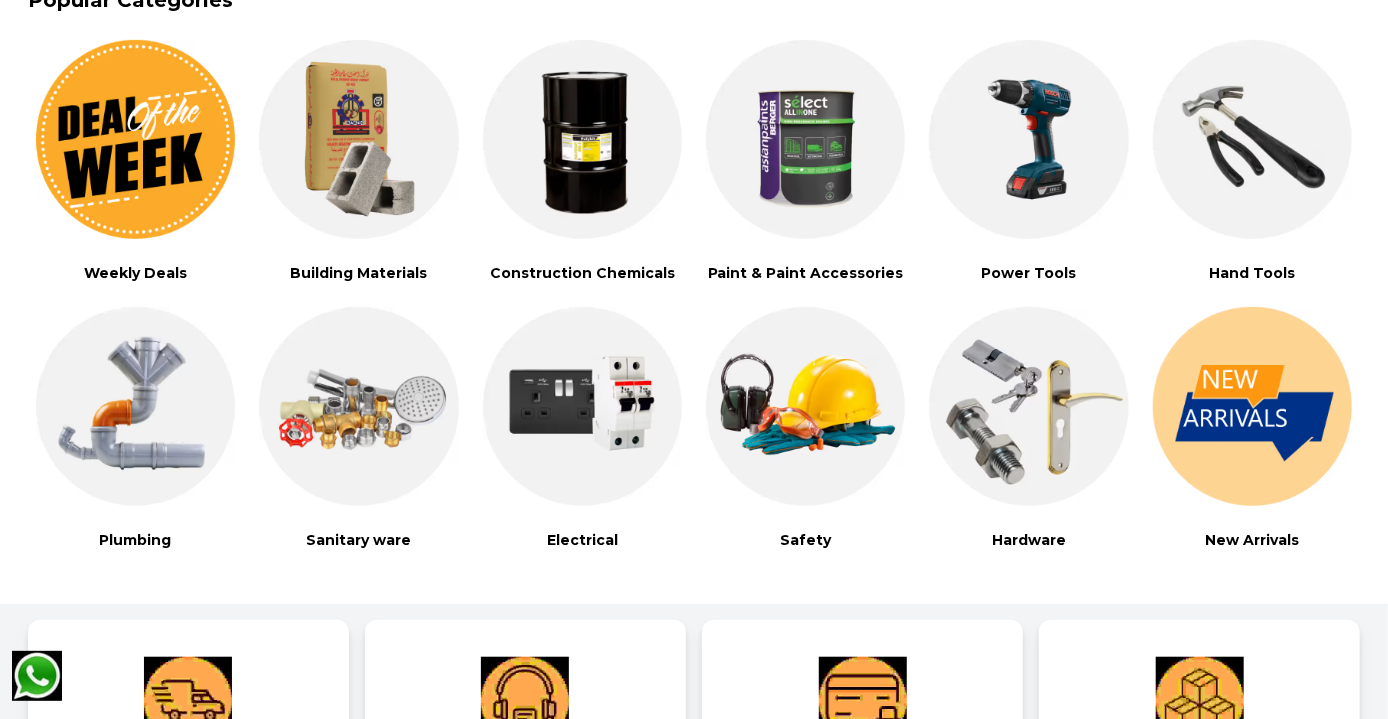 click at bounding box center [582, 406] 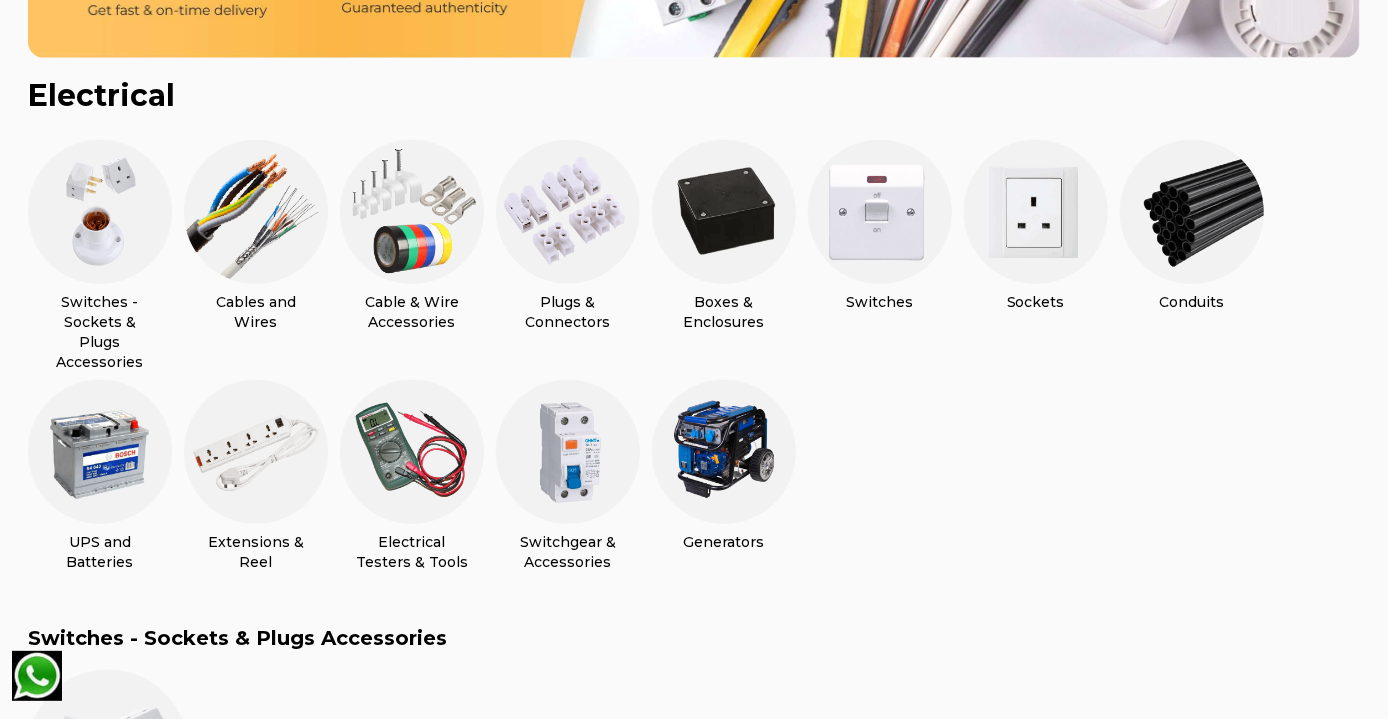 scroll, scrollTop: 474, scrollLeft: 0, axis: vertical 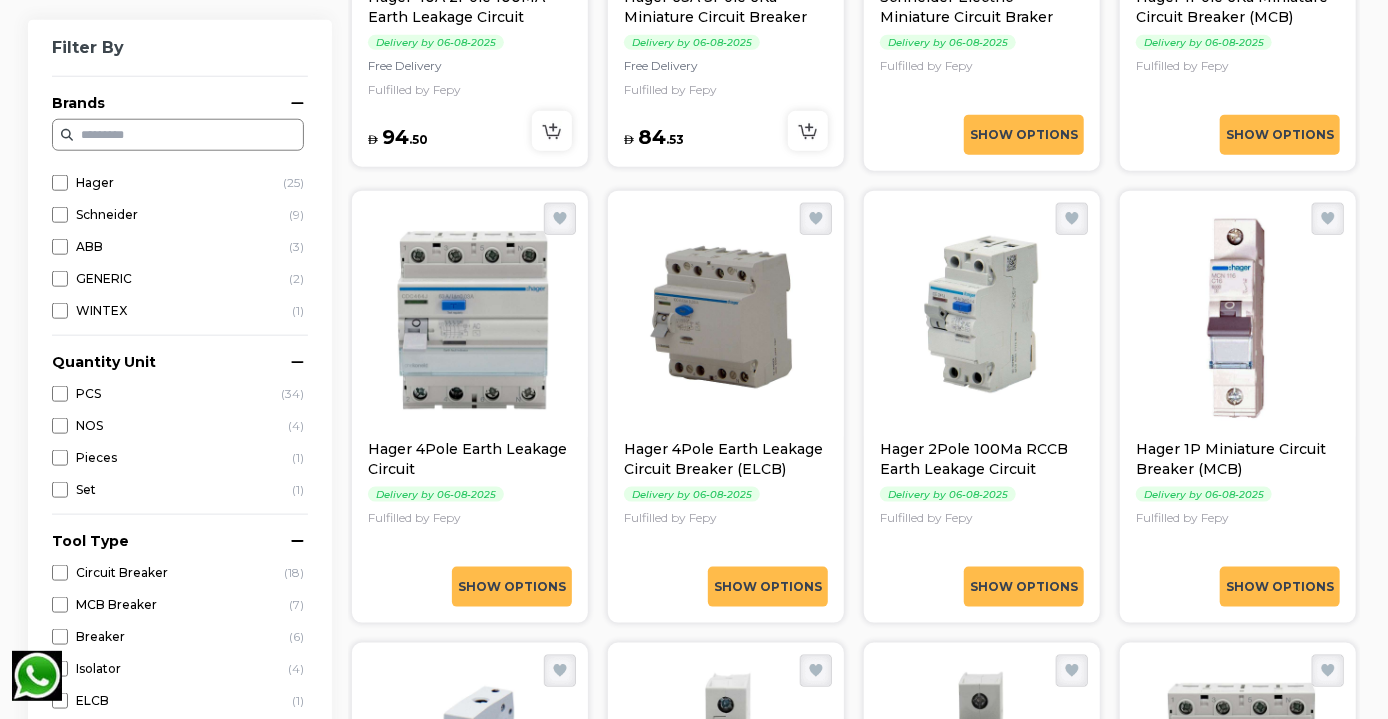 click at bounding box center (470, 319) 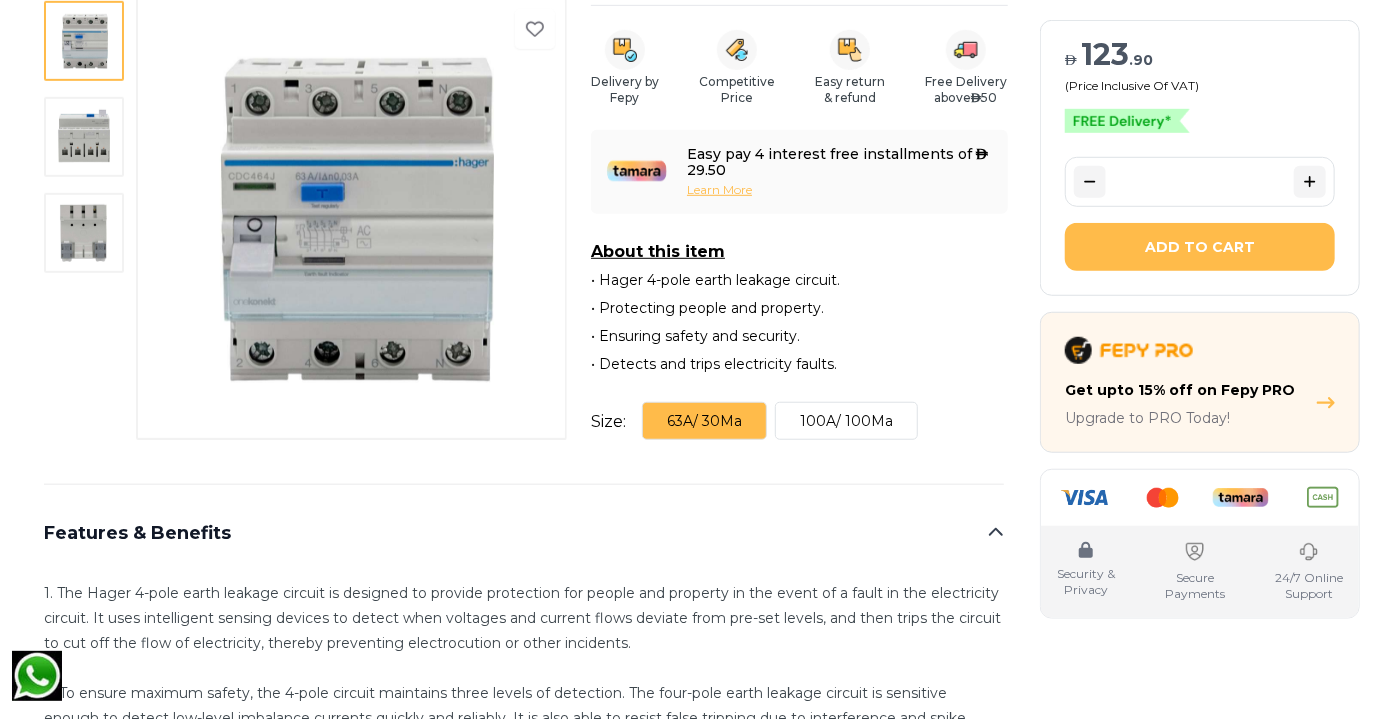 scroll, scrollTop: 581, scrollLeft: 0, axis: vertical 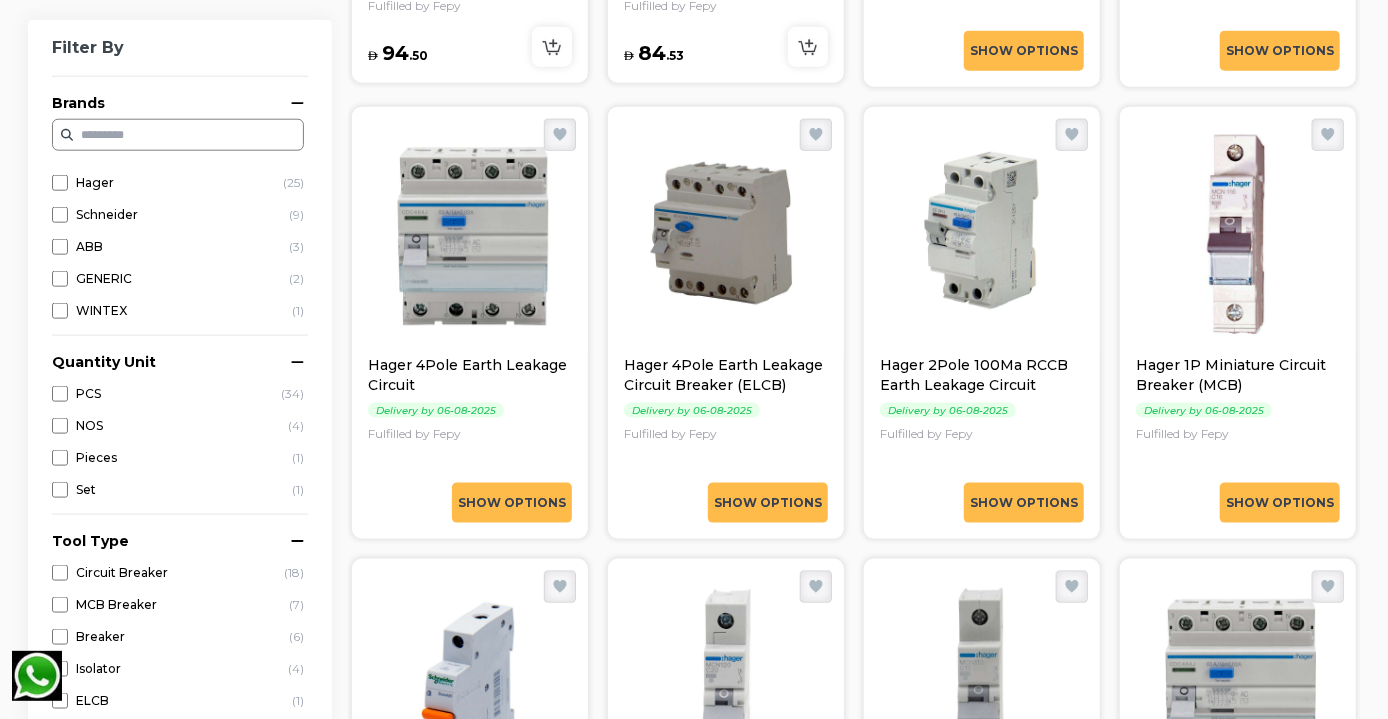 click on "Show Options" at bounding box center [768, 503] 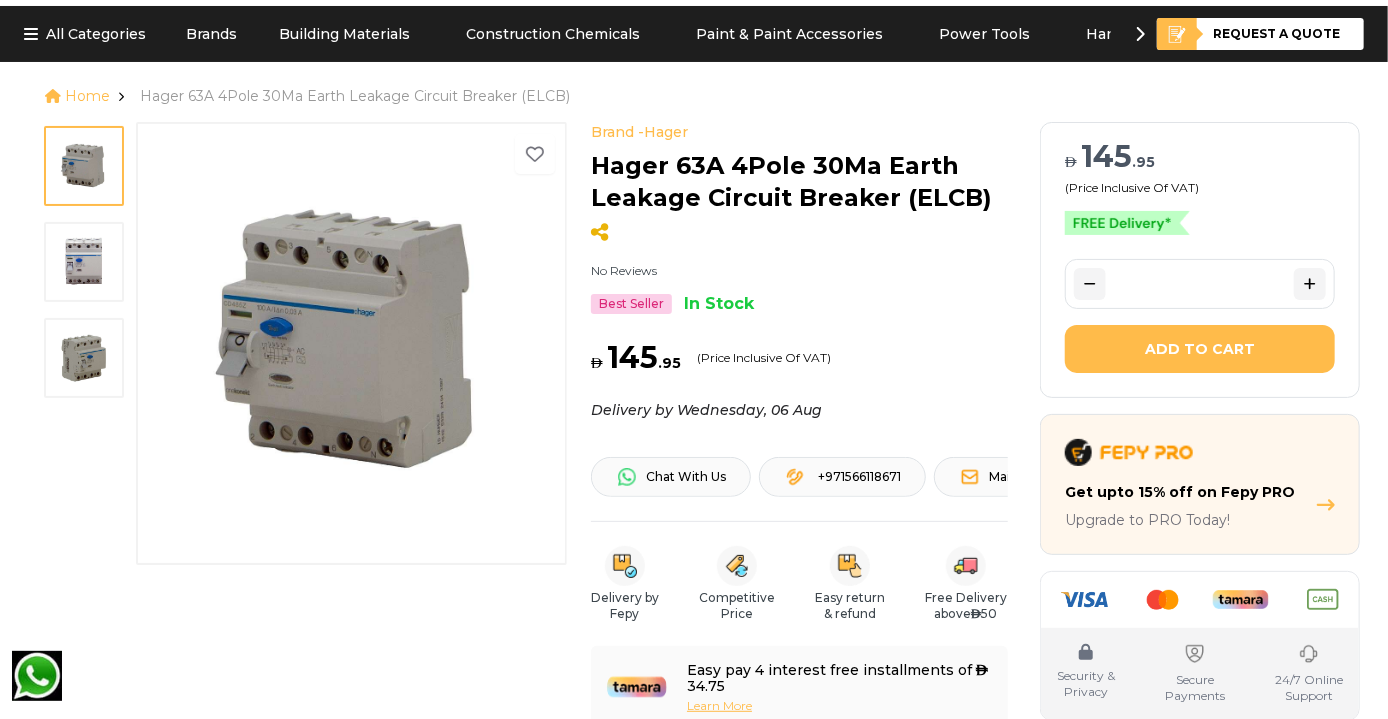 scroll, scrollTop: 65, scrollLeft: 0, axis: vertical 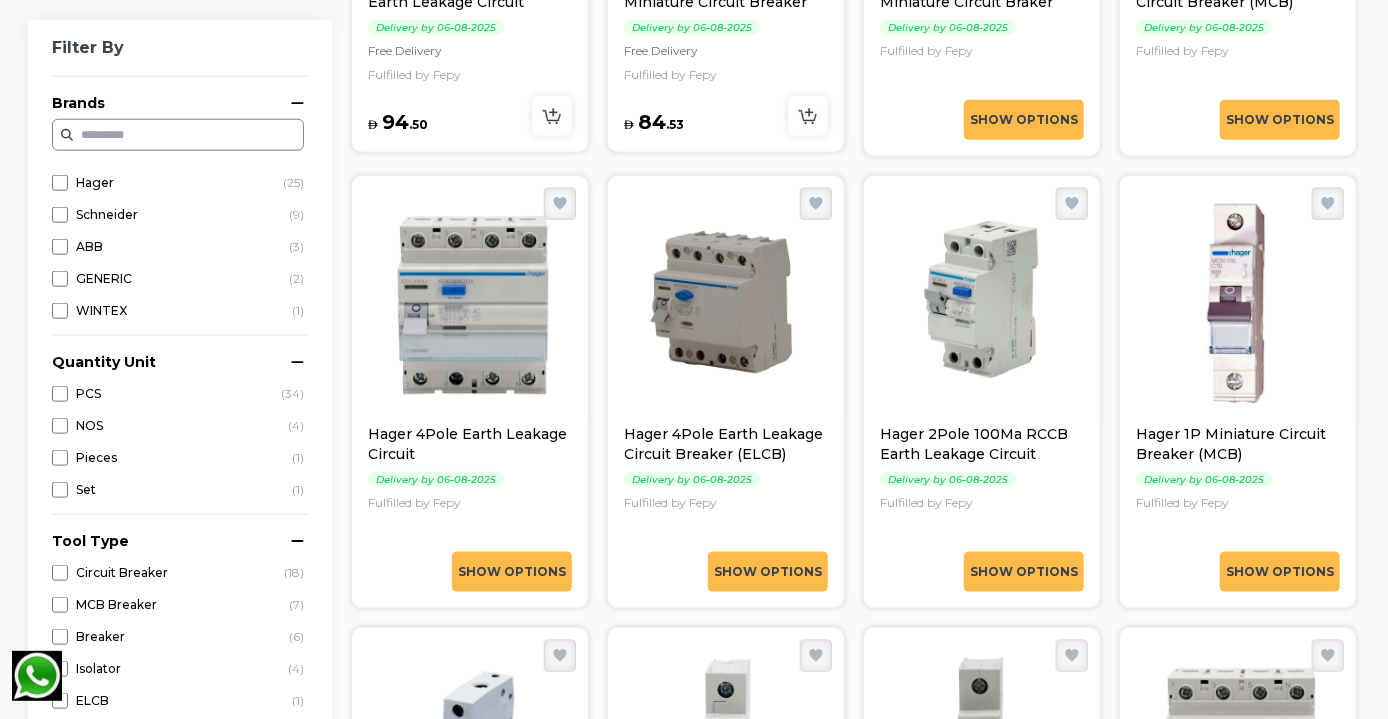 click on "Hager 4Pole Earth Leakage Circuit Breaker (ELCB)" at bounding box center (726, 444) 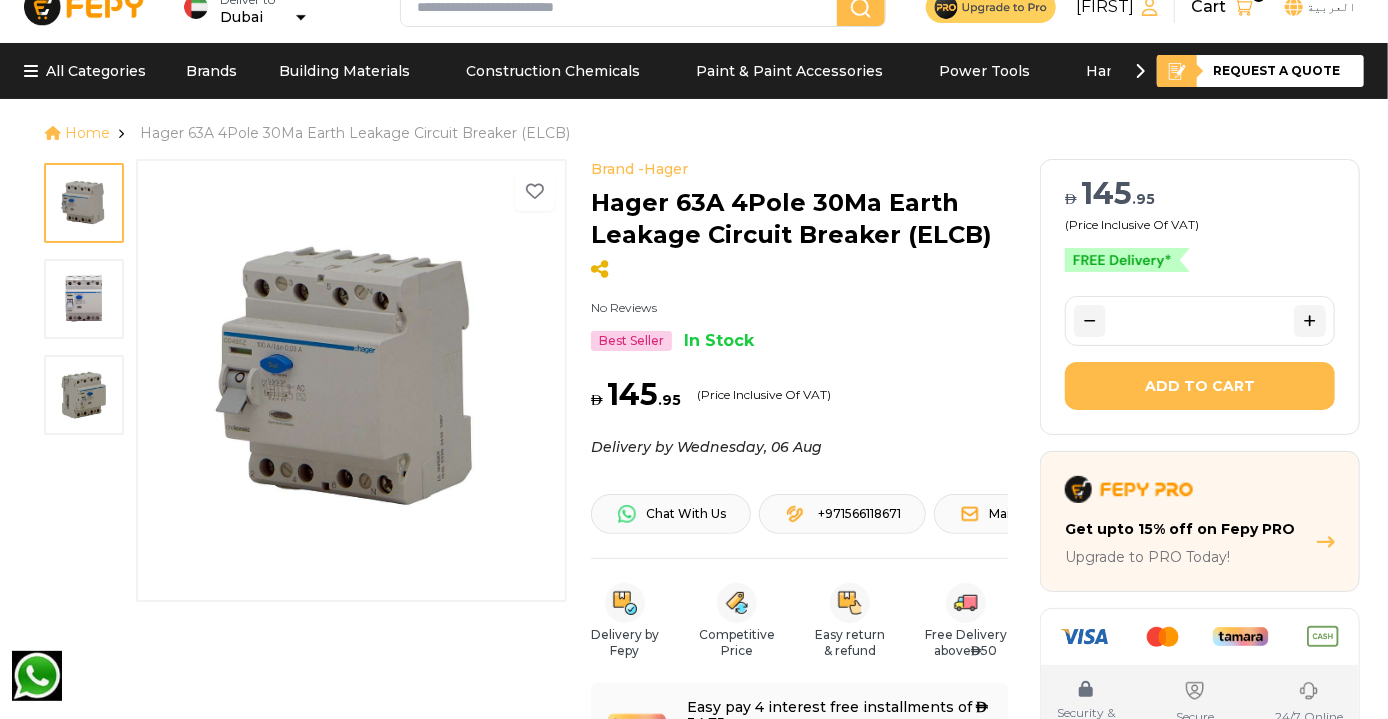 scroll, scrollTop: 31, scrollLeft: 0, axis: vertical 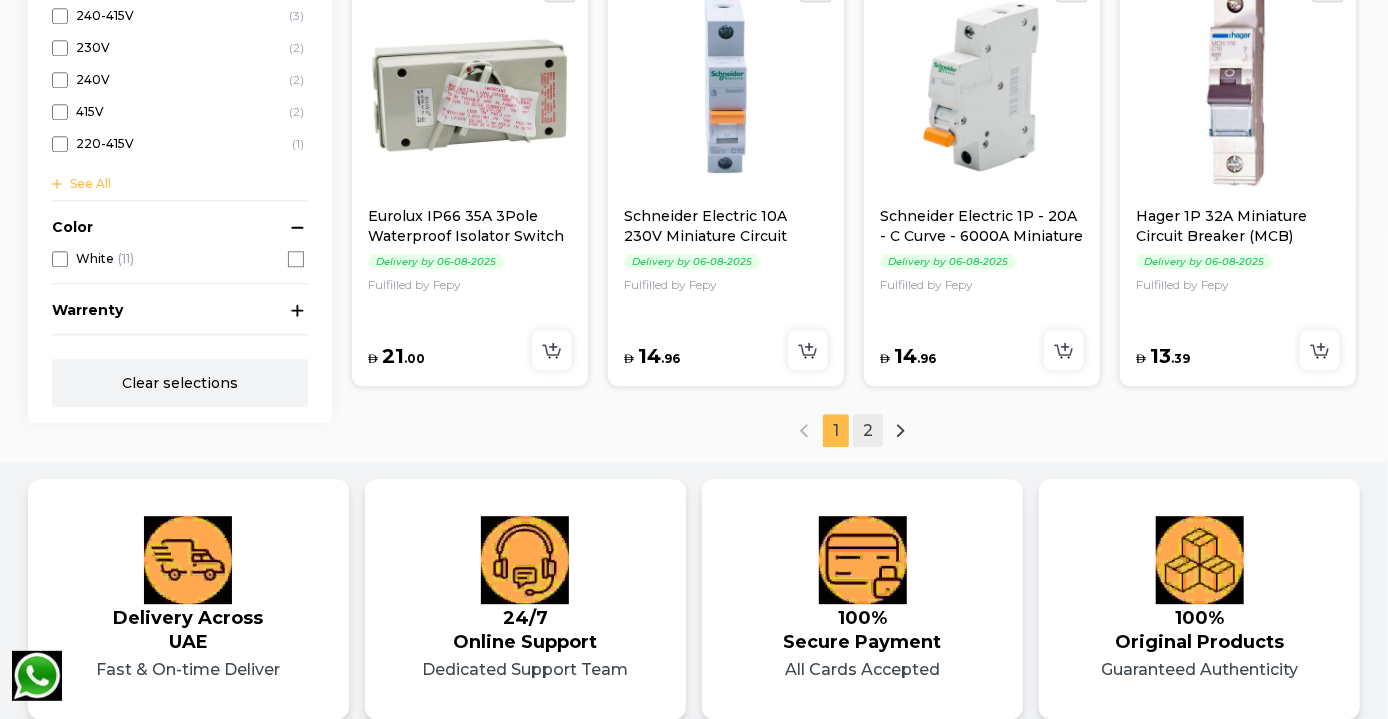 click on "2" at bounding box center [868, 430] 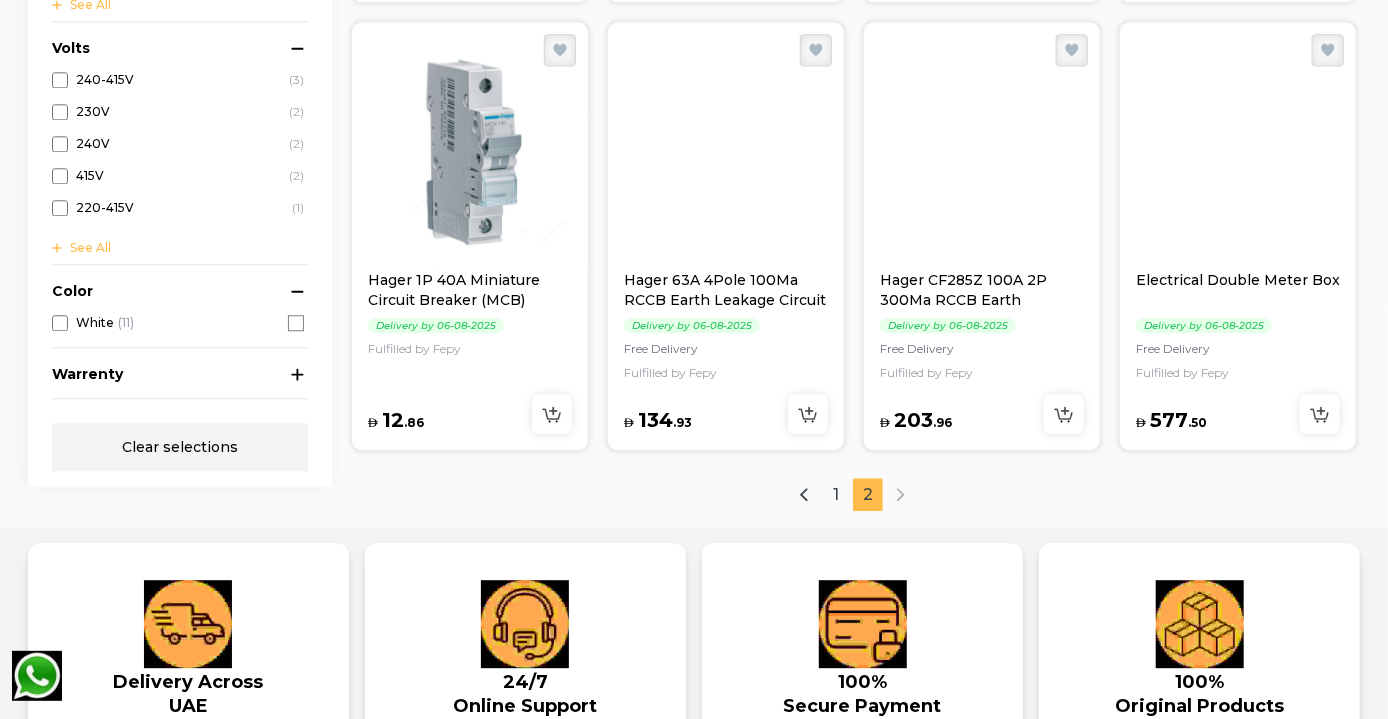 scroll, scrollTop: 2487, scrollLeft: 0, axis: vertical 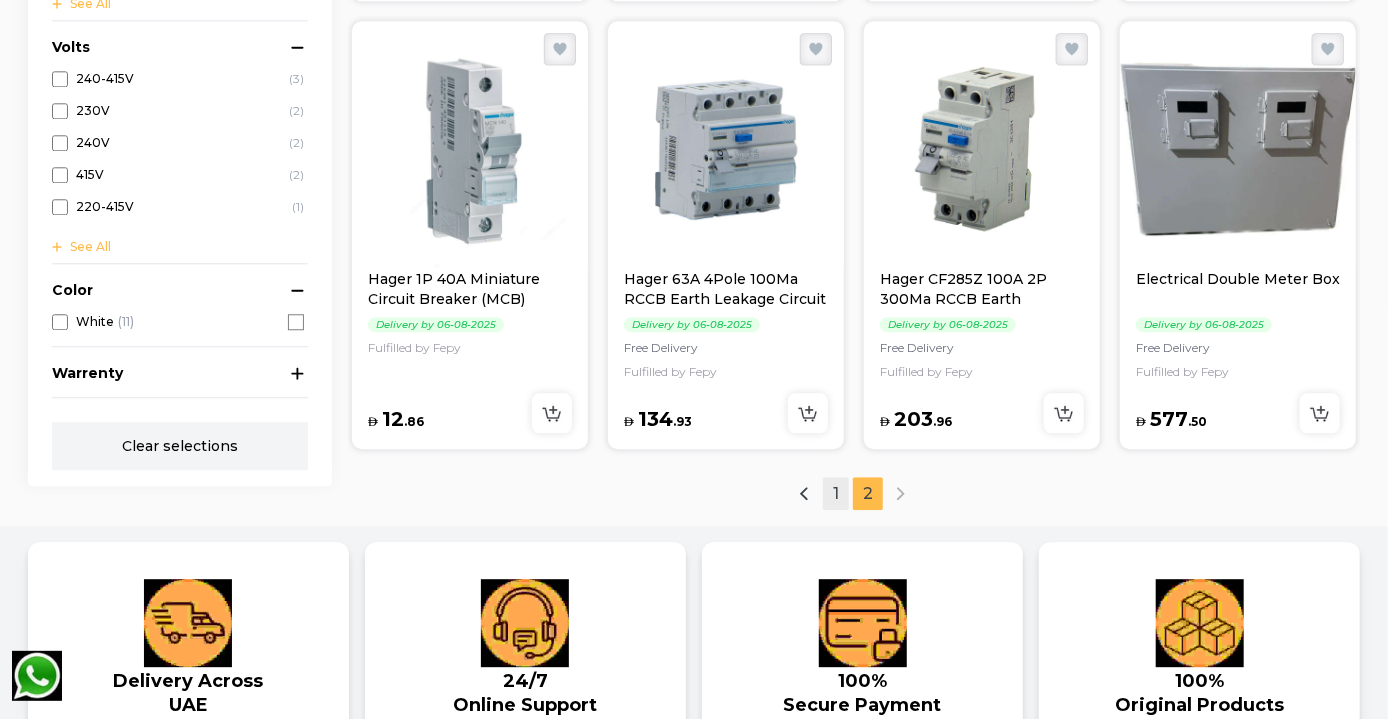 click on "1" at bounding box center [836, 493] 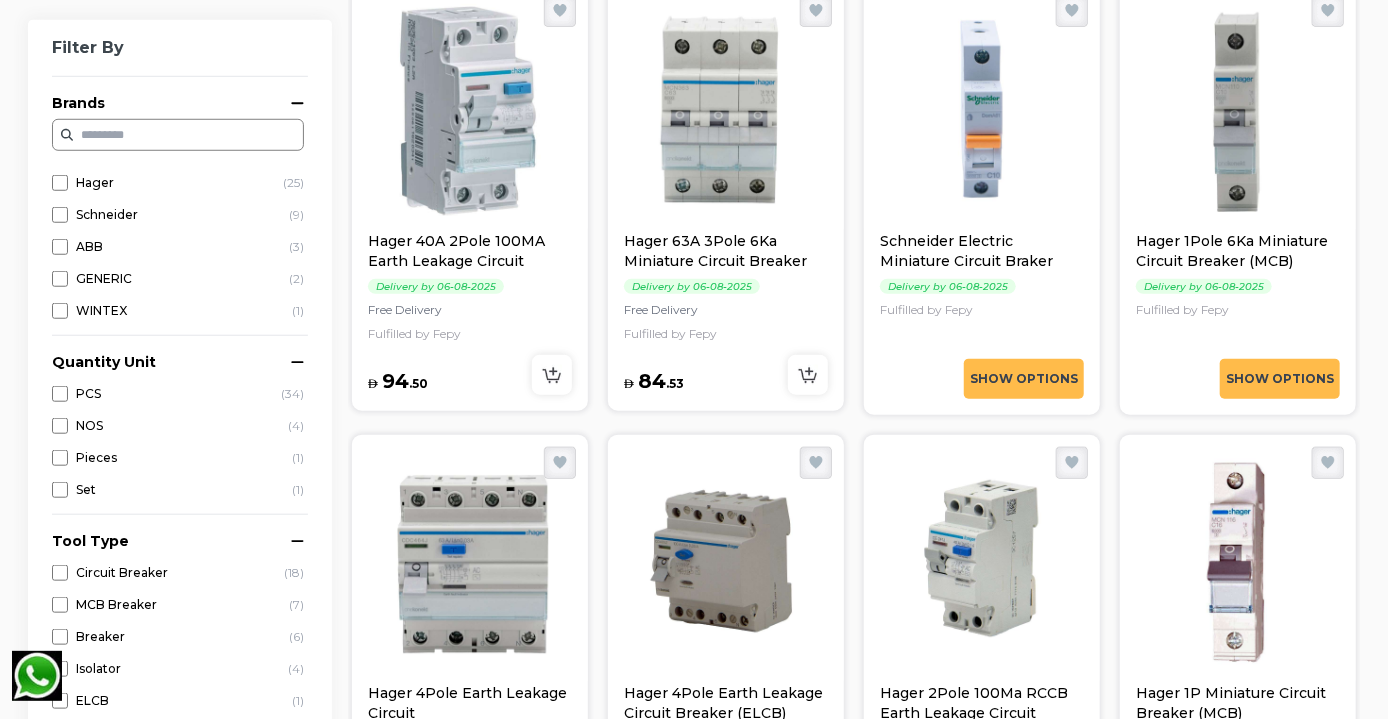 scroll, scrollTop: 733, scrollLeft: 0, axis: vertical 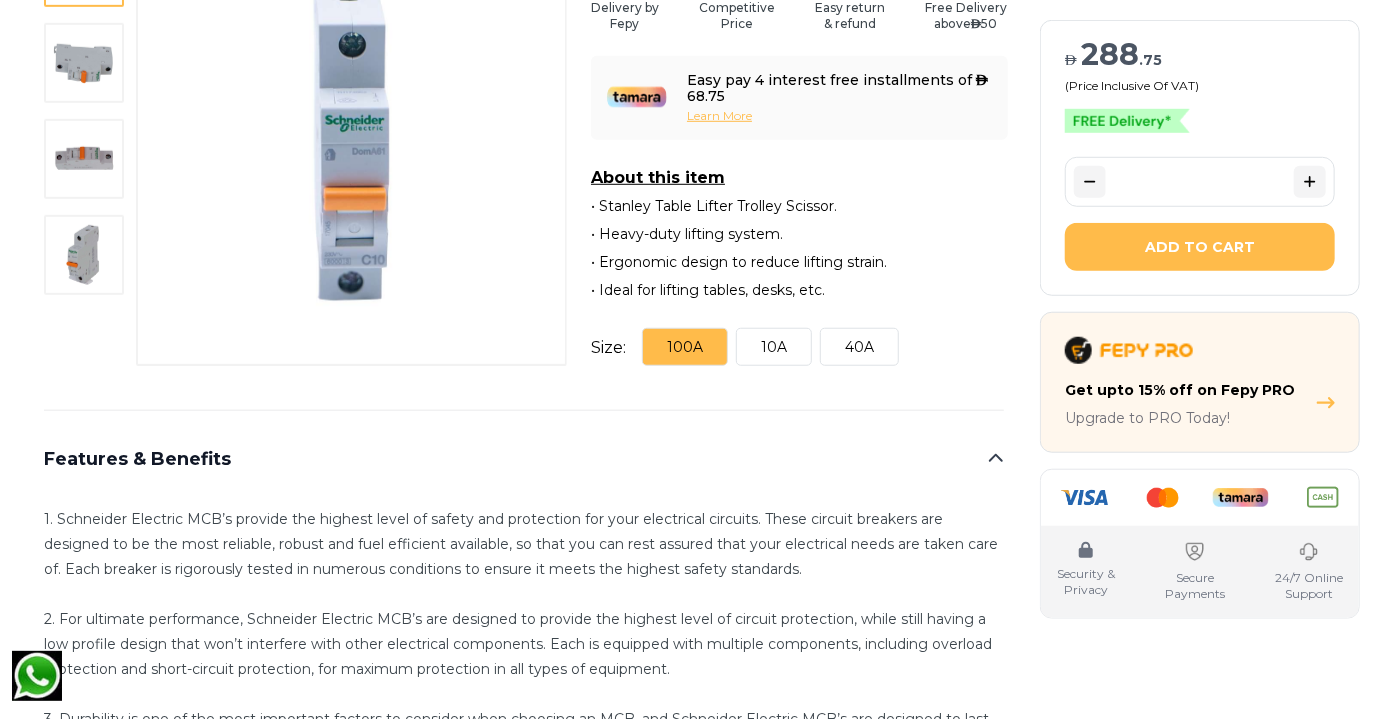 click on "40A" at bounding box center [859, 347] 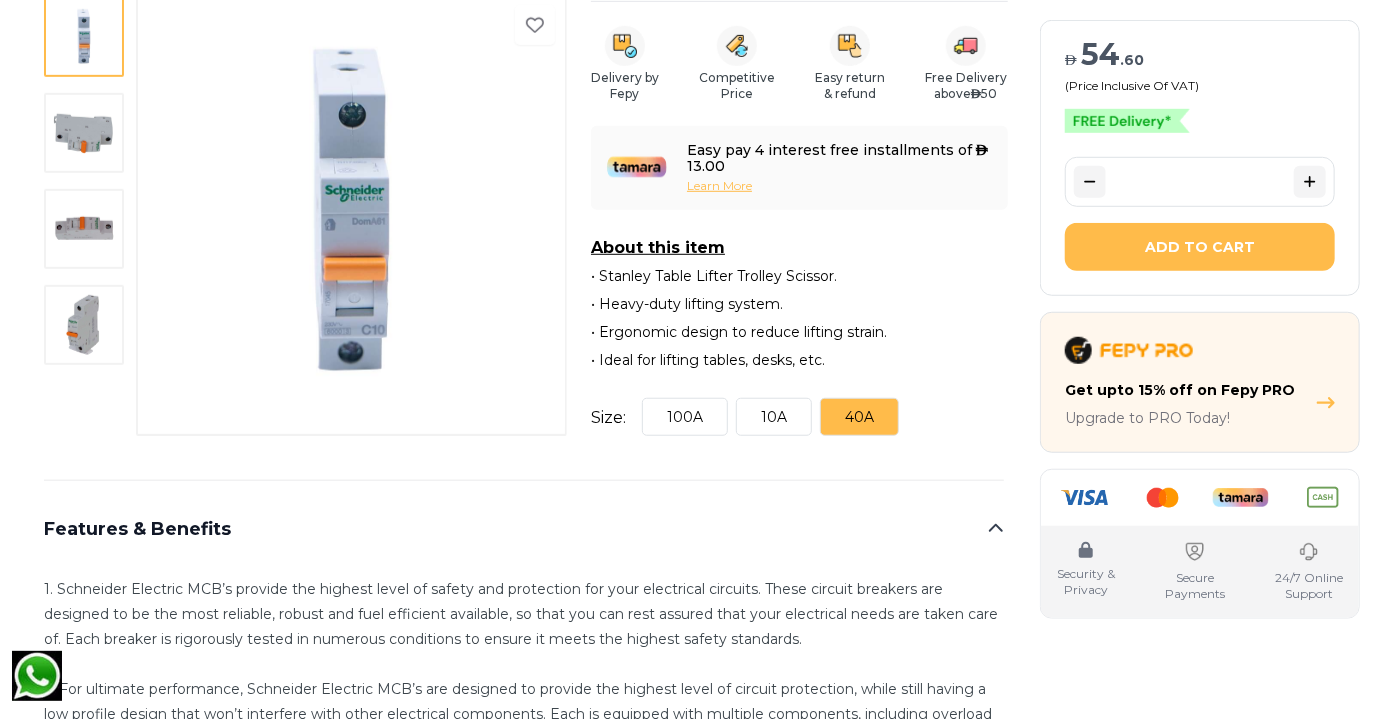 scroll, scrollTop: 587, scrollLeft: 0, axis: vertical 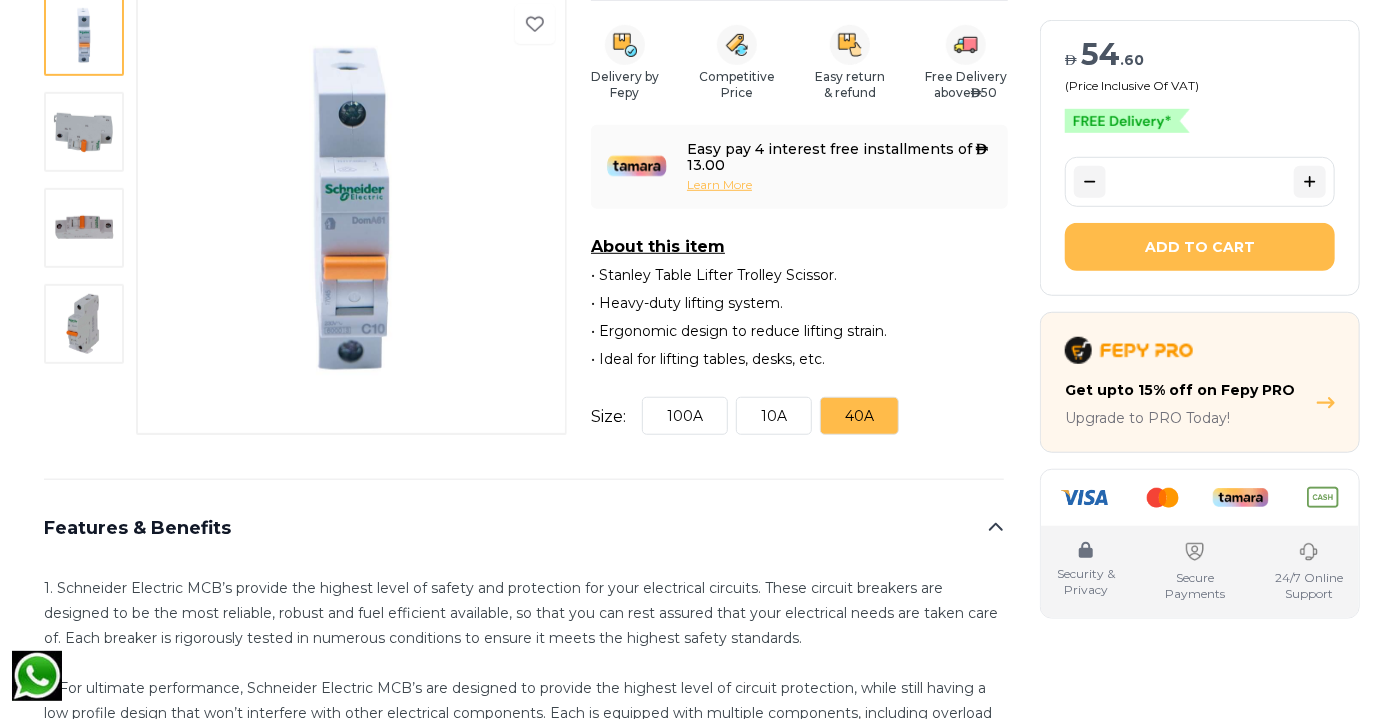 click on "10A" at bounding box center [774, 416] 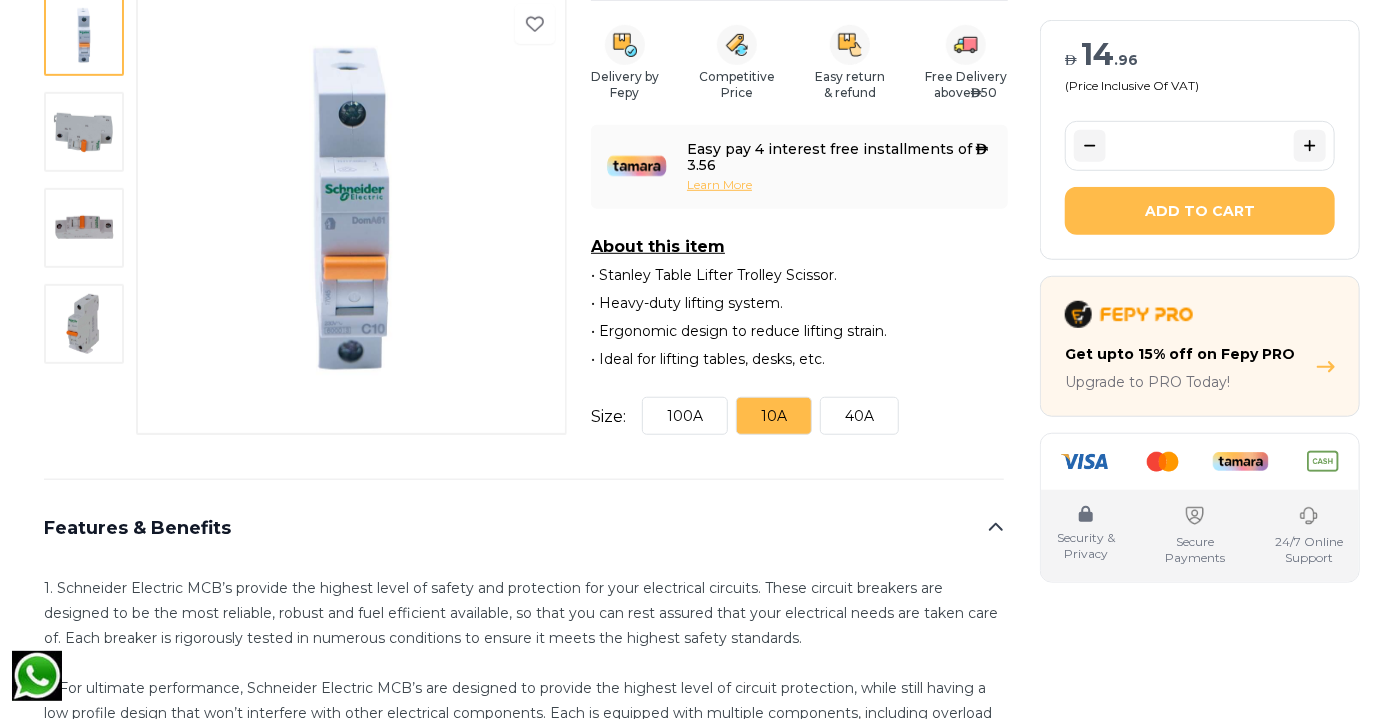 click on "40A" at bounding box center (859, 416) 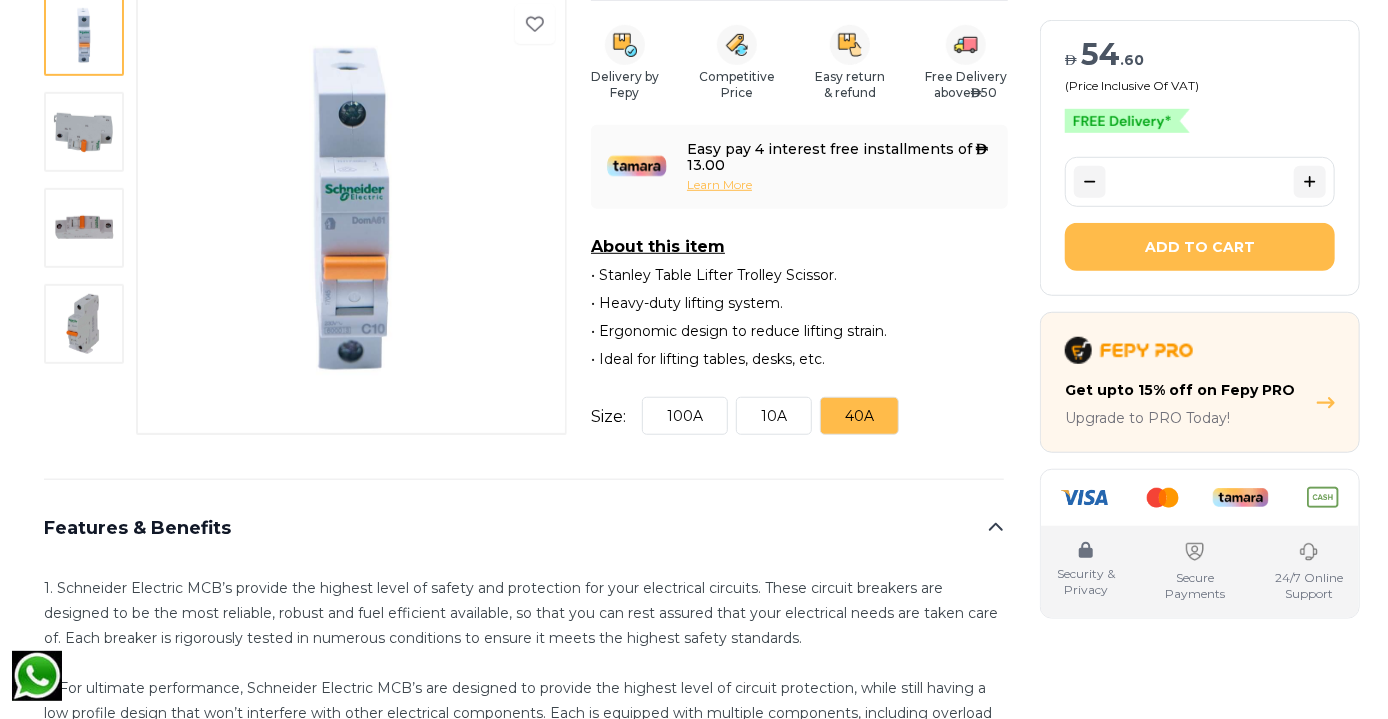 click at bounding box center (84, 324) 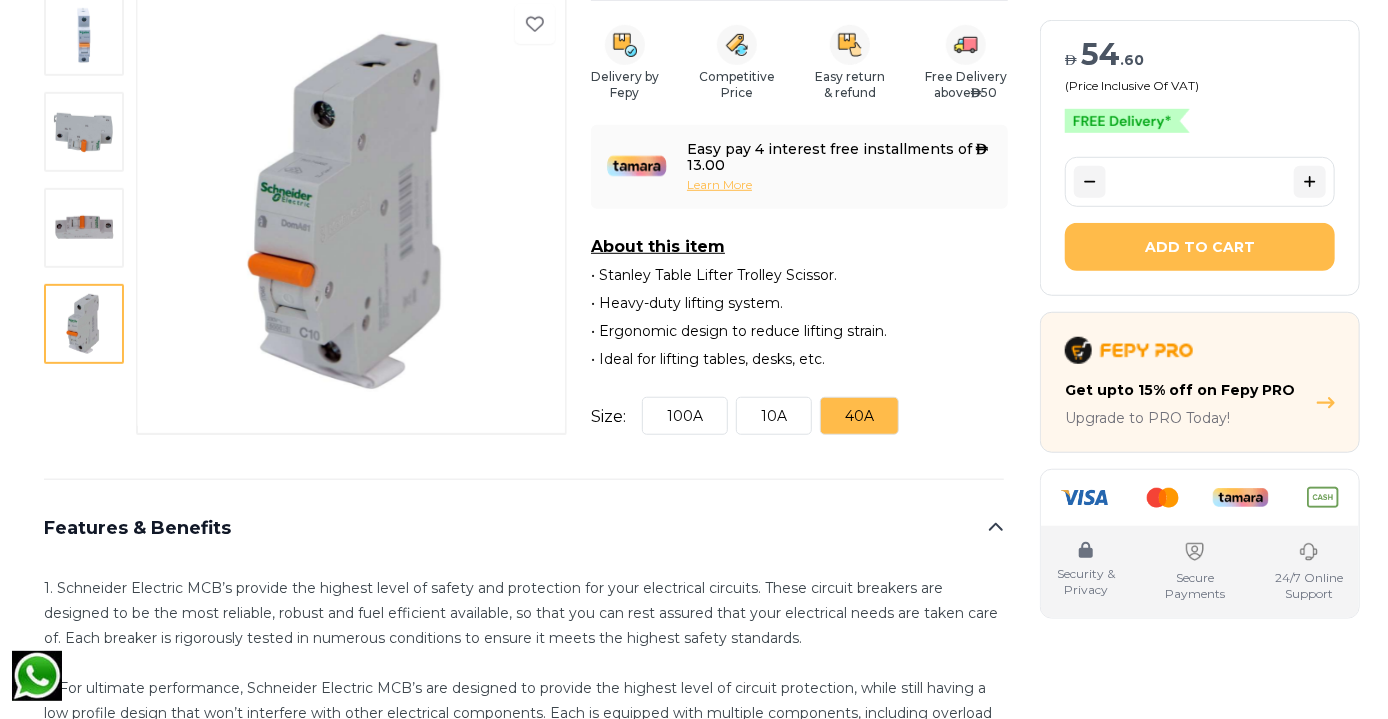 click at bounding box center [84, 228] 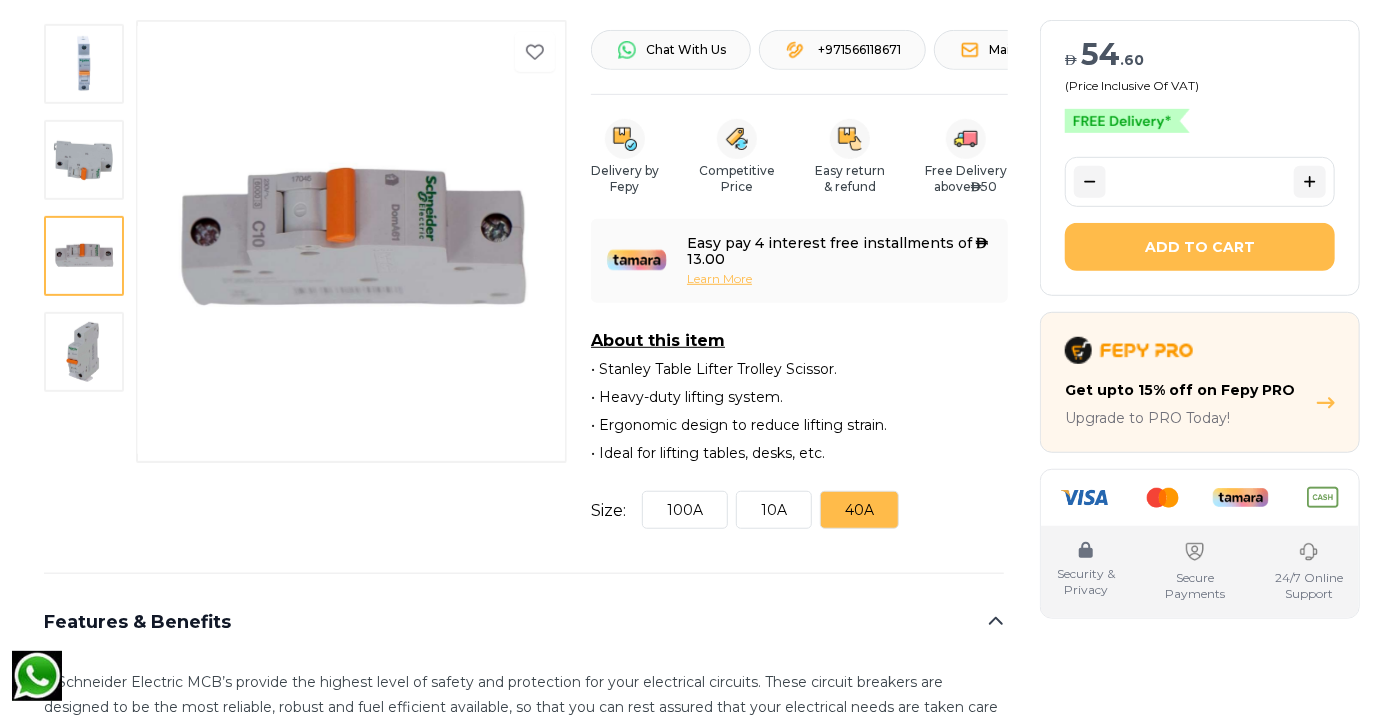 scroll, scrollTop: 520, scrollLeft: 0, axis: vertical 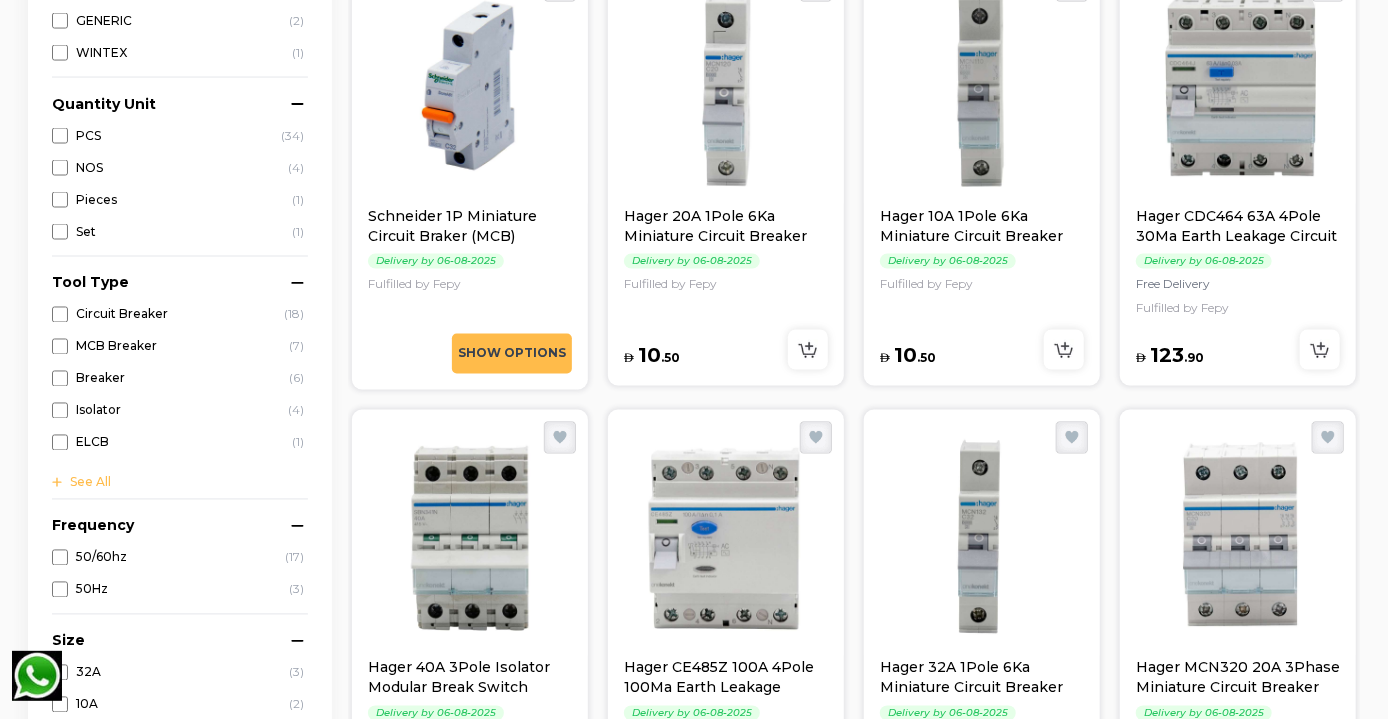 click on "Hager CDC464 63A 4Pole 30Ma Earth Leakage Circuit" at bounding box center [1238, 226] 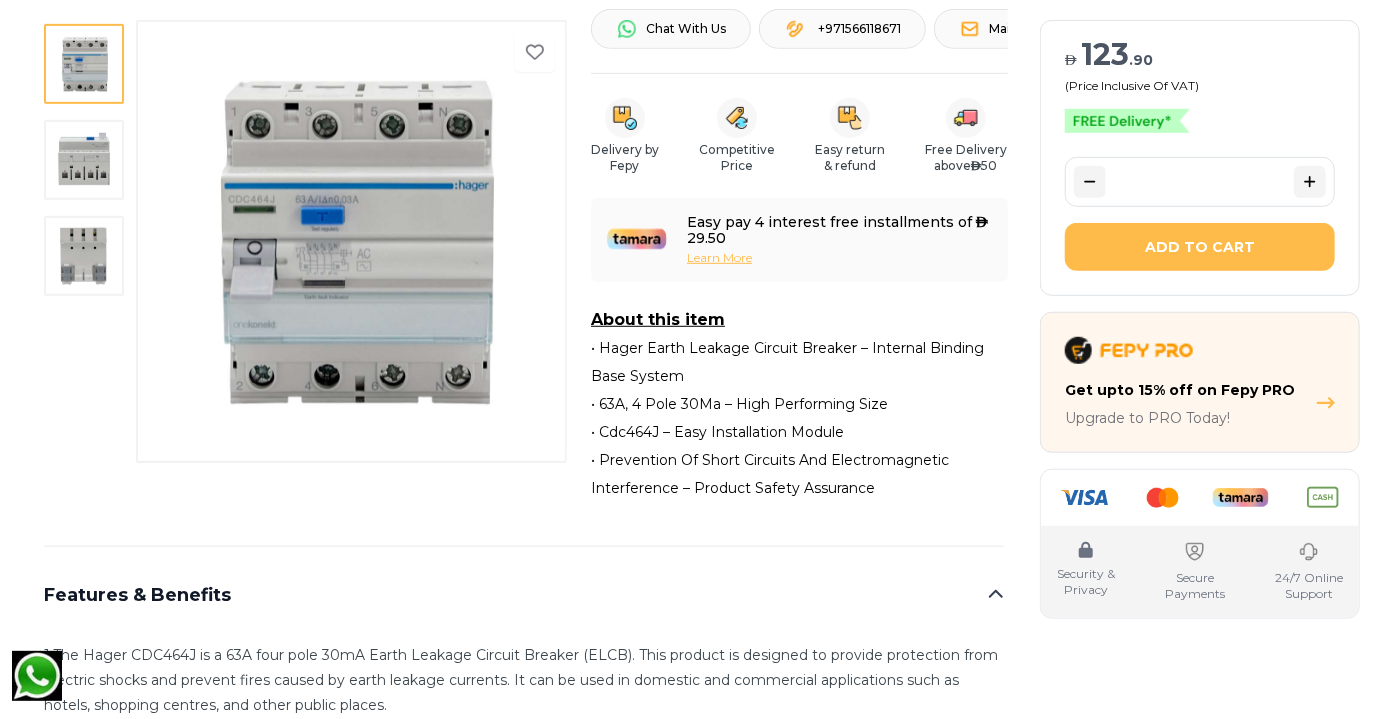 scroll, scrollTop: 0, scrollLeft: 0, axis: both 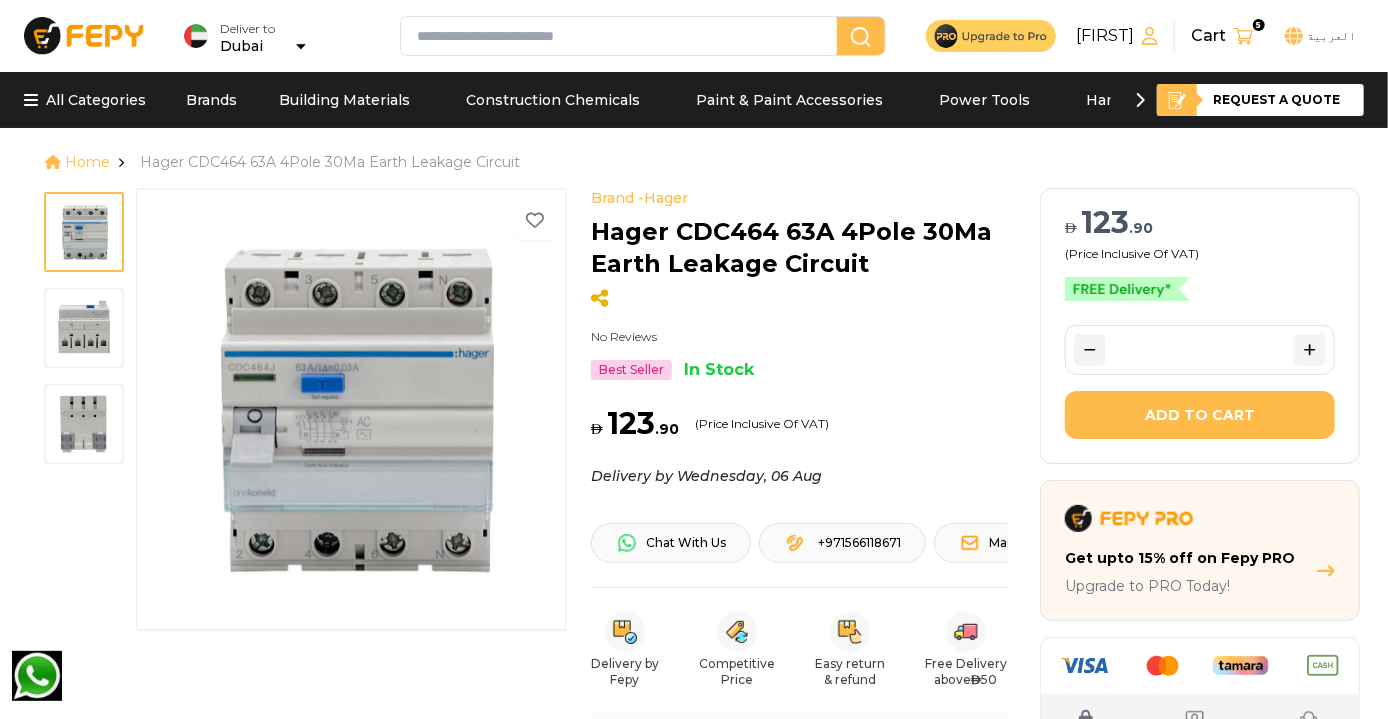 click at bounding box center [84, 35] 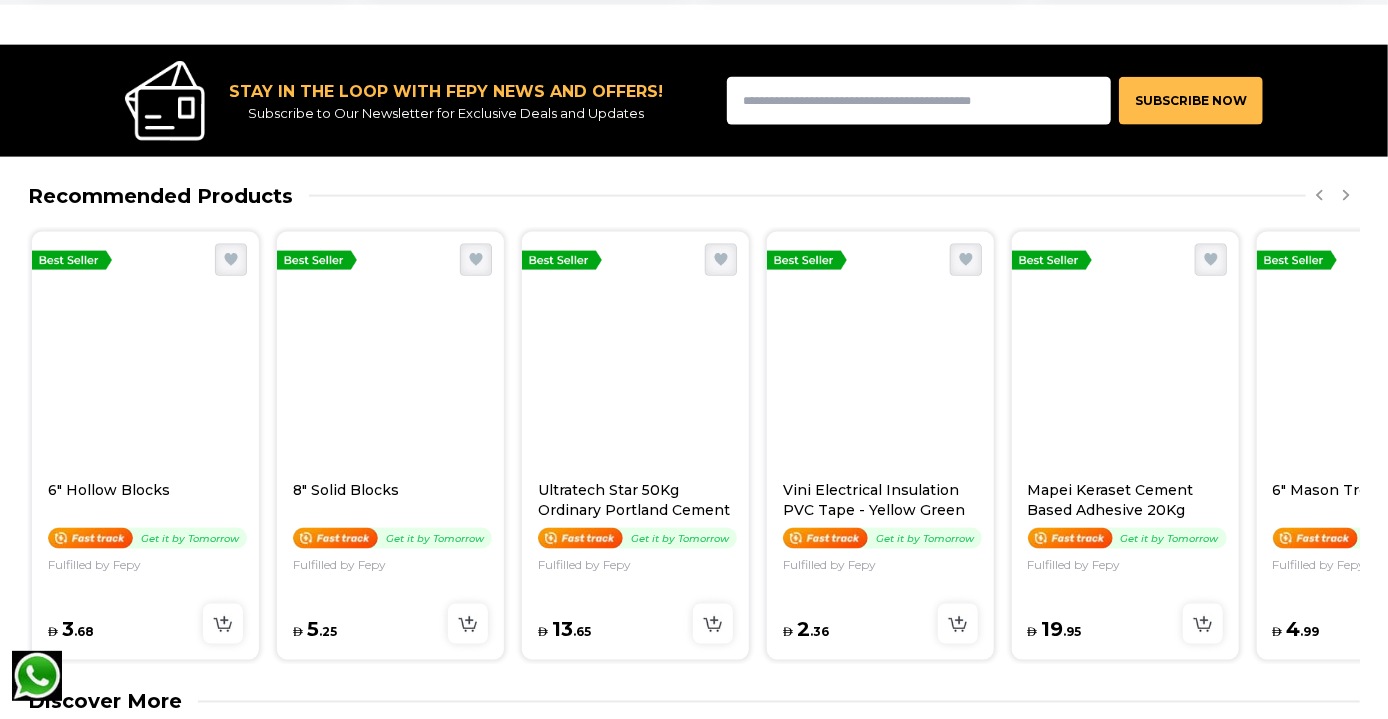 scroll, scrollTop: 1316, scrollLeft: 0, axis: vertical 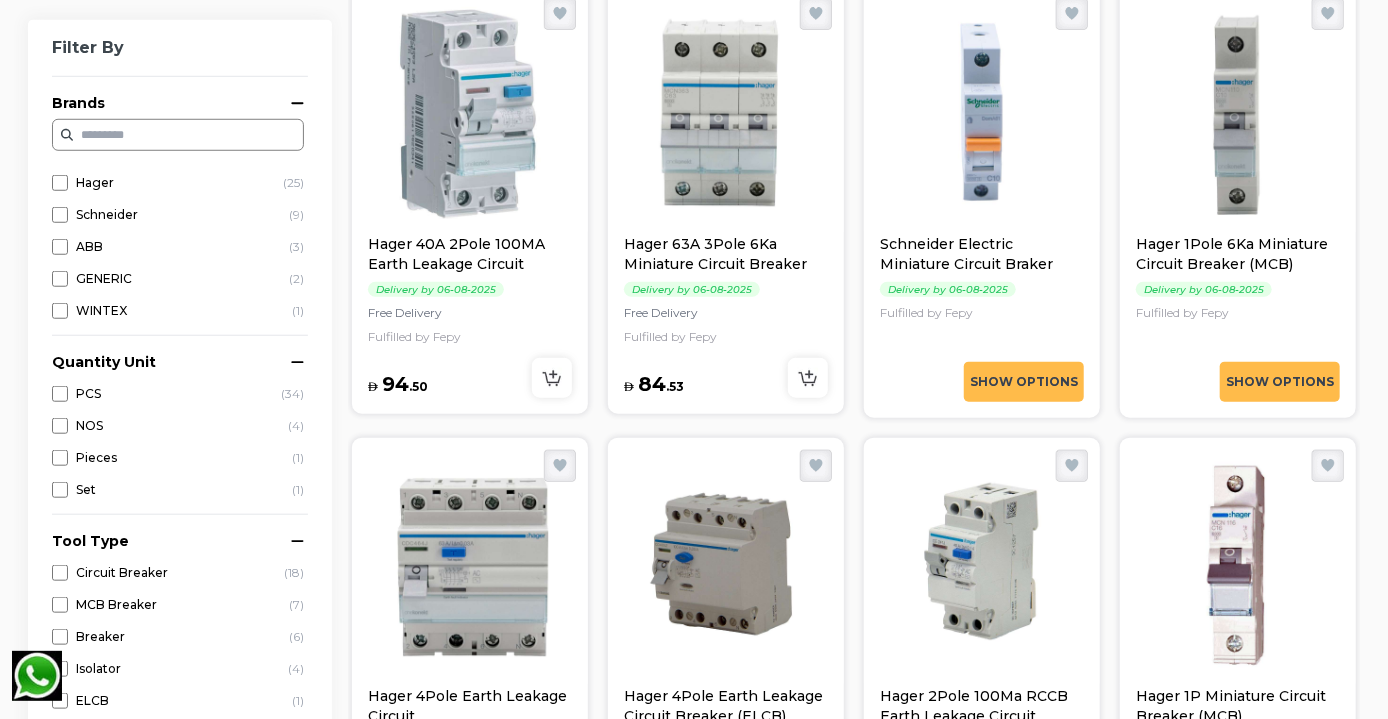 click on "Show Options" at bounding box center (1024, 382) 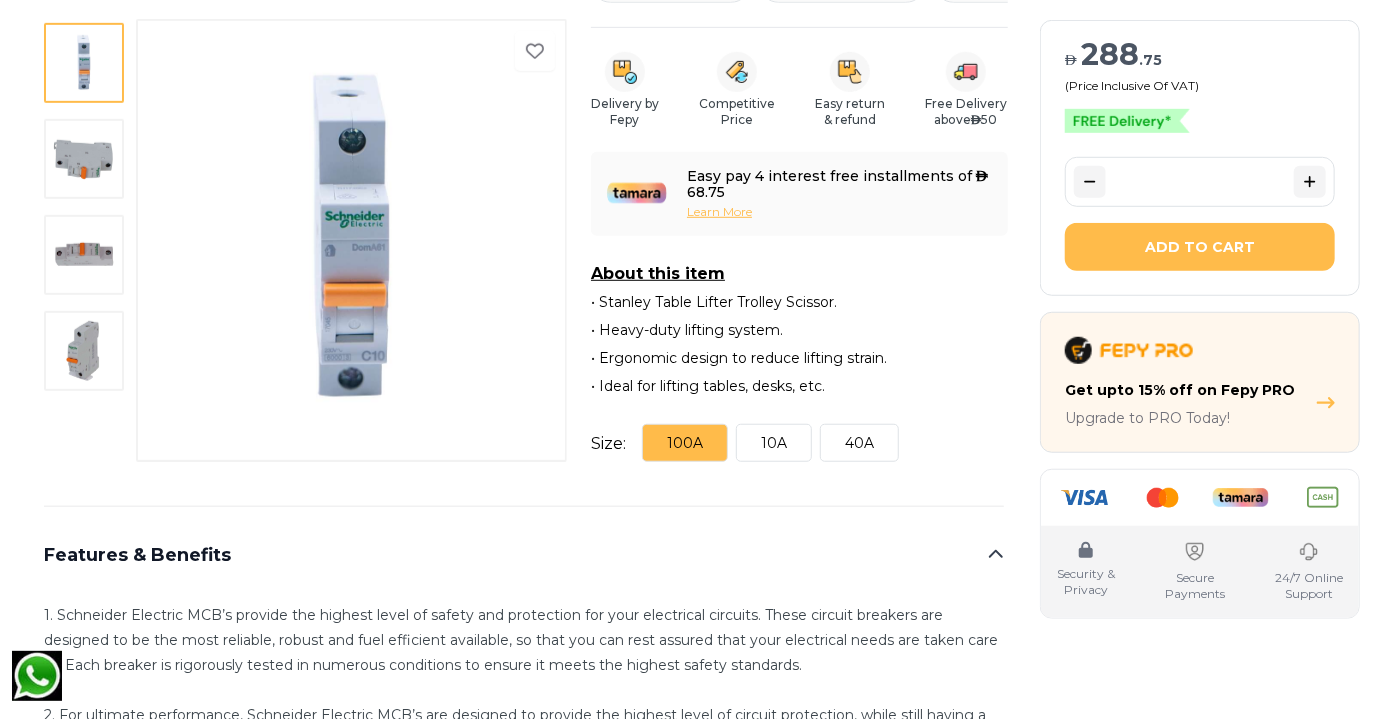 scroll, scrollTop: 562, scrollLeft: 0, axis: vertical 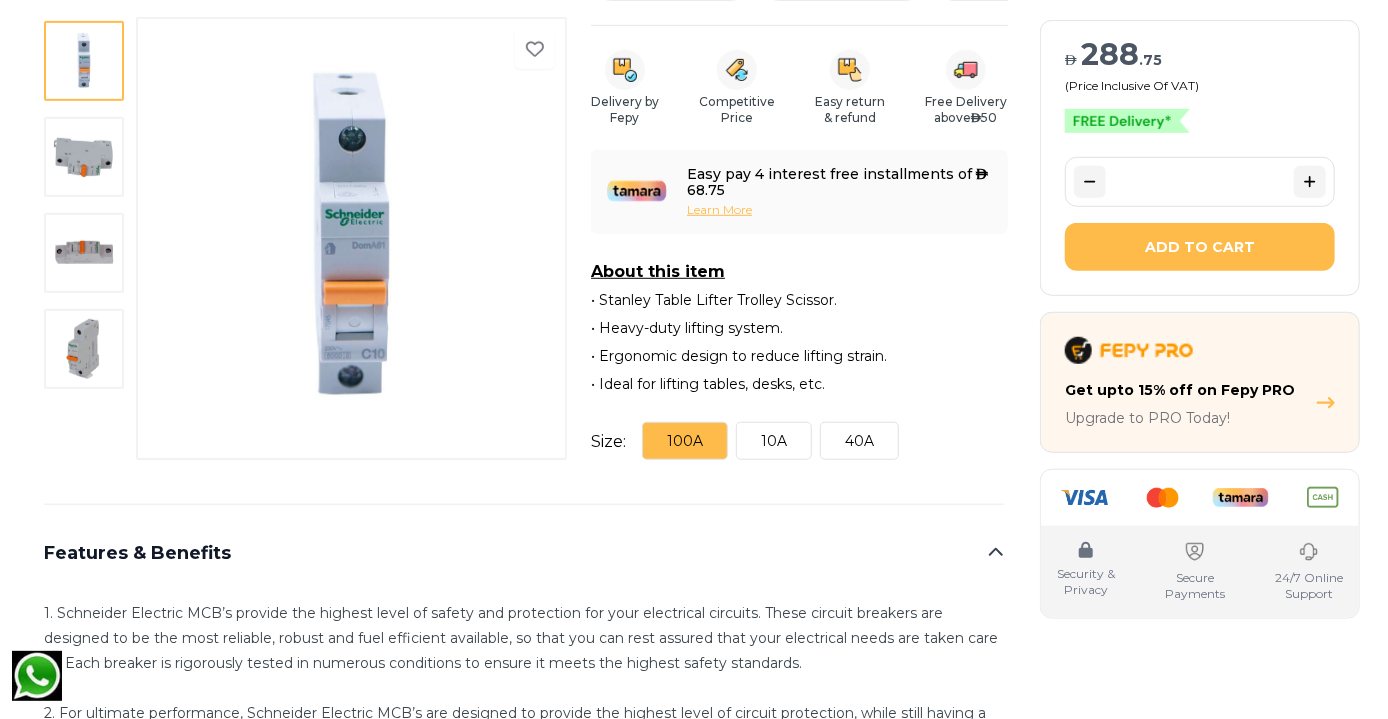 click on "10A" at bounding box center [774, 441] 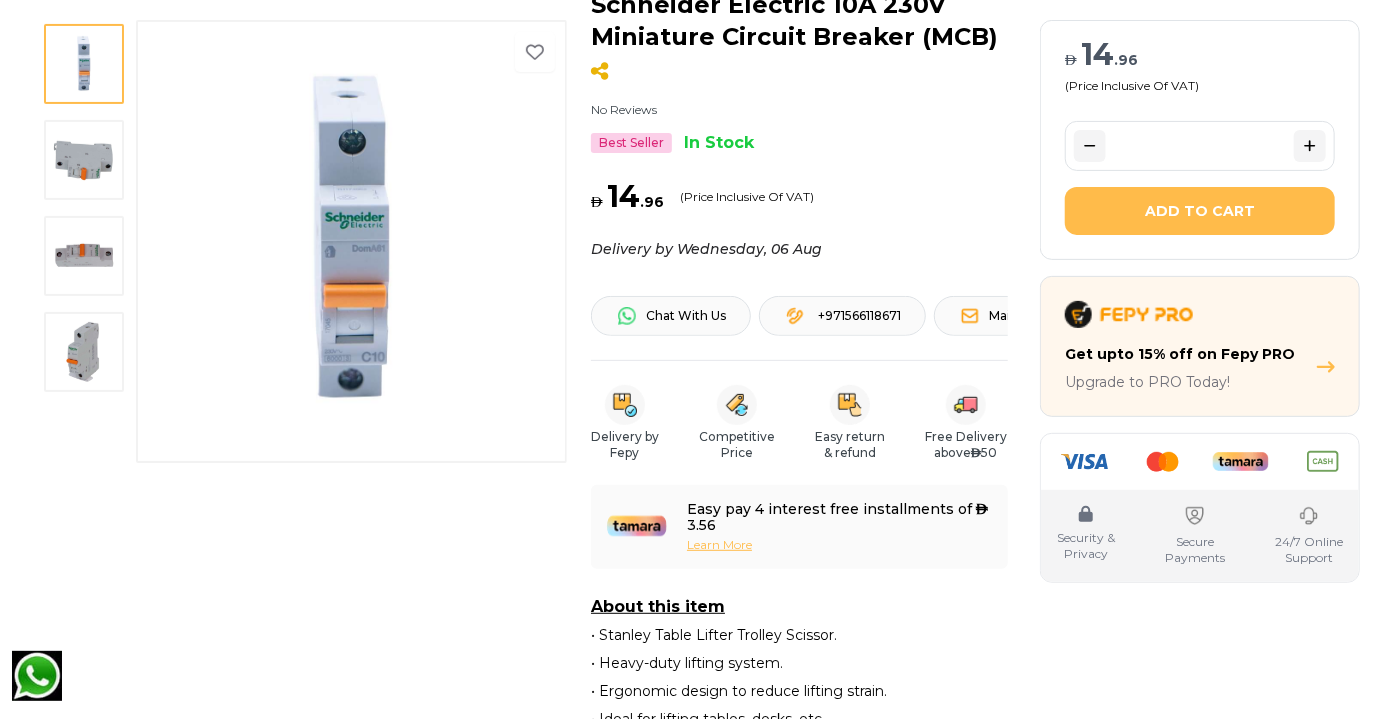 scroll, scrollTop: 287, scrollLeft: 0, axis: vertical 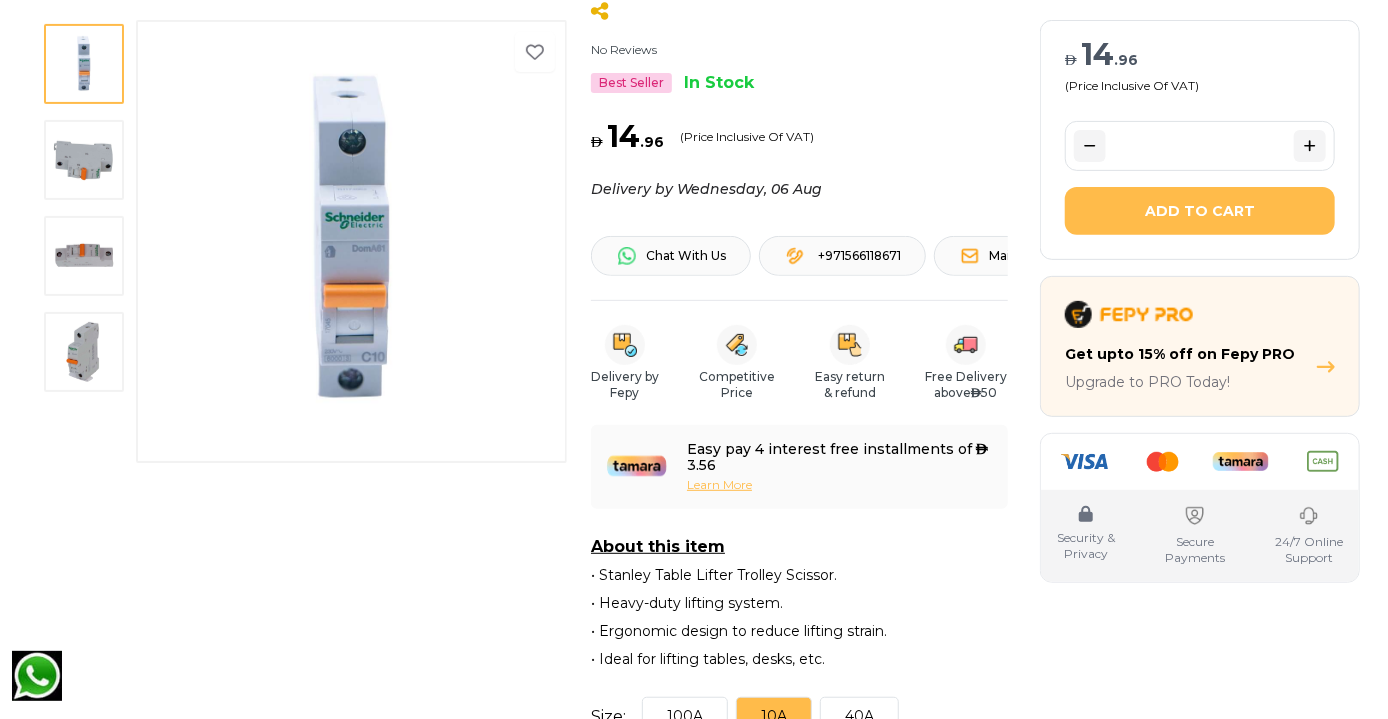 click on "Add to Cart" at bounding box center [1200, 211] 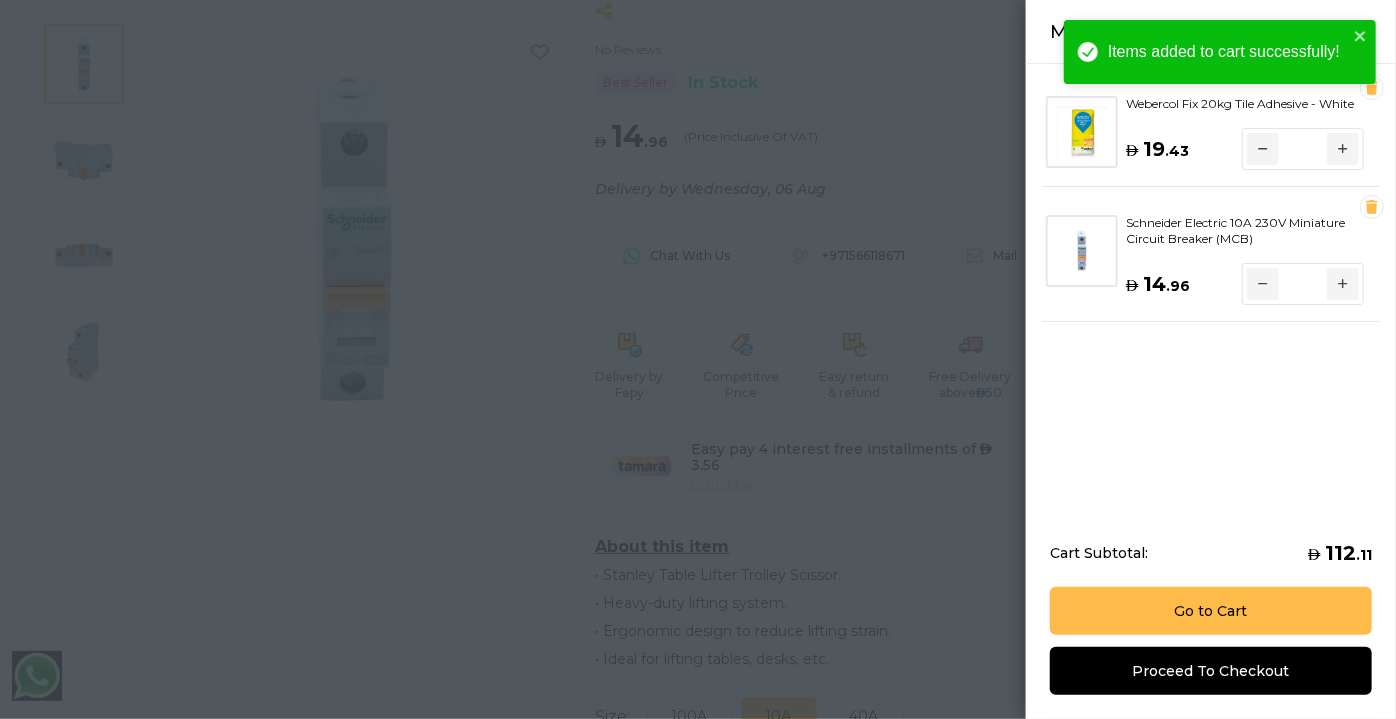 click at bounding box center [698, 359] 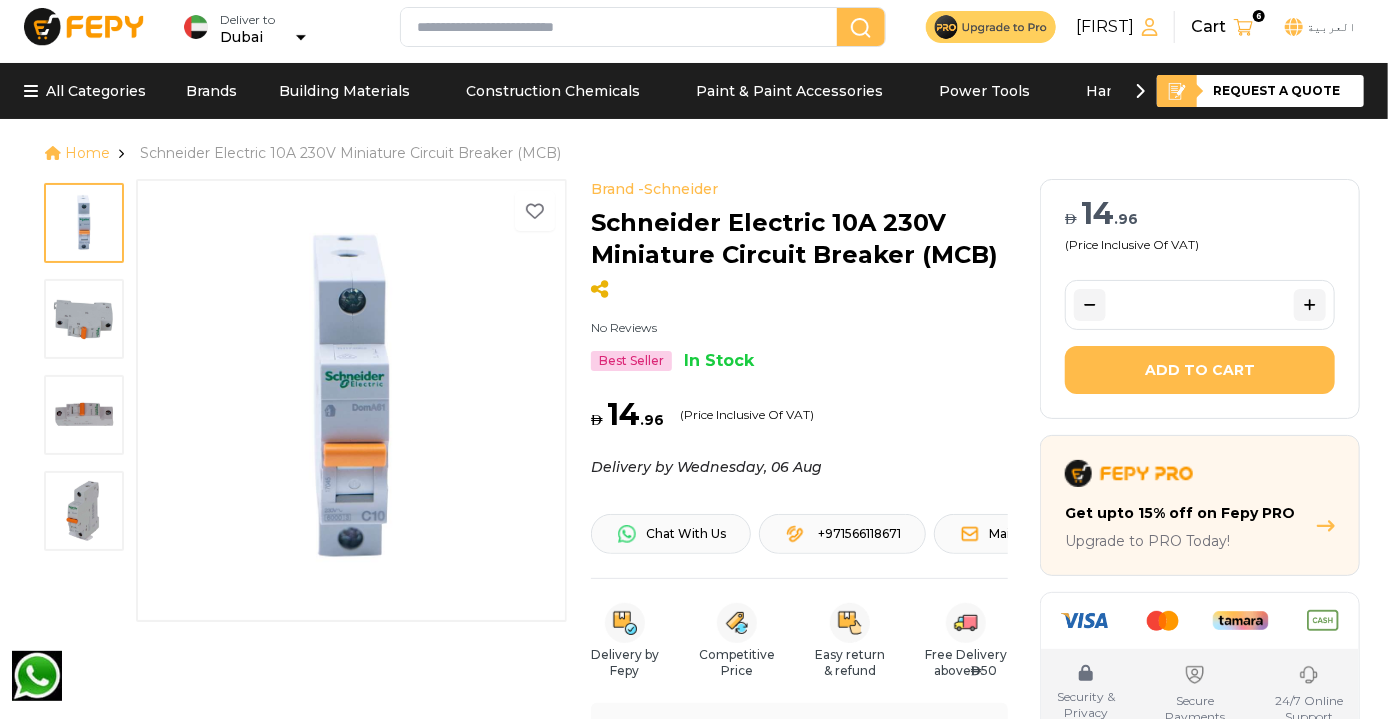 scroll, scrollTop: 7, scrollLeft: 0, axis: vertical 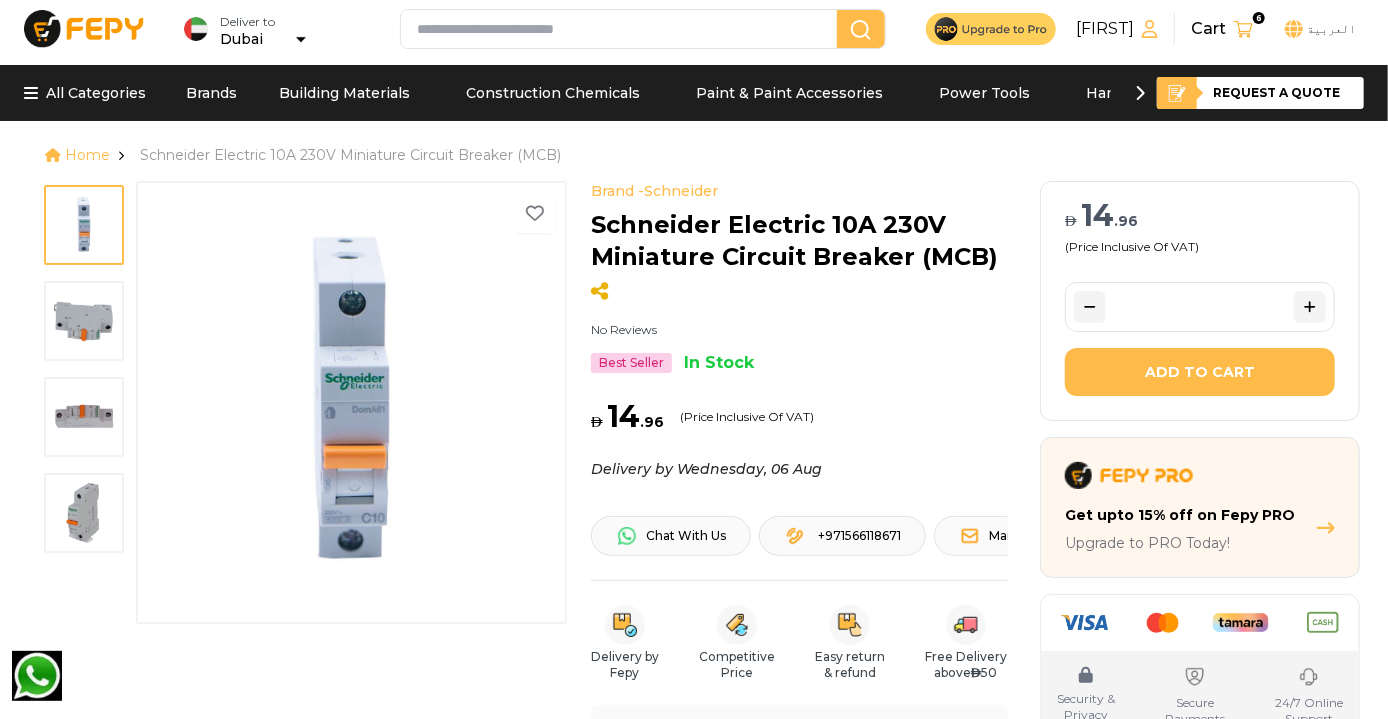 click at bounding box center (1243, 29) 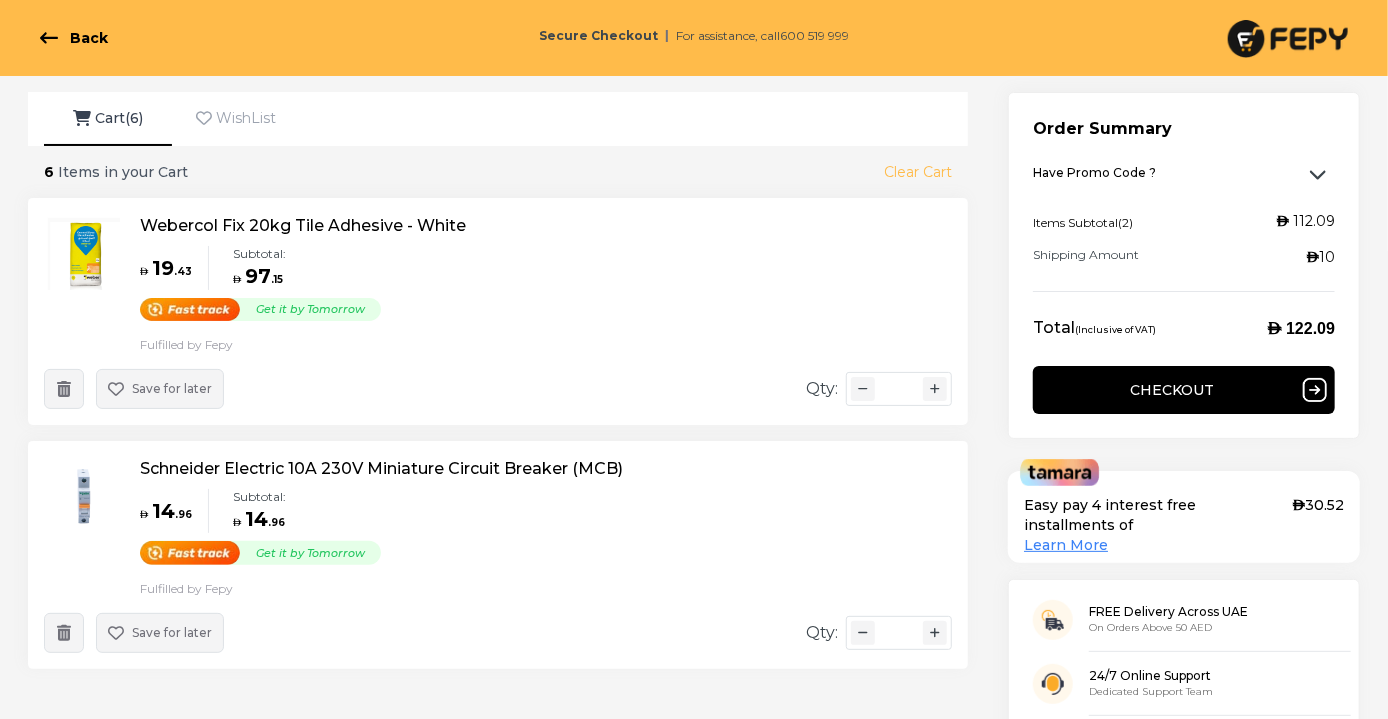 scroll, scrollTop: 5, scrollLeft: 0, axis: vertical 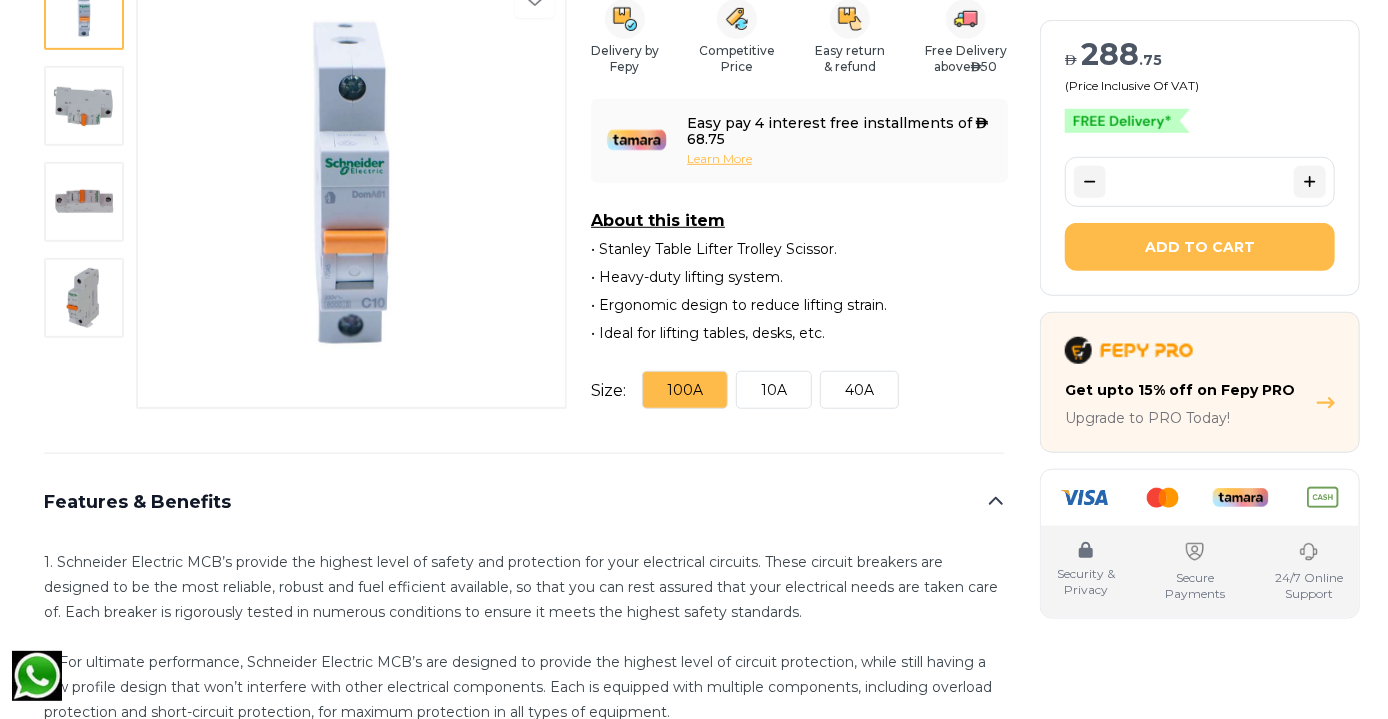 click on "40A" at bounding box center [859, 390] 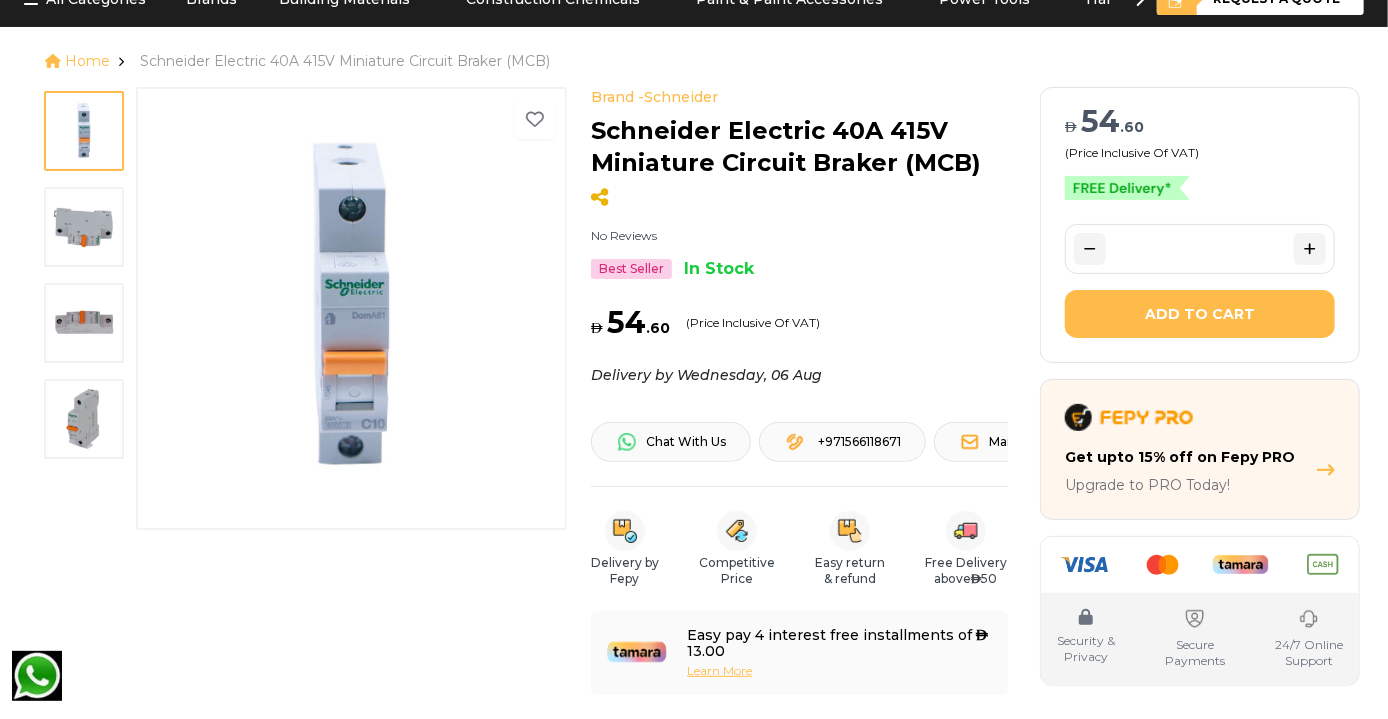 scroll, scrollTop: 101, scrollLeft: 0, axis: vertical 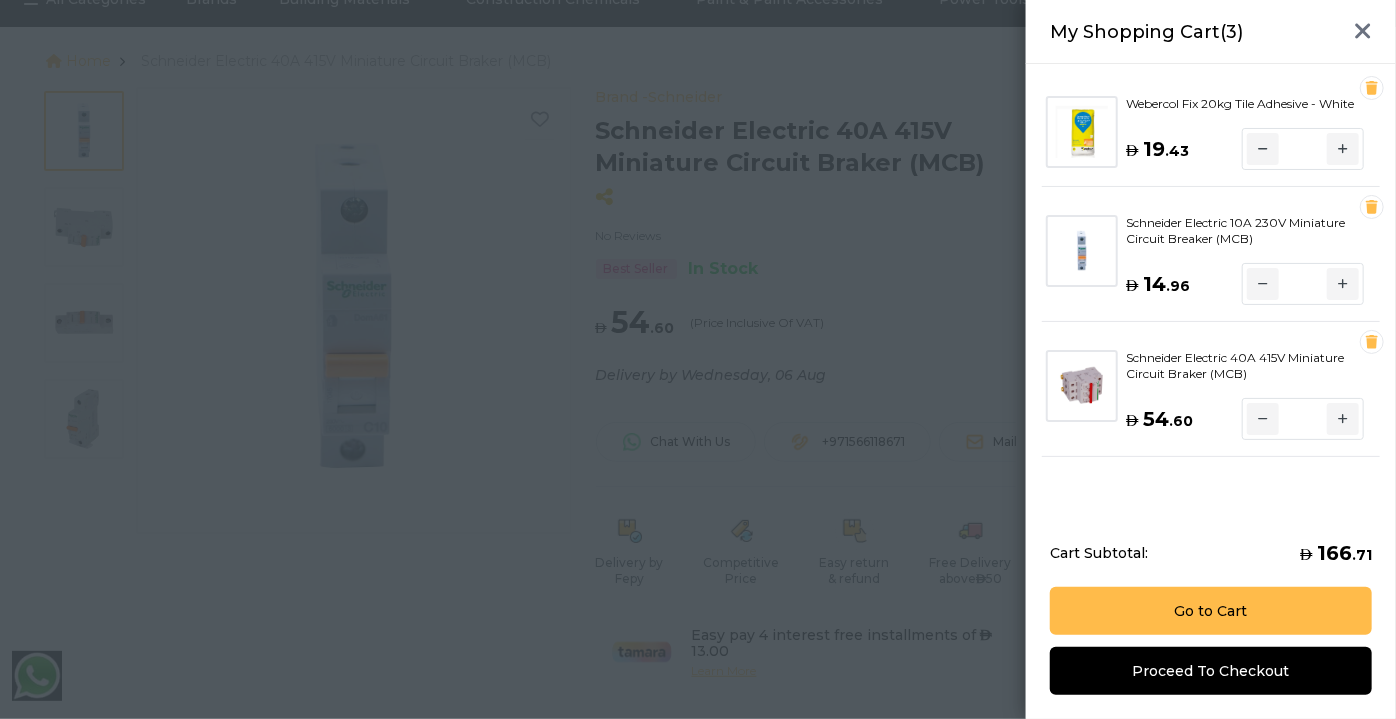 click at bounding box center (698, 359) 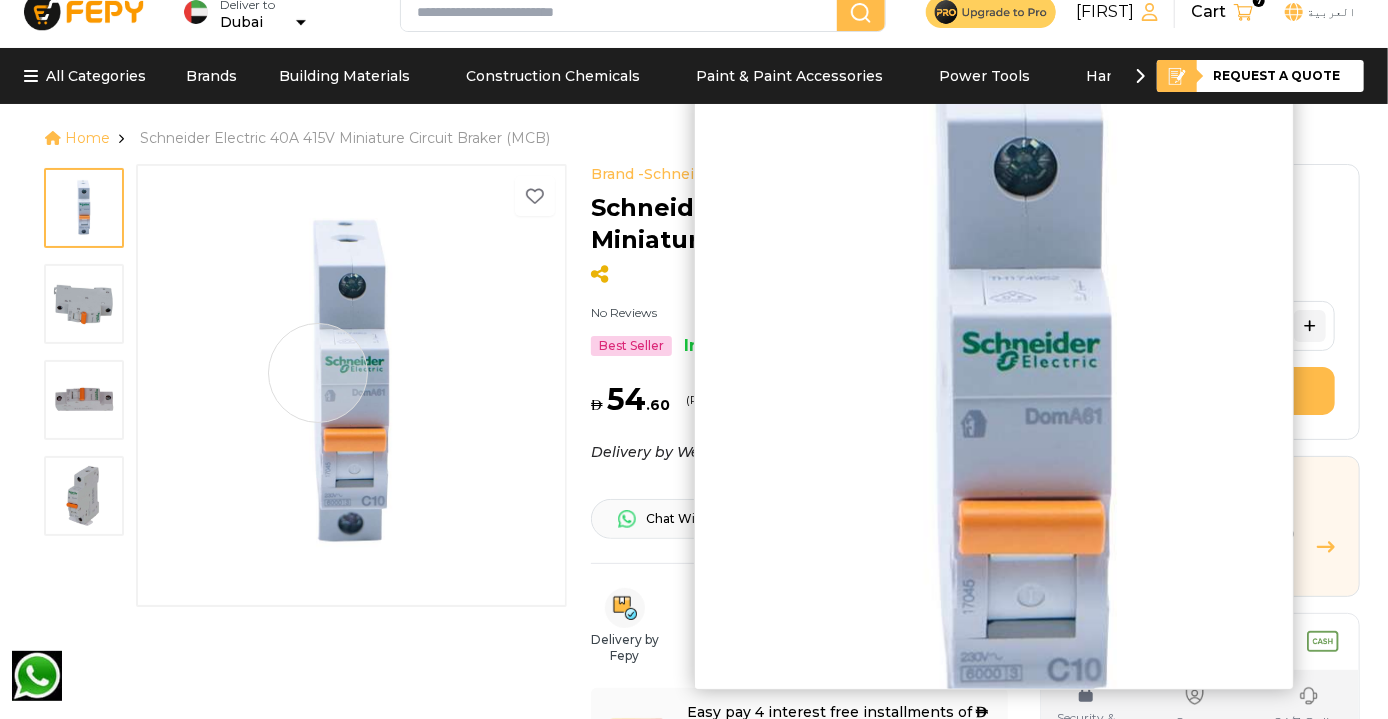 scroll, scrollTop: 0, scrollLeft: 0, axis: both 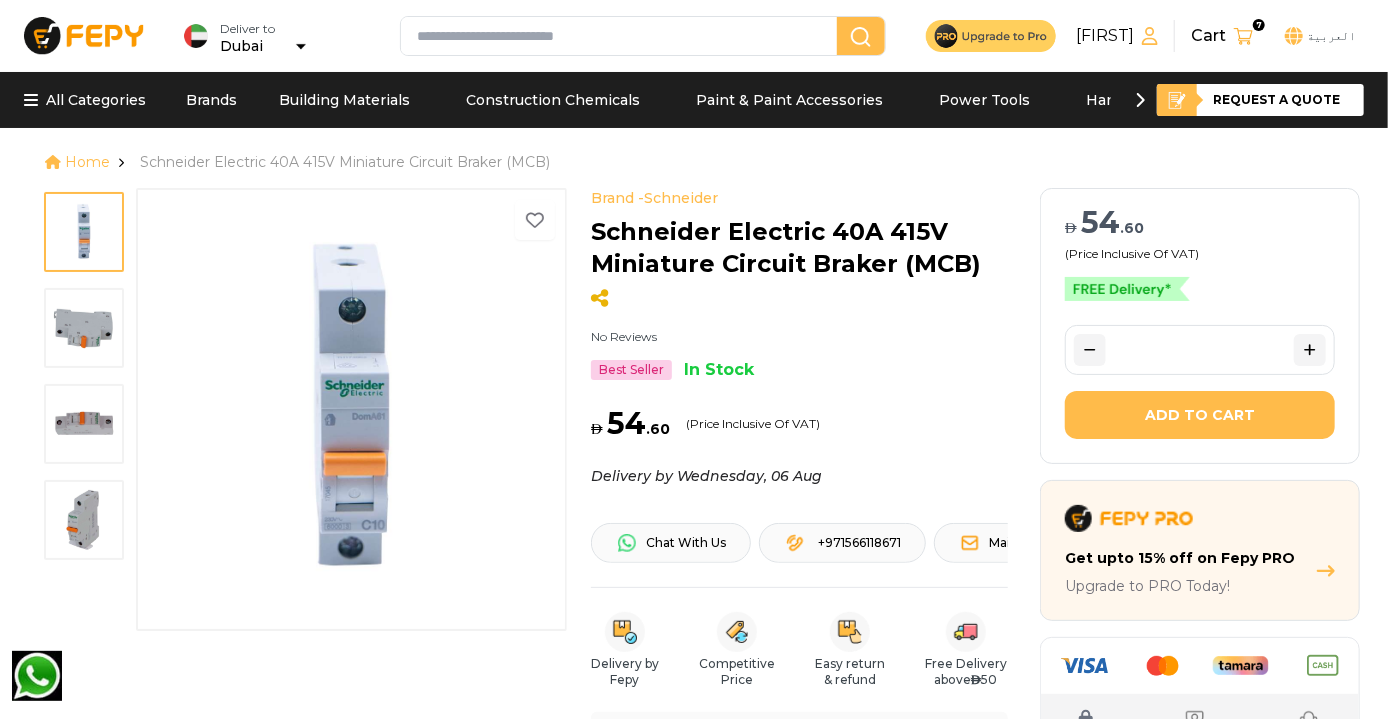 click at bounding box center [84, 328] 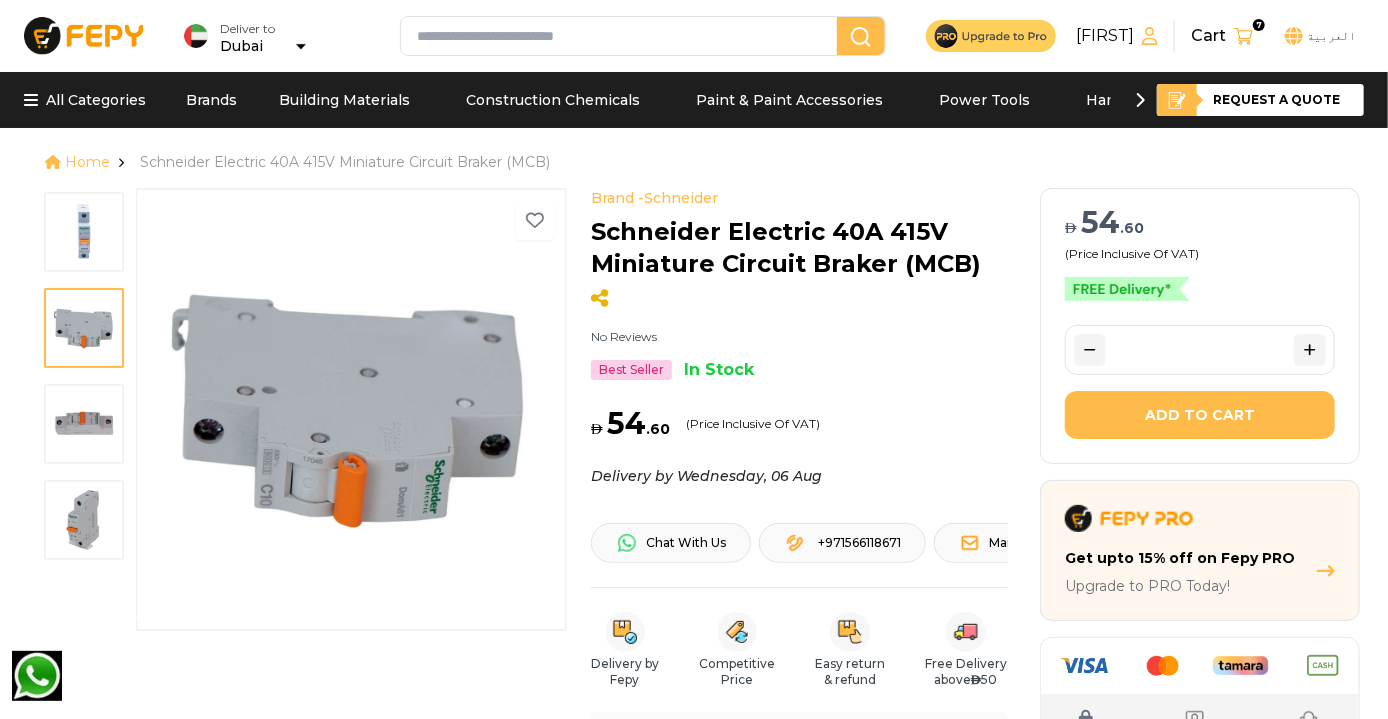 click at bounding box center (84, 424) 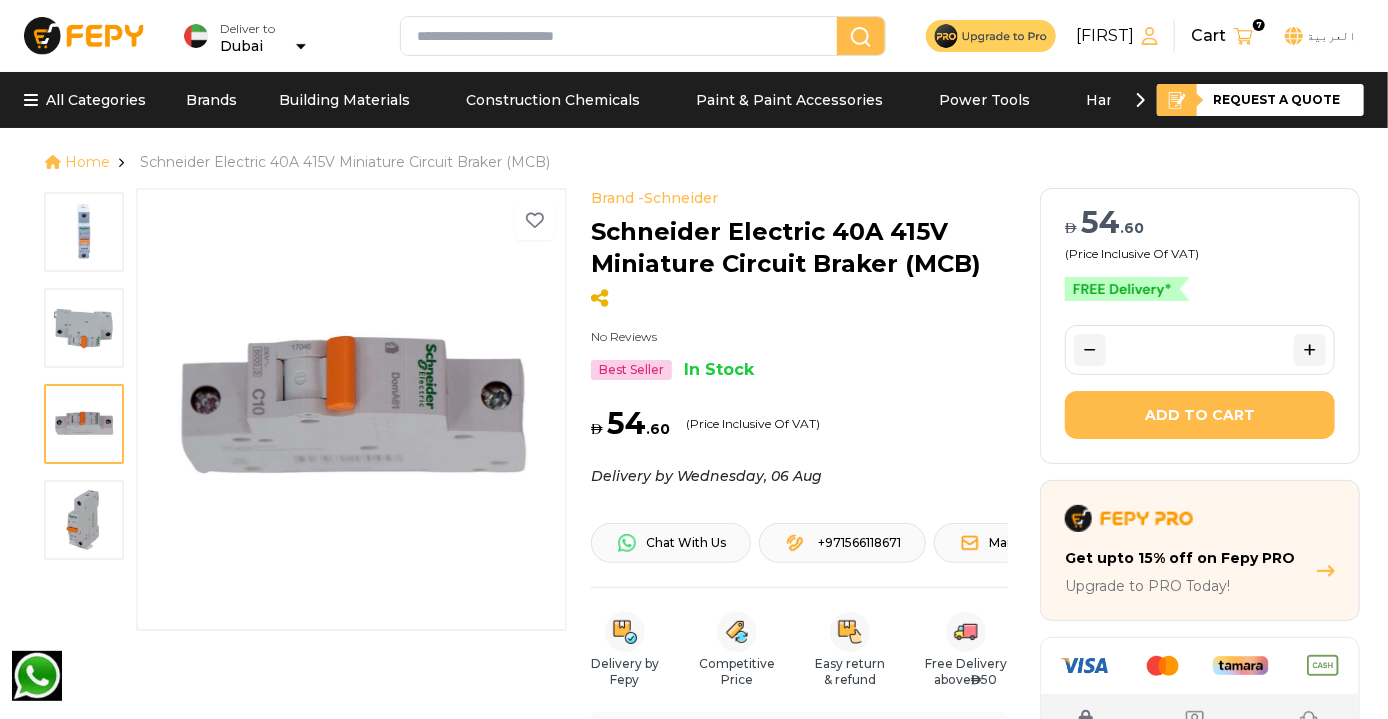 click at bounding box center [84, 520] 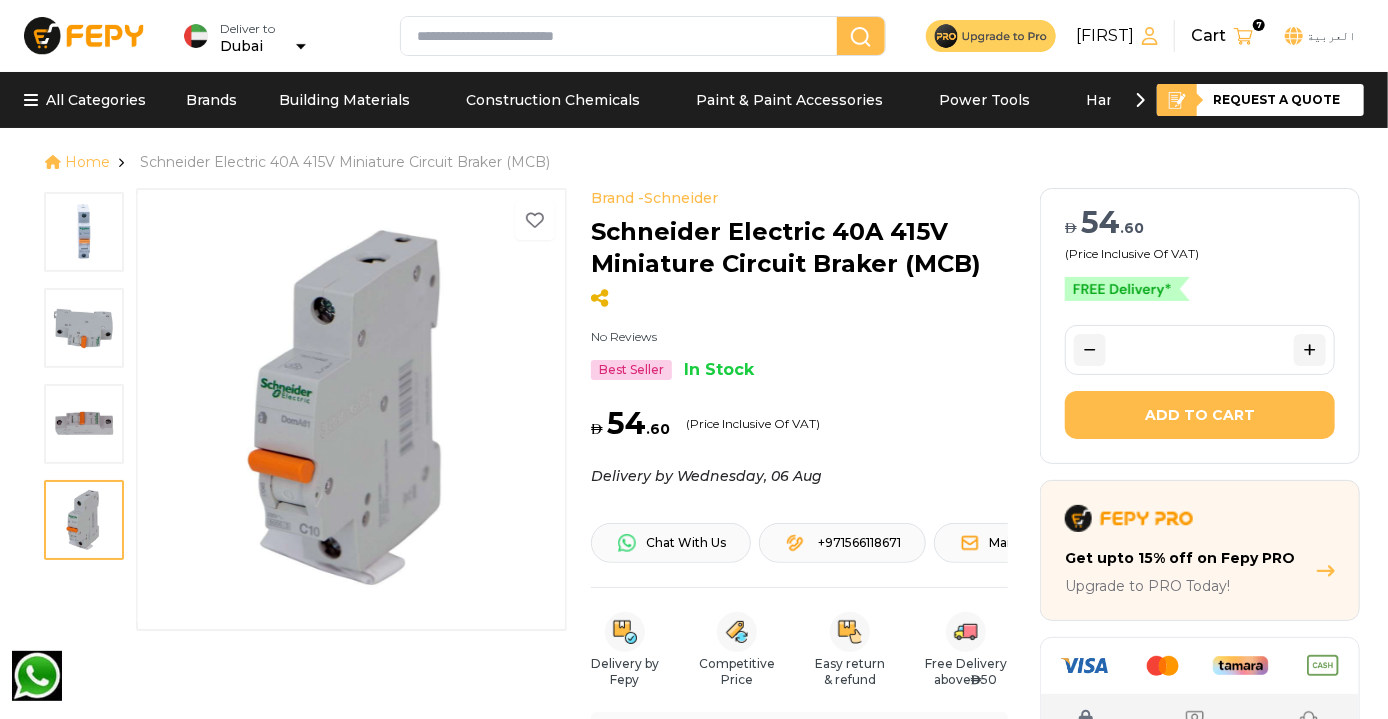 click on "No Reviews" at bounding box center (799, 341) 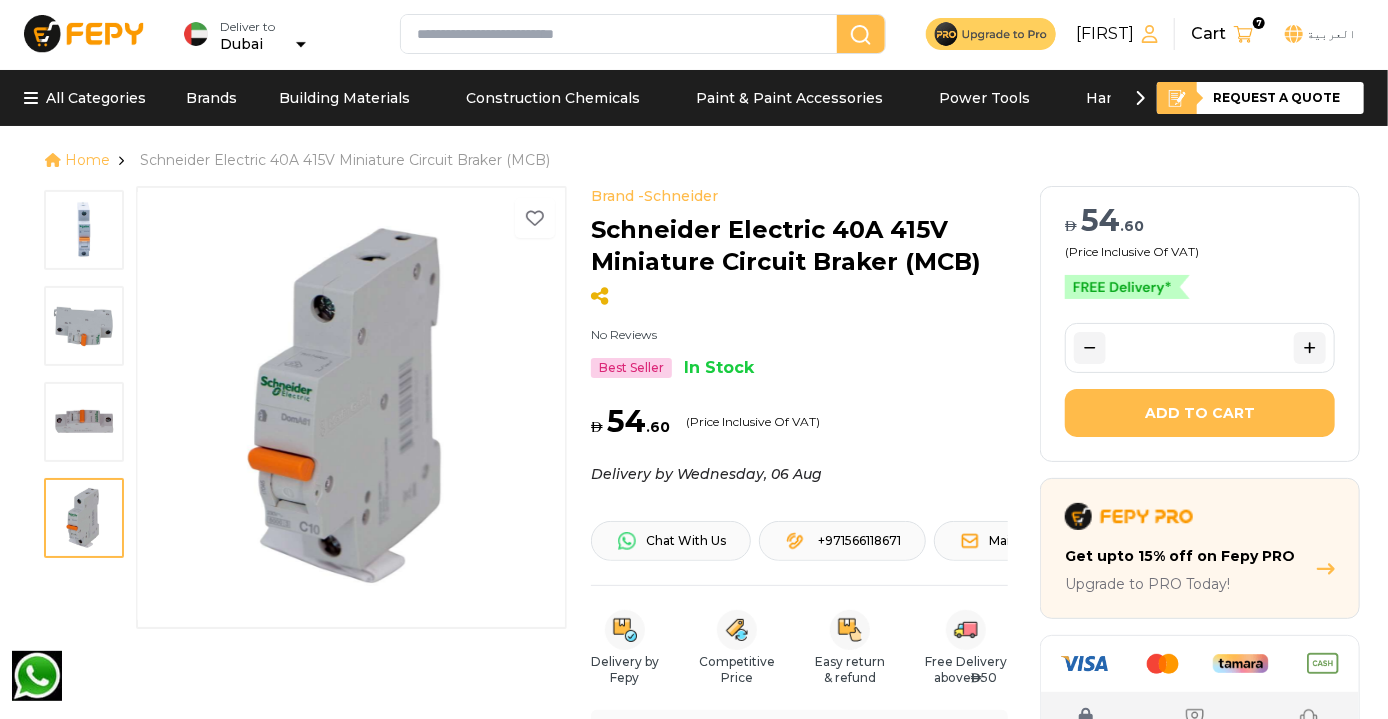 click at bounding box center [1243, 34] 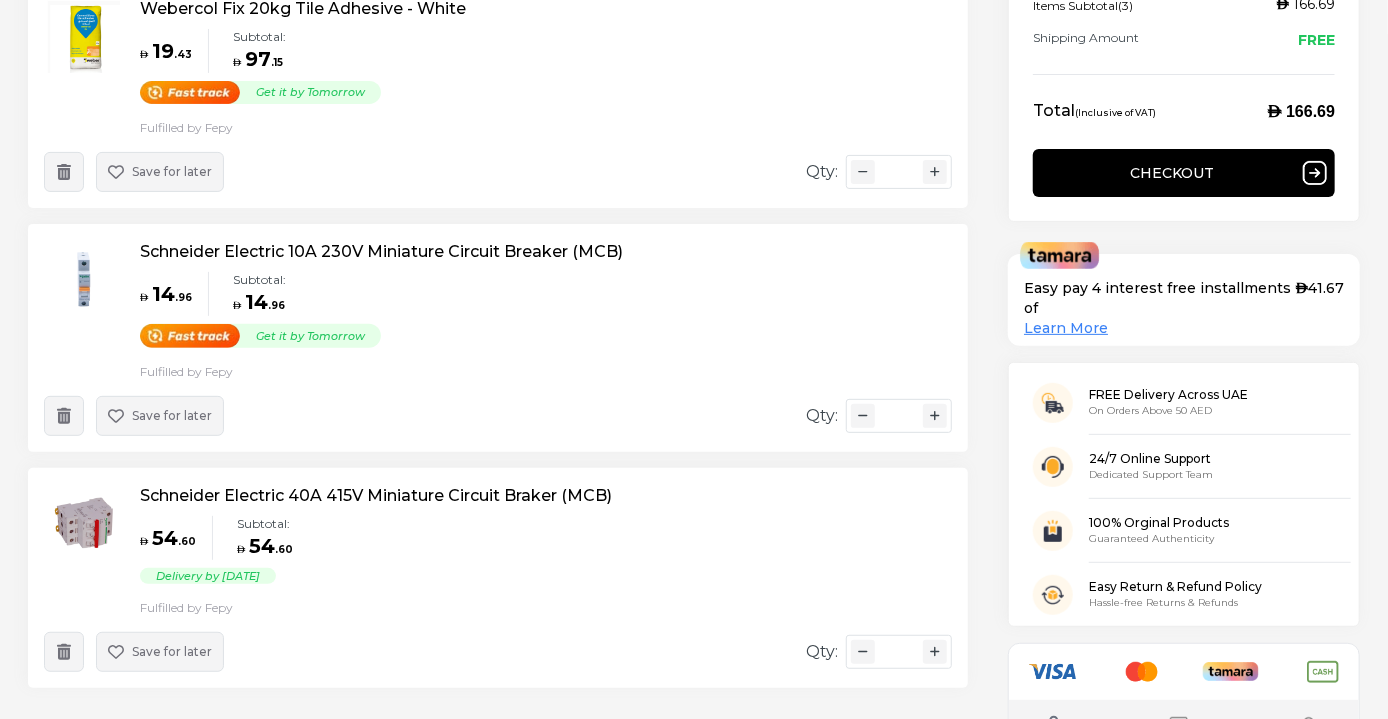 scroll, scrollTop: 221, scrollLeft: 0, axis: vertical 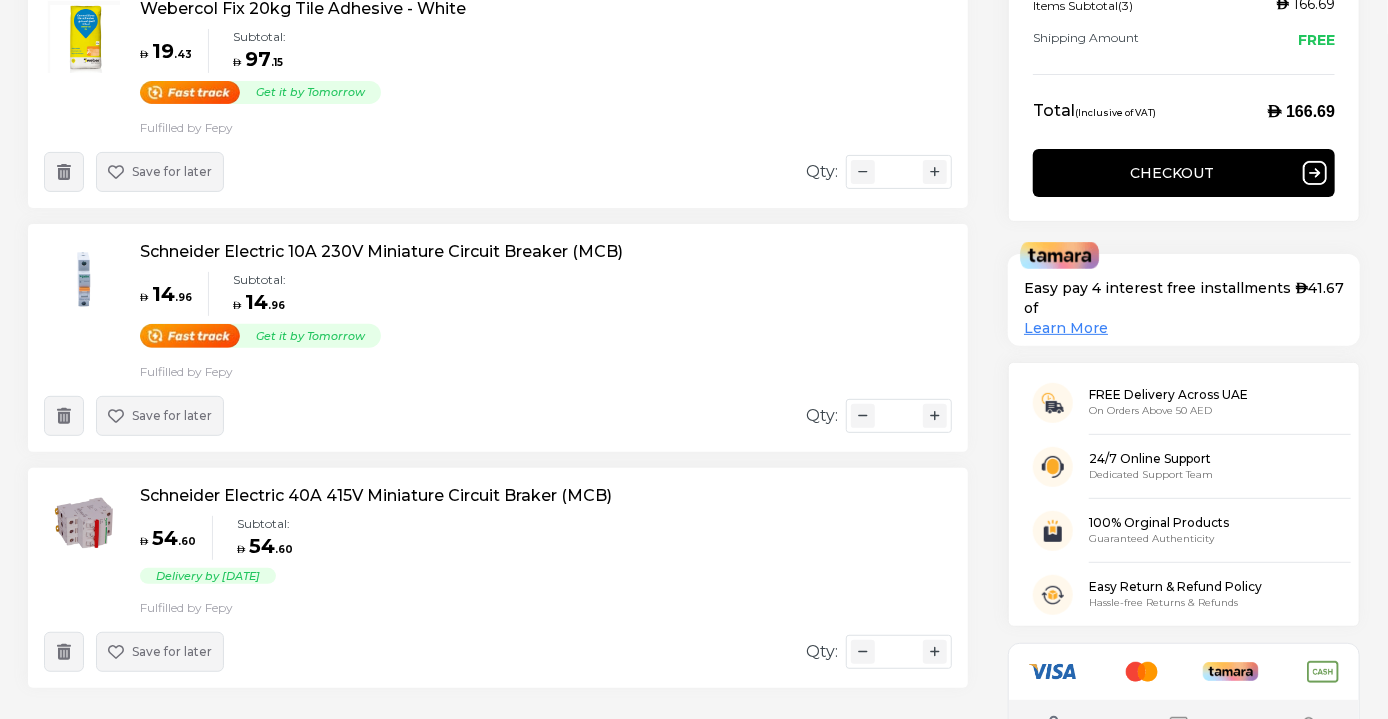 click on "Schneider Electric 40A 415V Miniature Circuit Braker (MCB)" at bounding box center [376, 496] 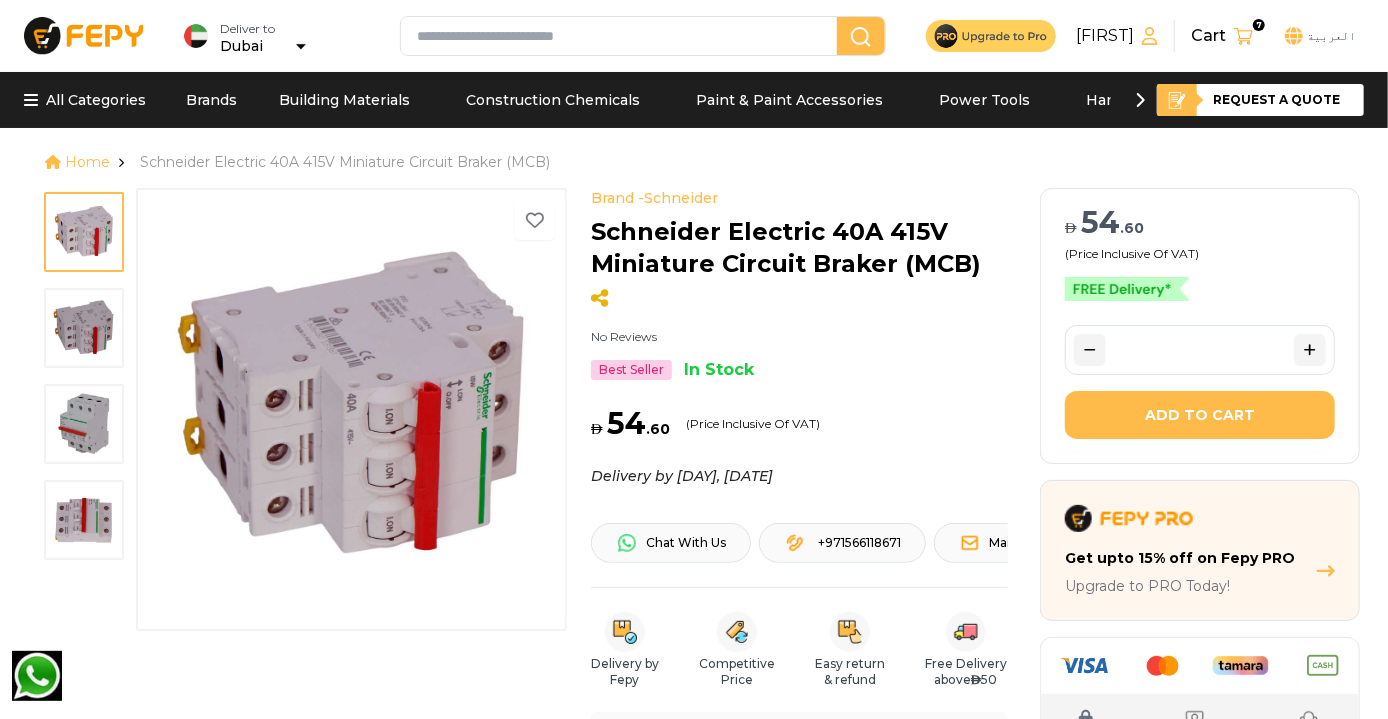 scroll, scrollTop: 0, scrollLeft: 0, axis: both 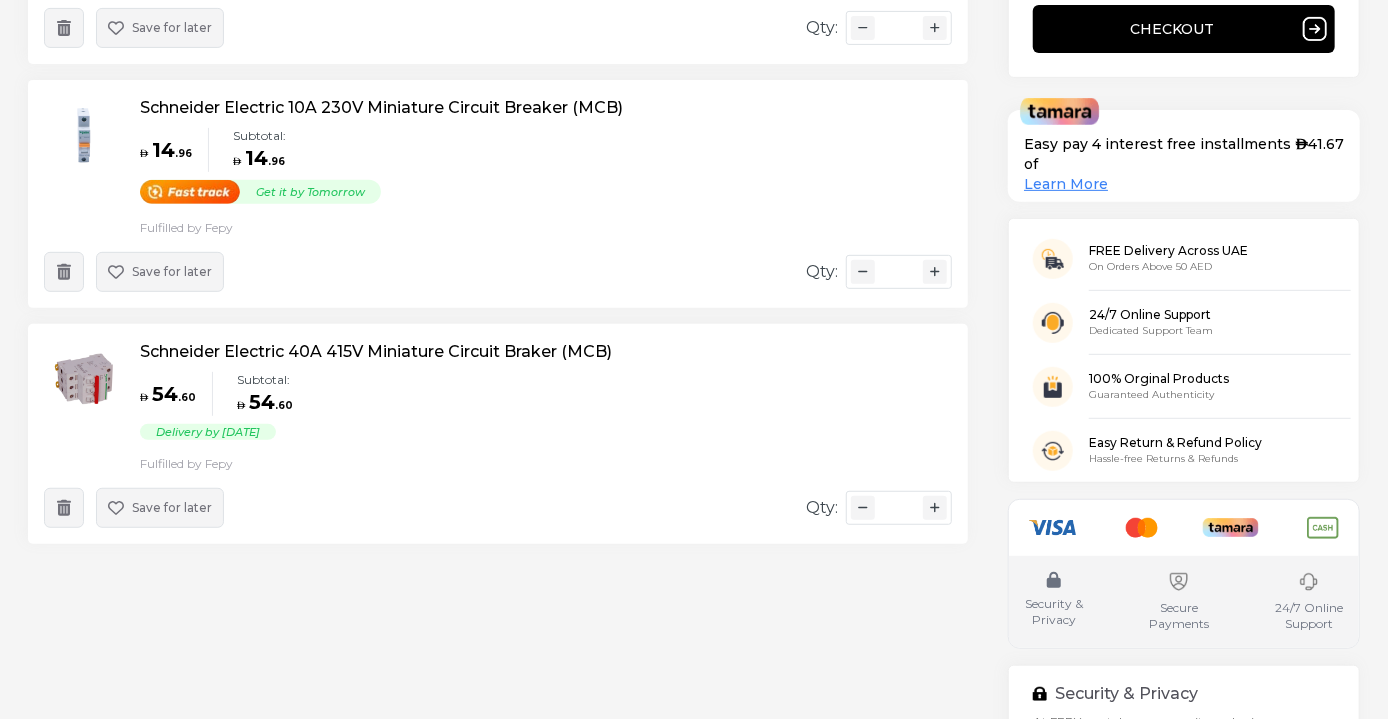 click 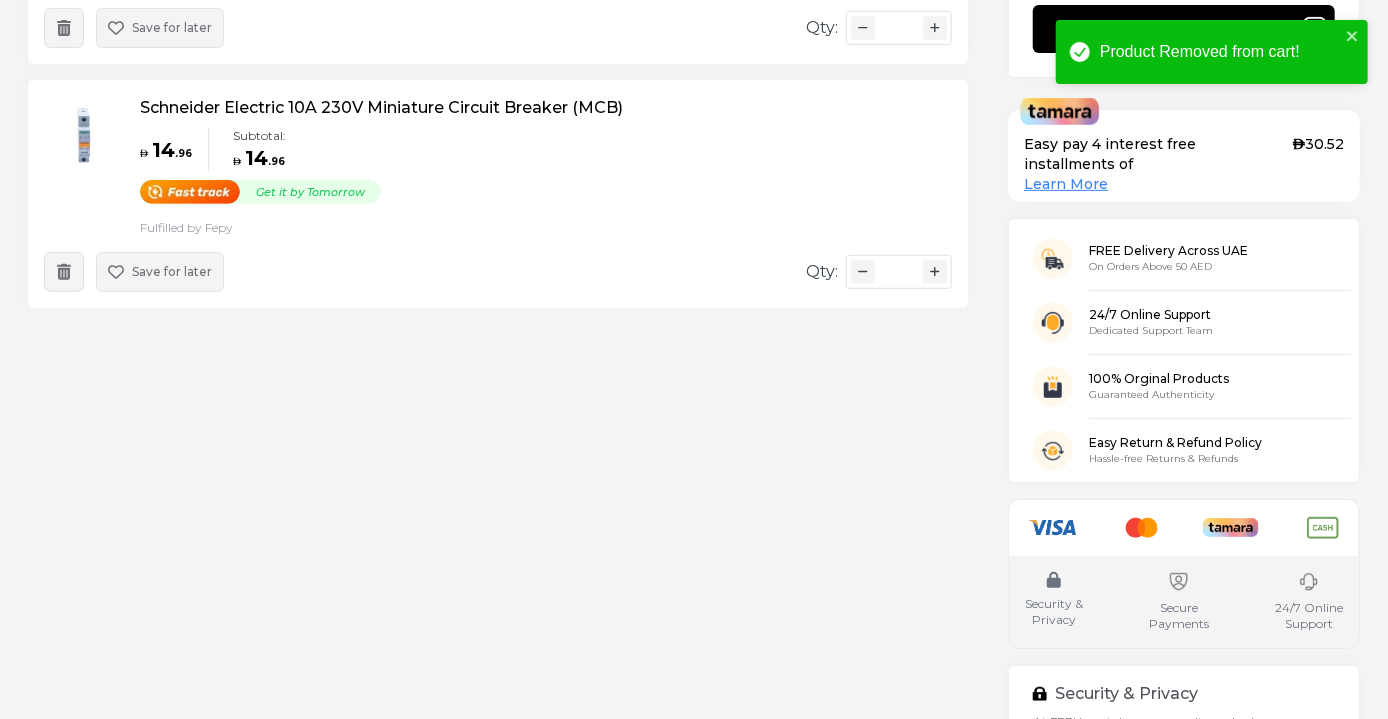 scroll, scrollTop: 0, scrollLeft: 0, axis: both 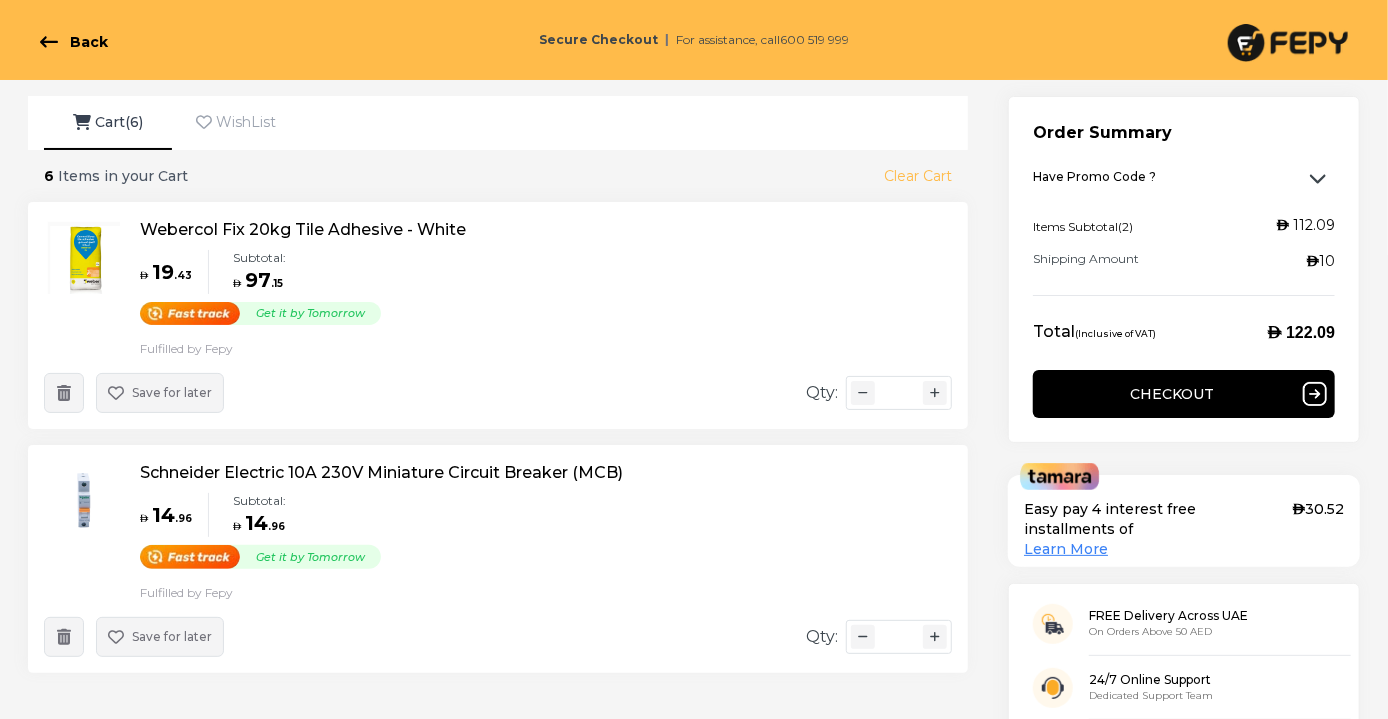 click at bounding box center [1288, 43] 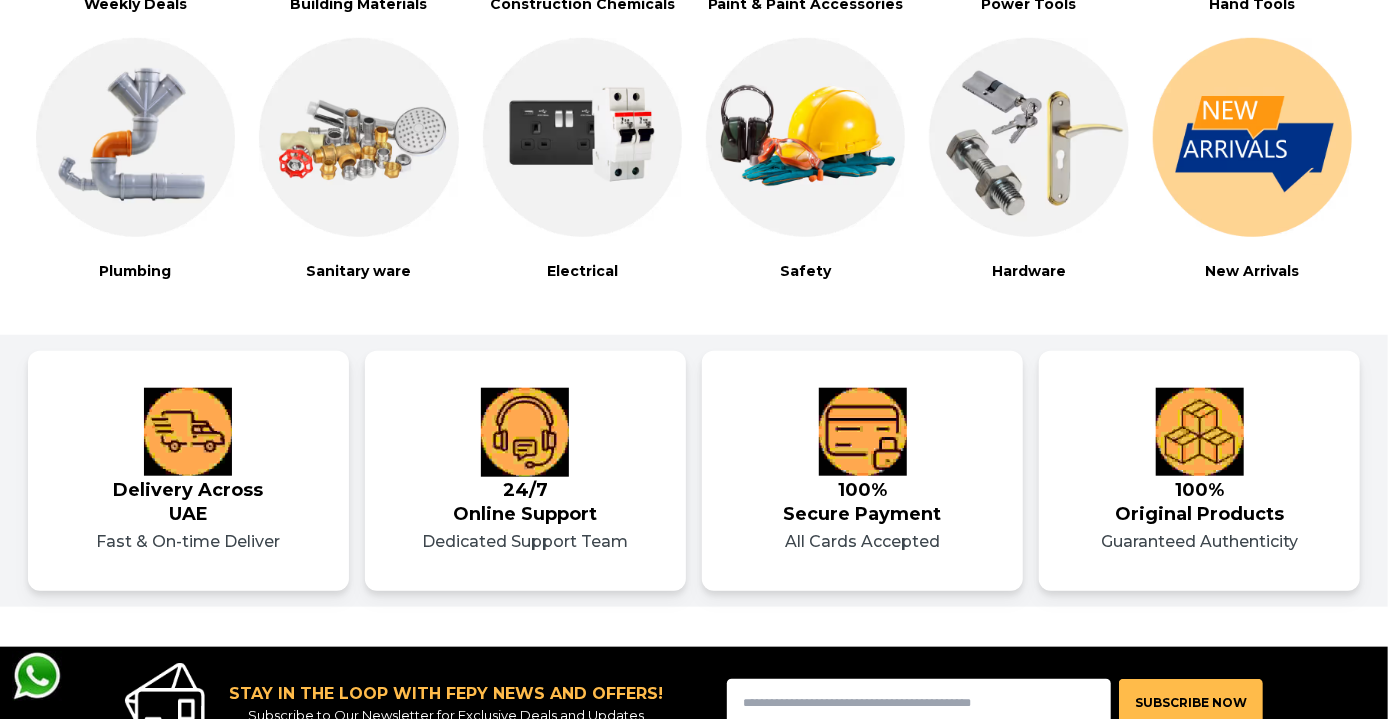 scroll, scrollTop: 744, scrollLeft: 0, axis: vertical 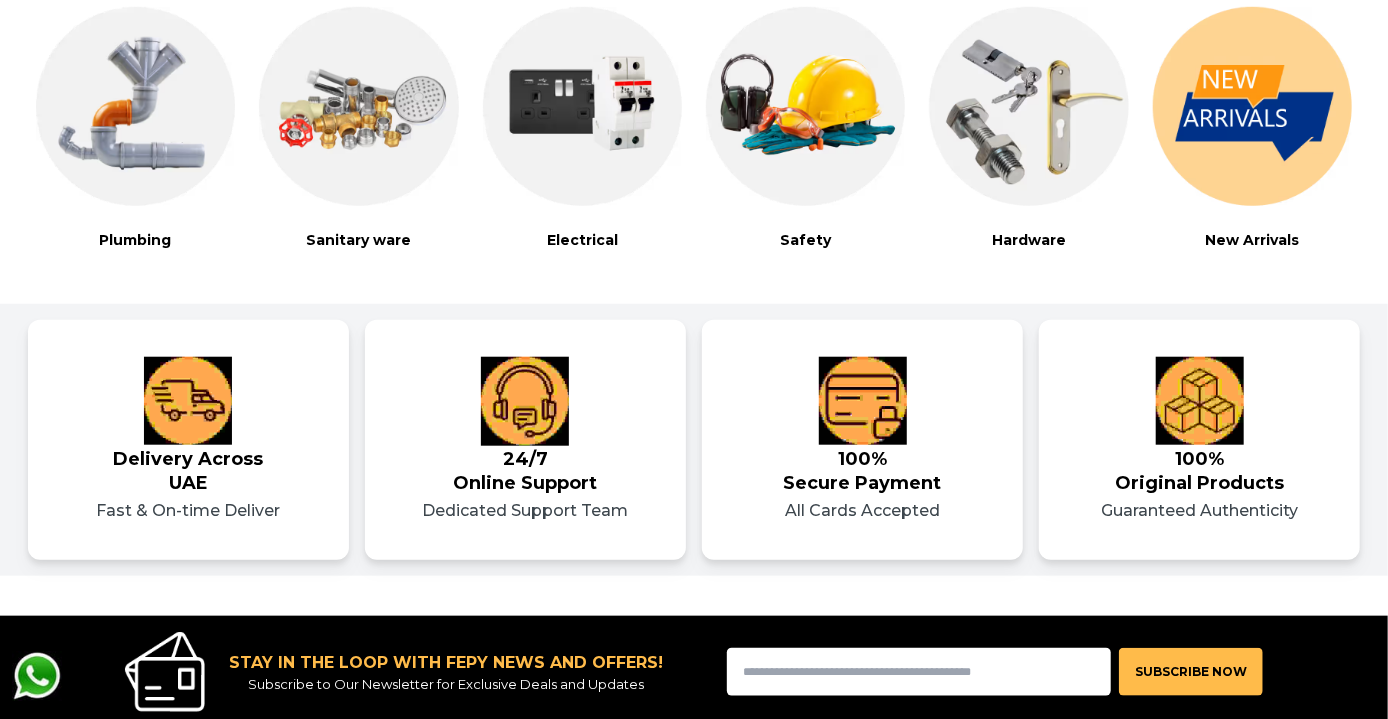 click at bounding box center (358, 106) 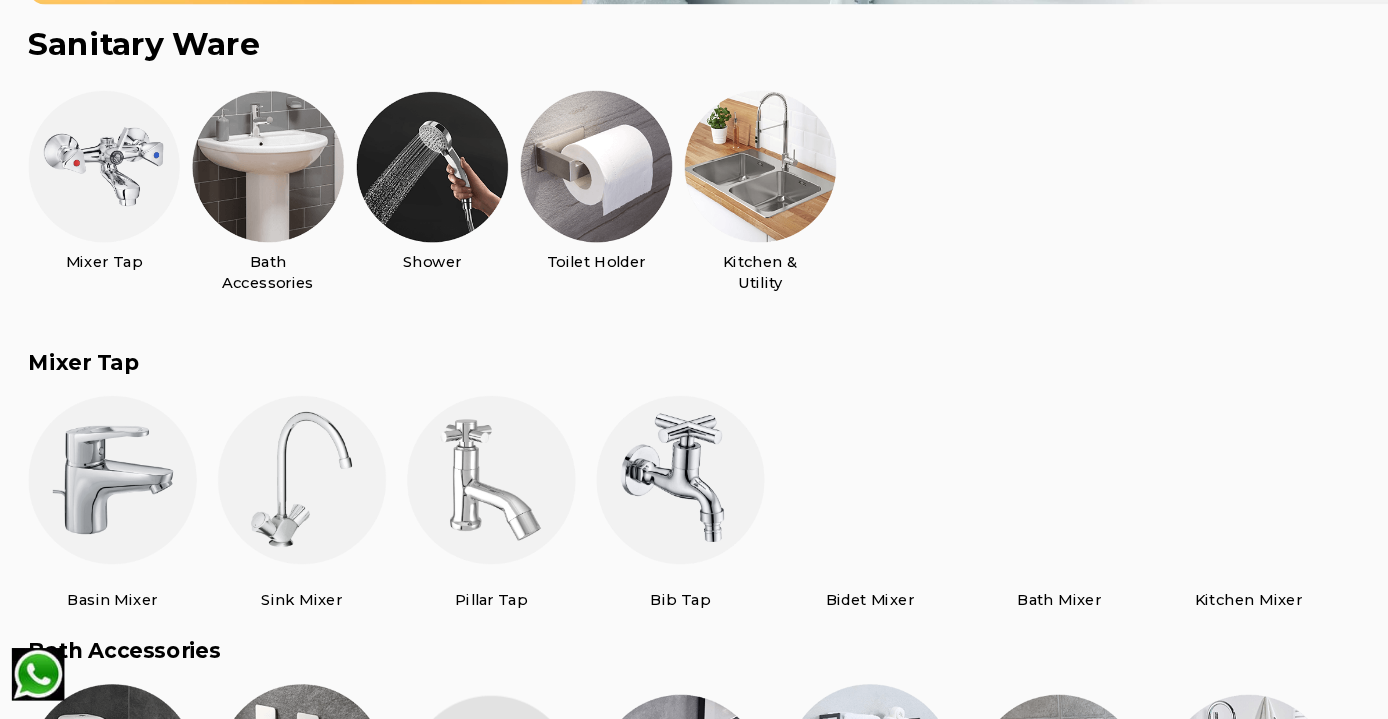 scroll, scrollTop: 495, scrollLeft: 0, axis: vertical 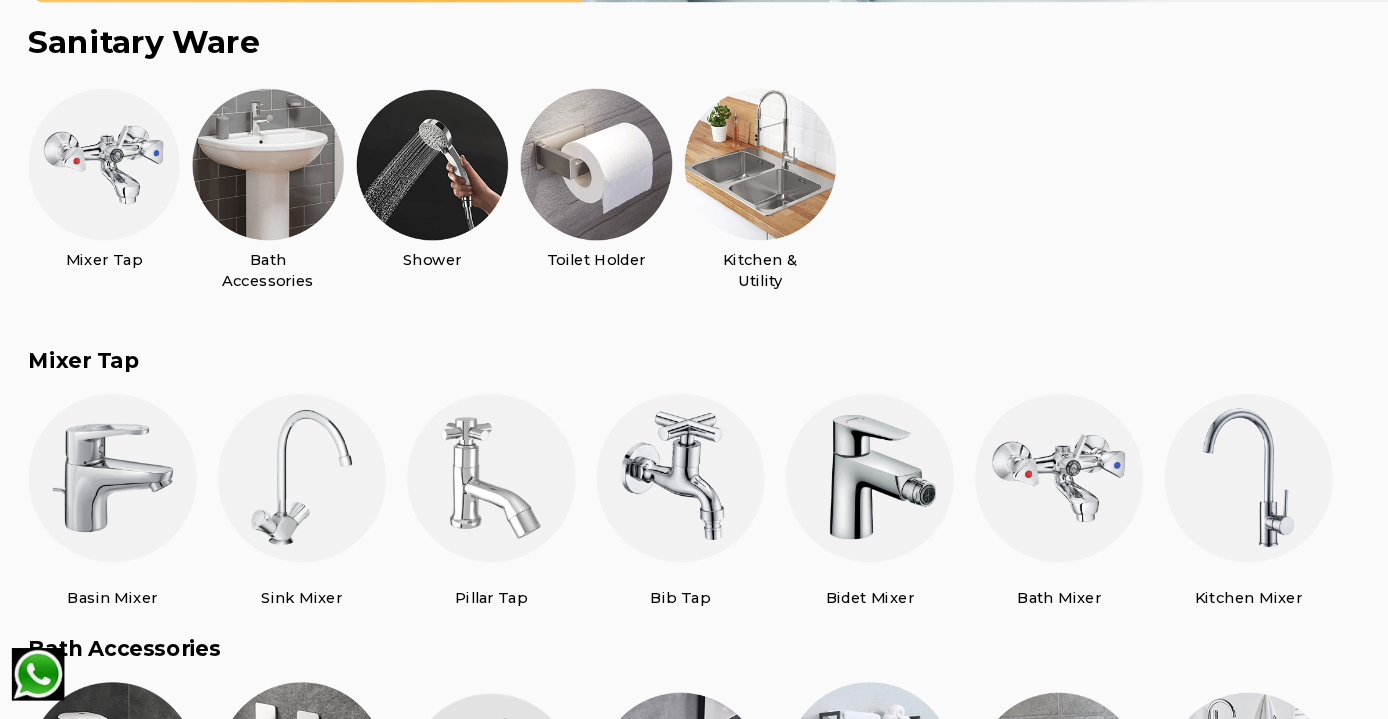 click at bounding box center (1188, 489) 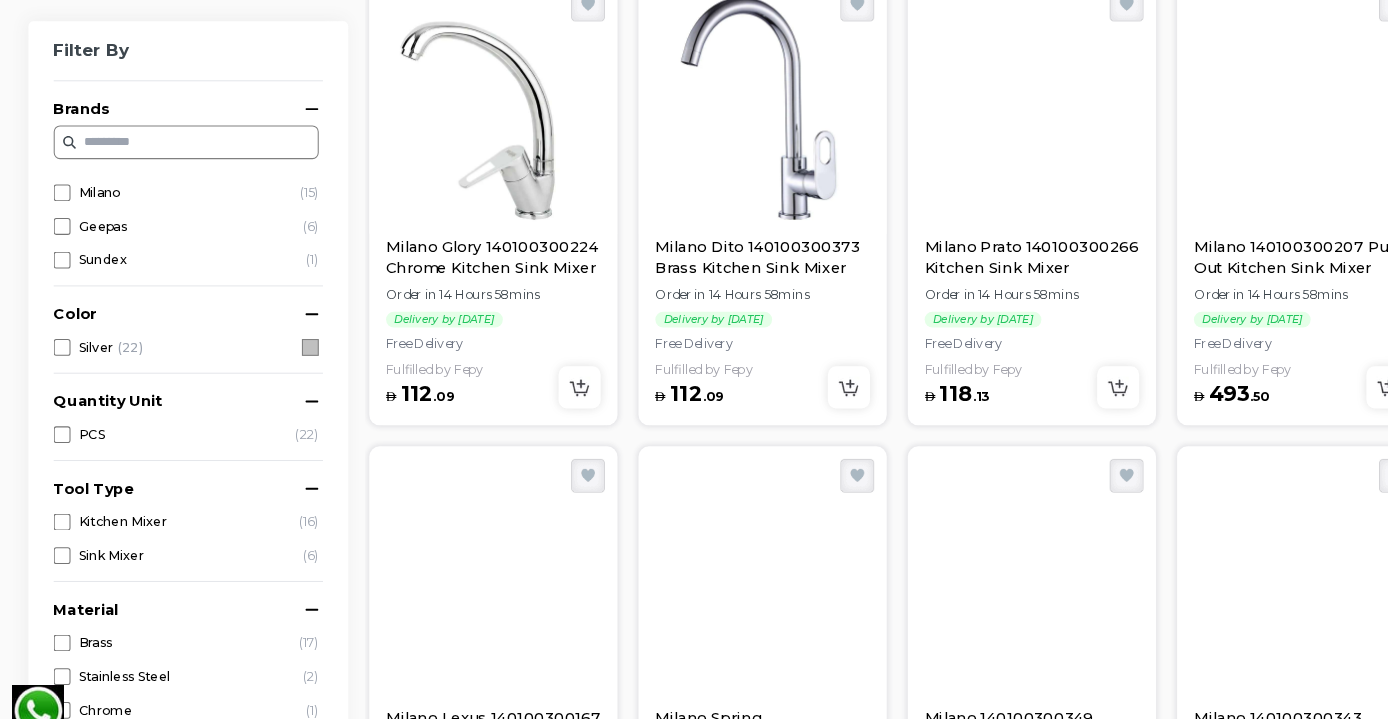 scroll, scrollTop: 0, scrollLeft: 0, axis: both 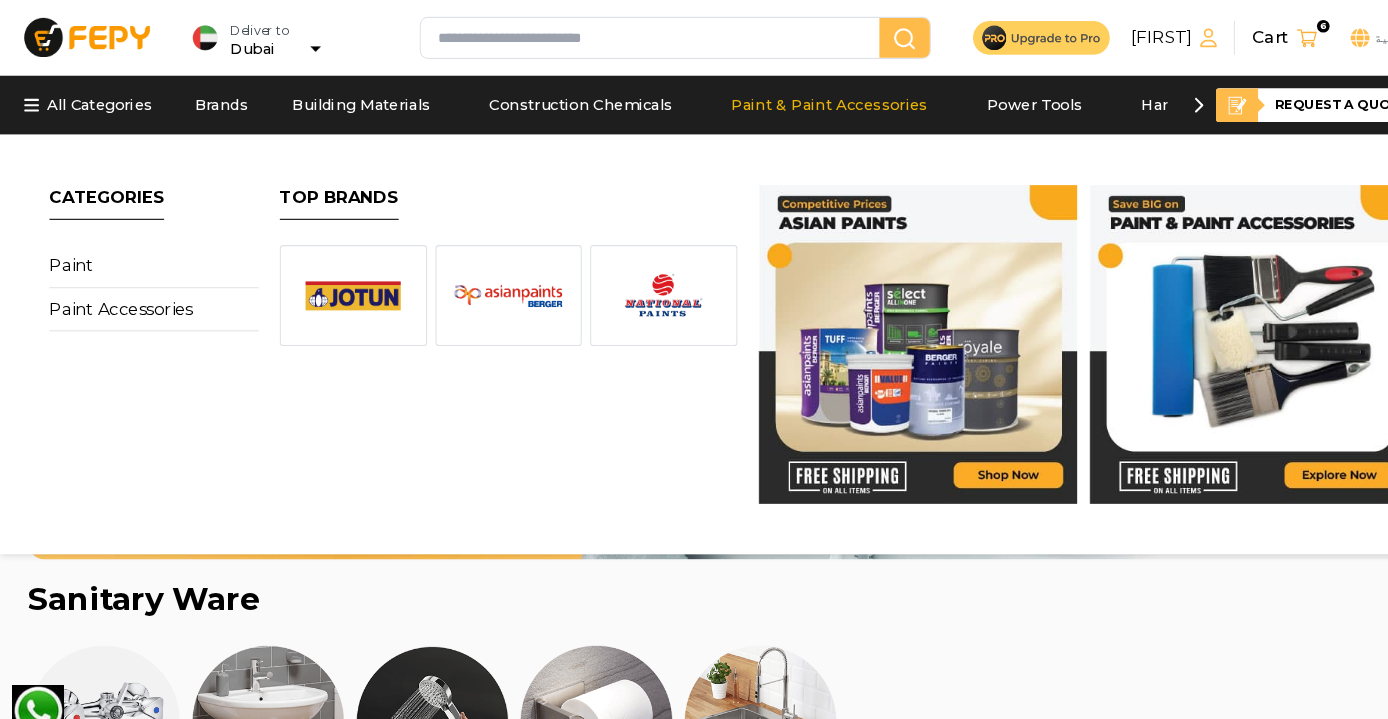 click on "Brands" at bounding box center [211, 100] 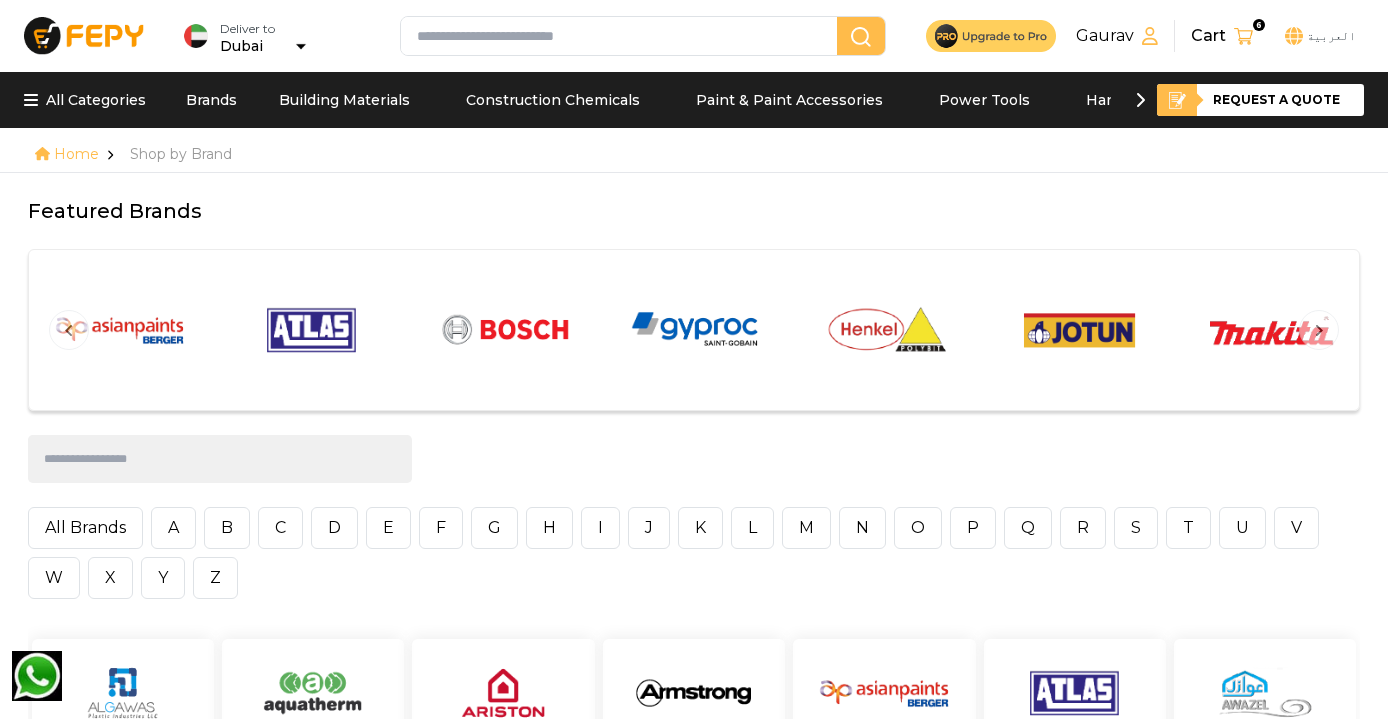scroll, scrollTop: 0, scrollLeft: 0, axis: both 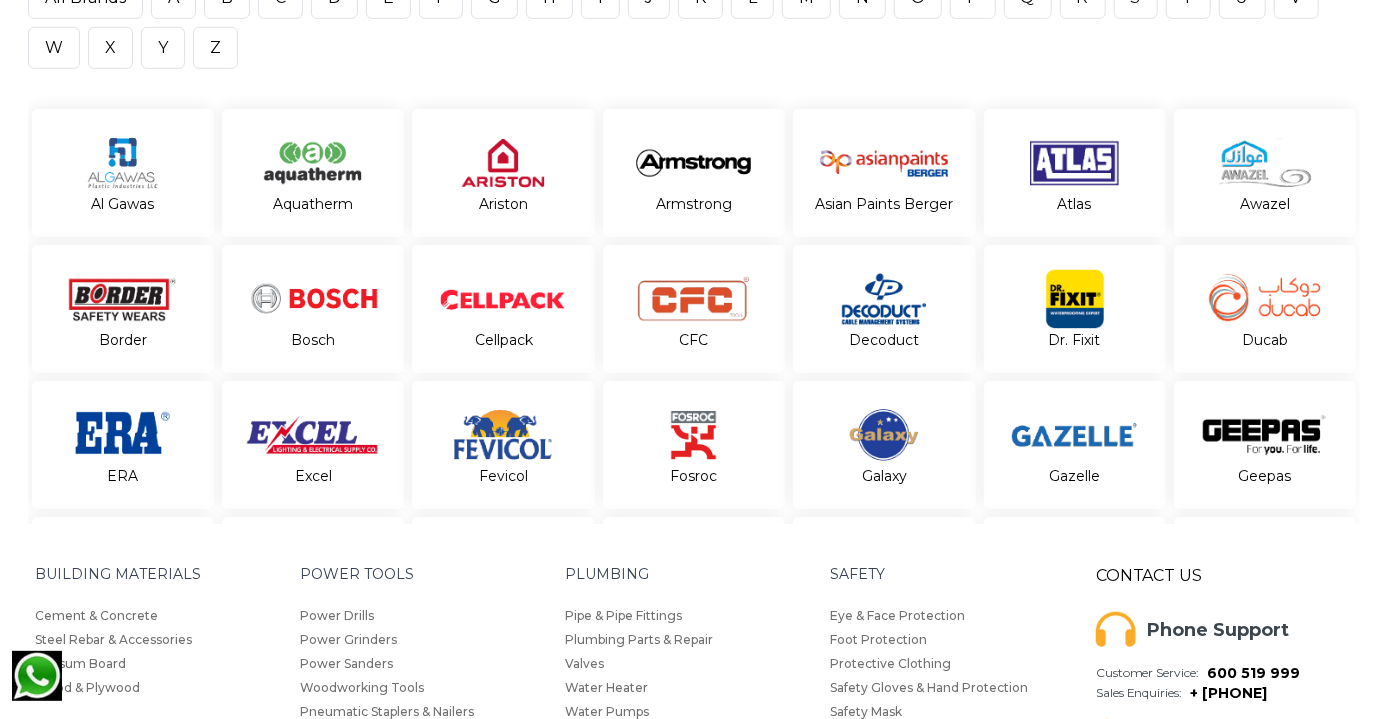 click at bounding box center [503, 162] 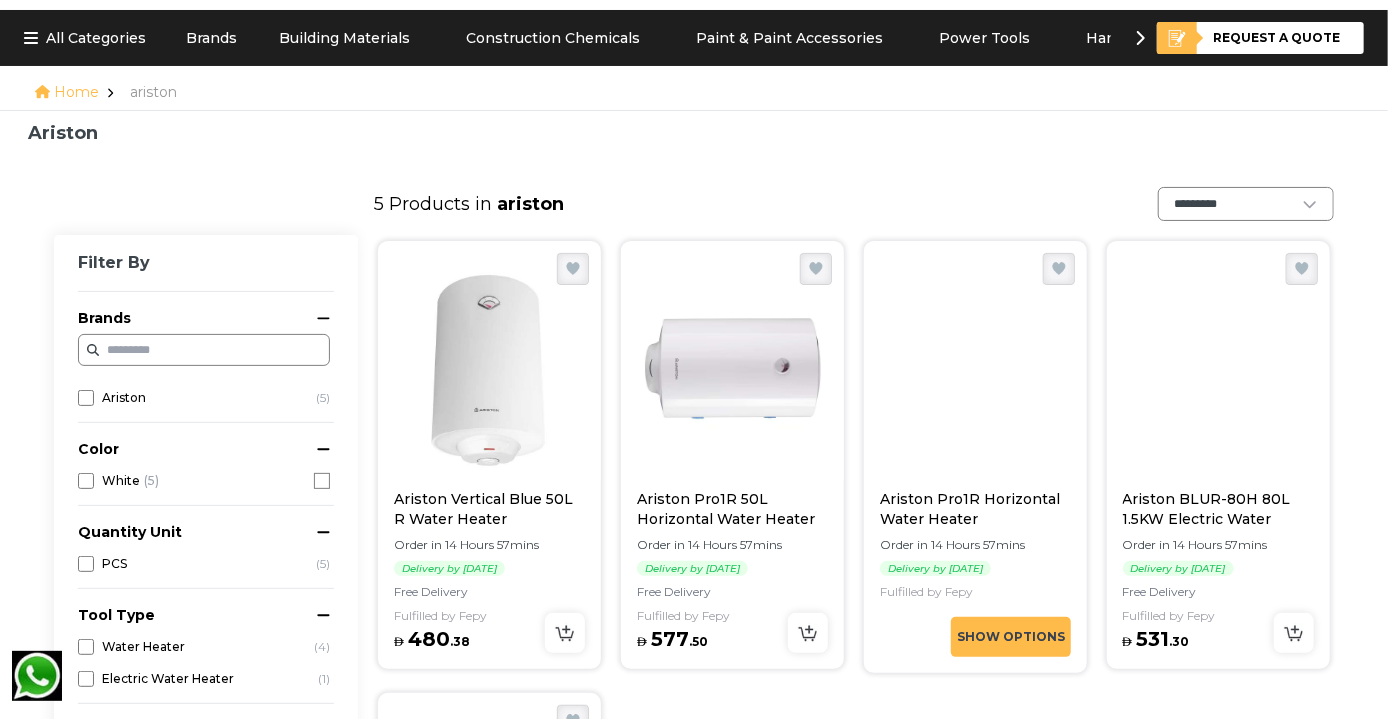 scroll, scrollTop: 0, scrollLeft: 0, axis: both 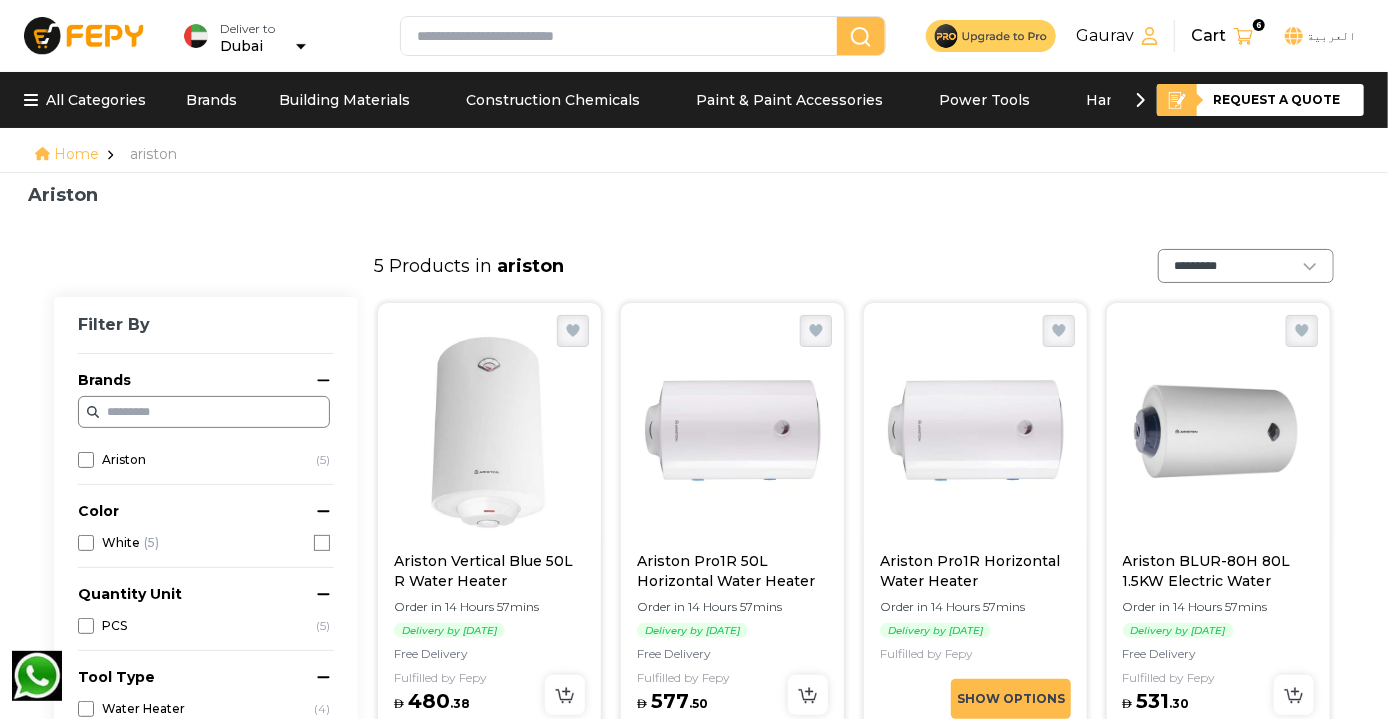 click at bounding box center [84, 35] 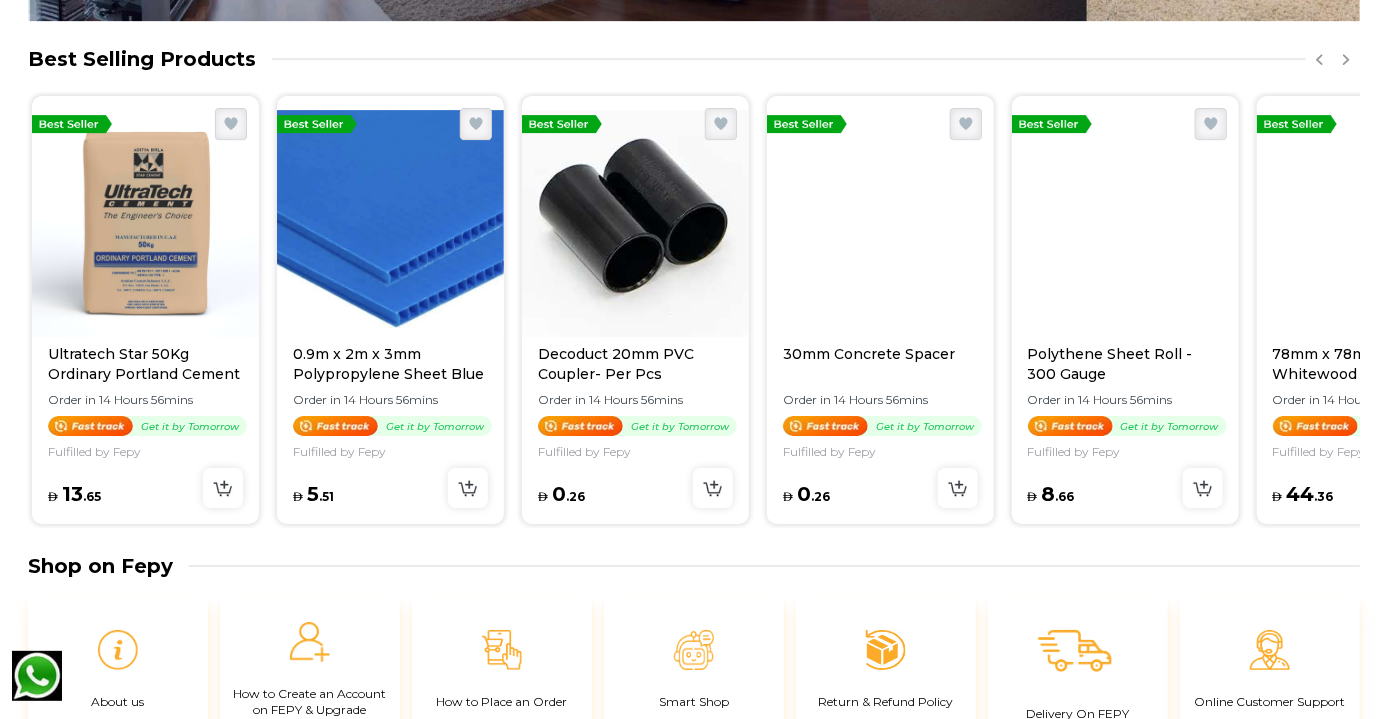 scroll, scrollTop: 3280, scrollLeft: 0, axis: vertical 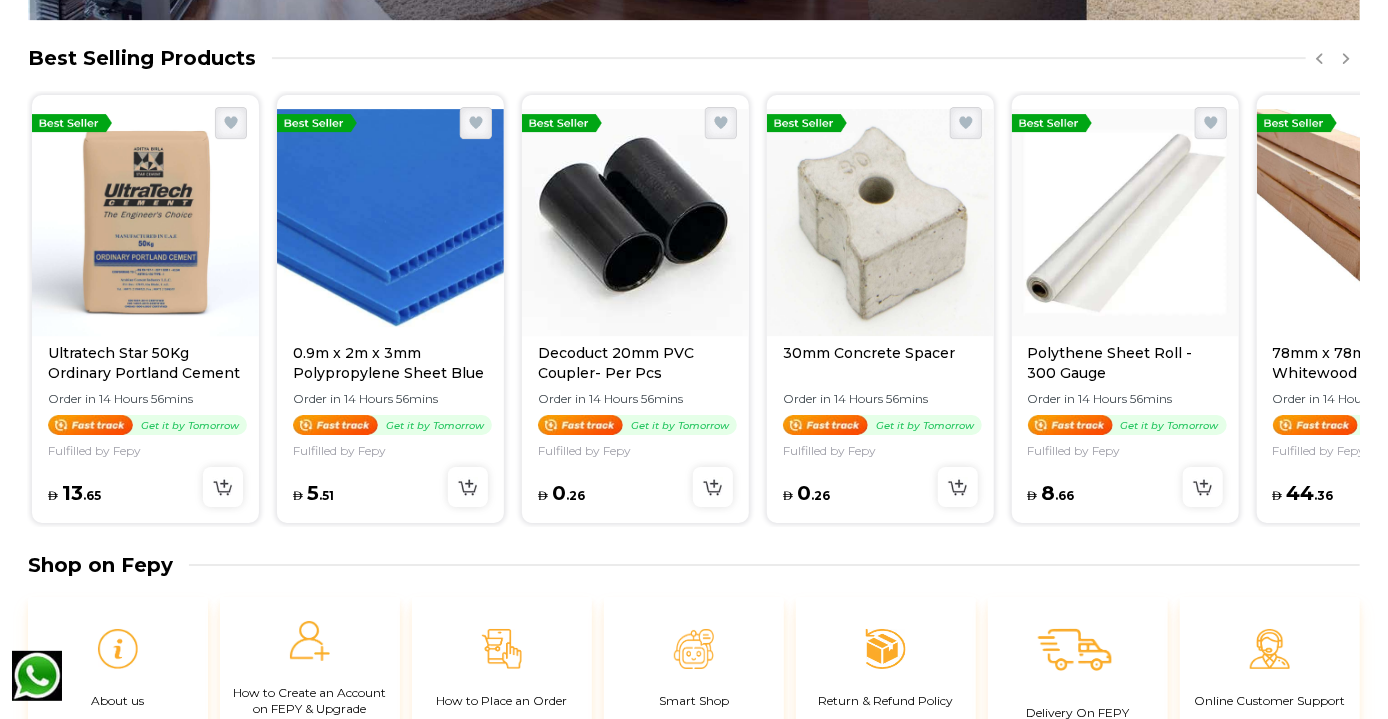 click at bounding box center [390, 223] 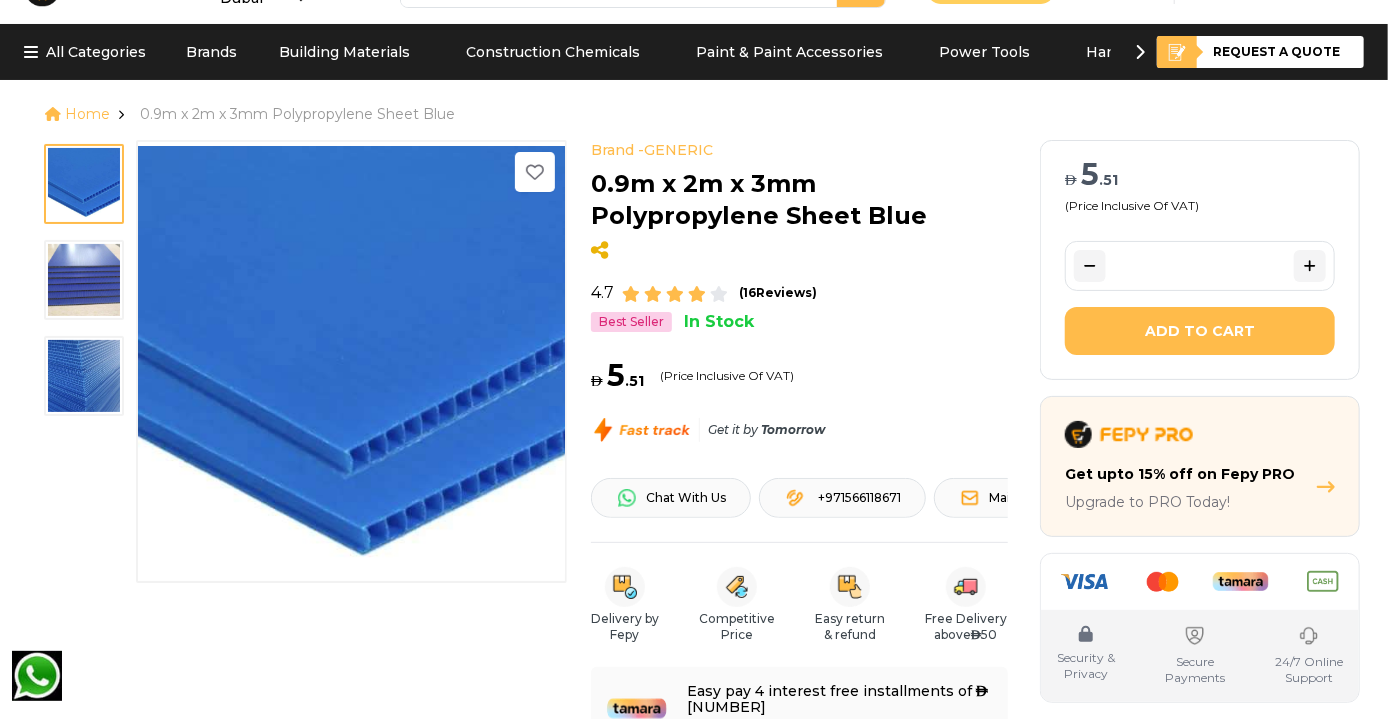 scroll, scrollTop: 300, scrollLeft: 0, axis: vertical 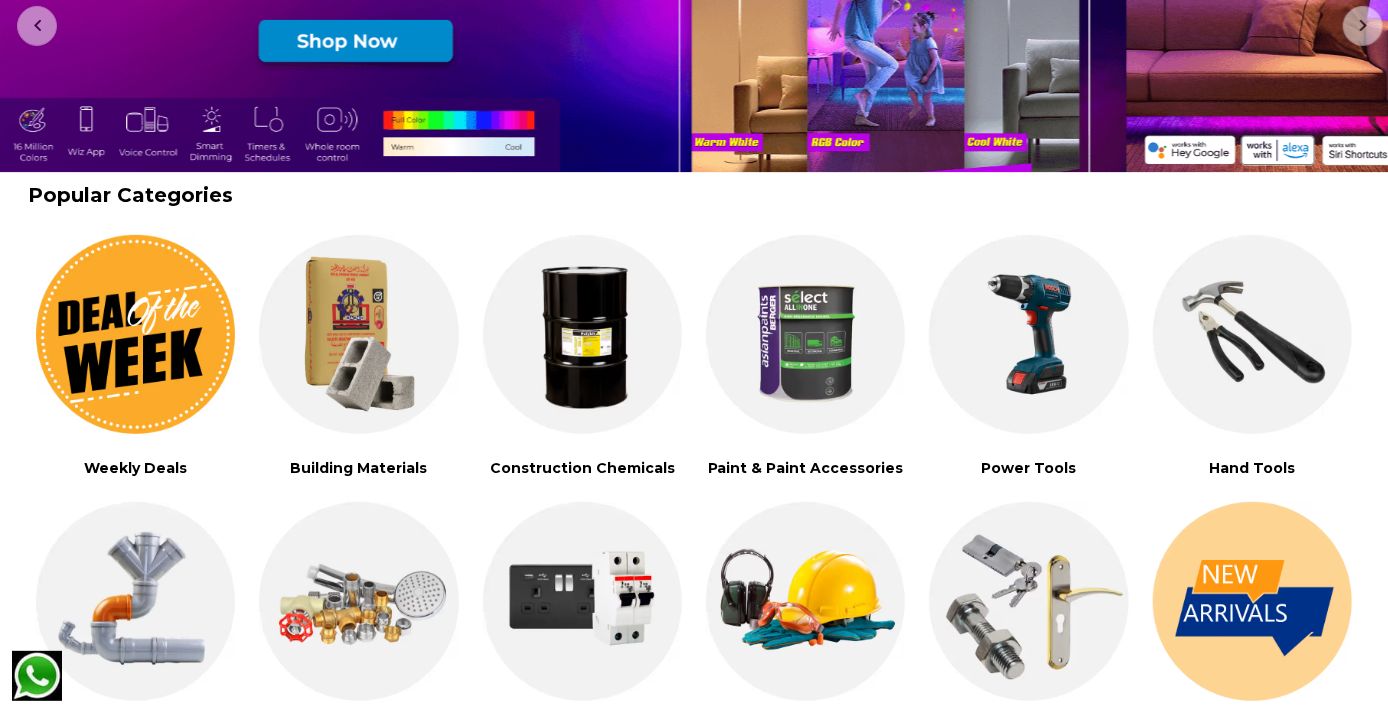 click at bounding box center [1252, 334] 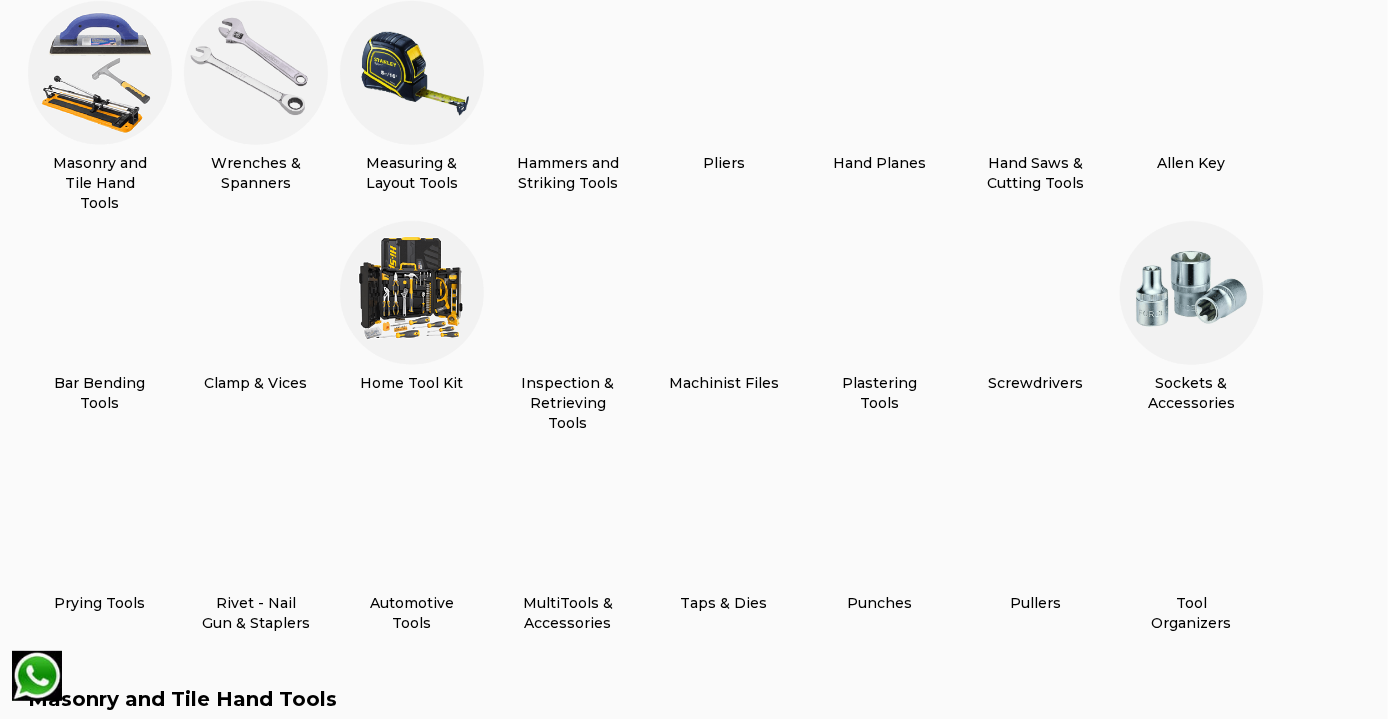 scroll, scrollTop: 613, scrollLeft: 0, axis: vertical 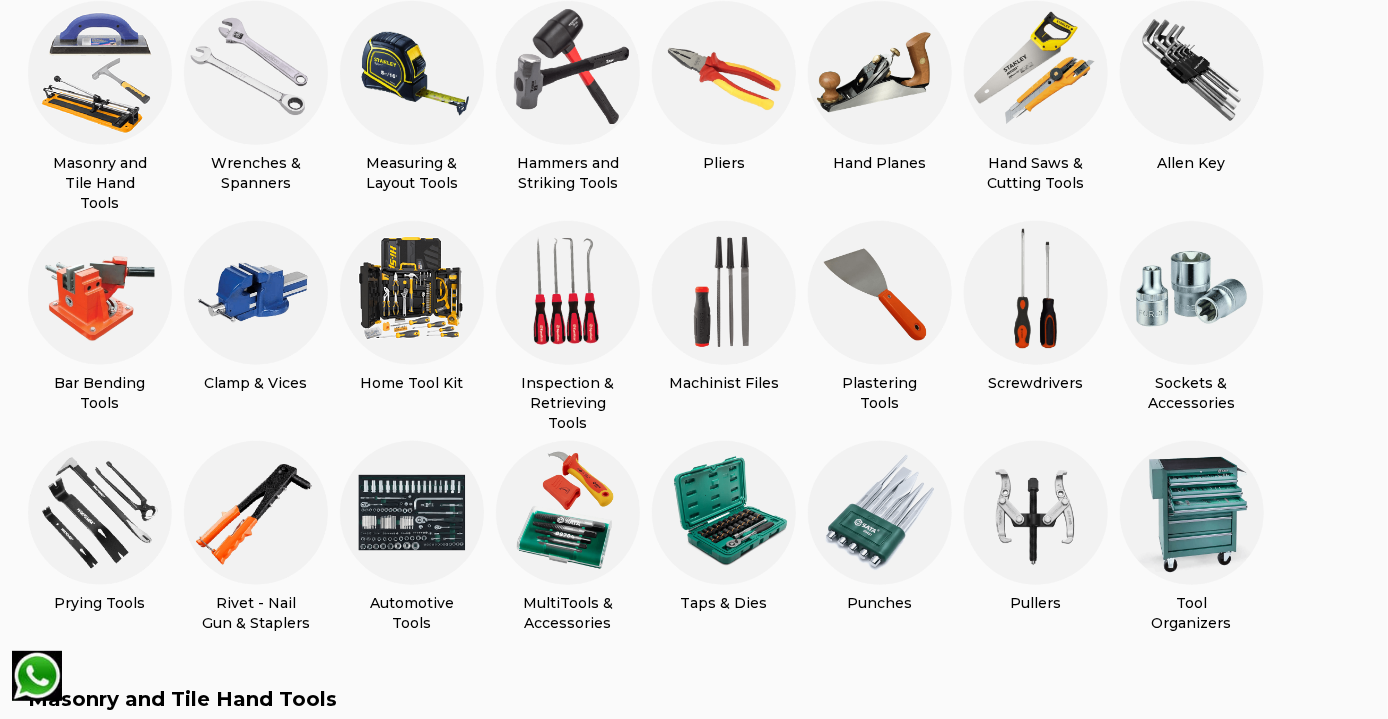 click on "Masonry and Tile Hand Tools" at bounding box center [100, 183] 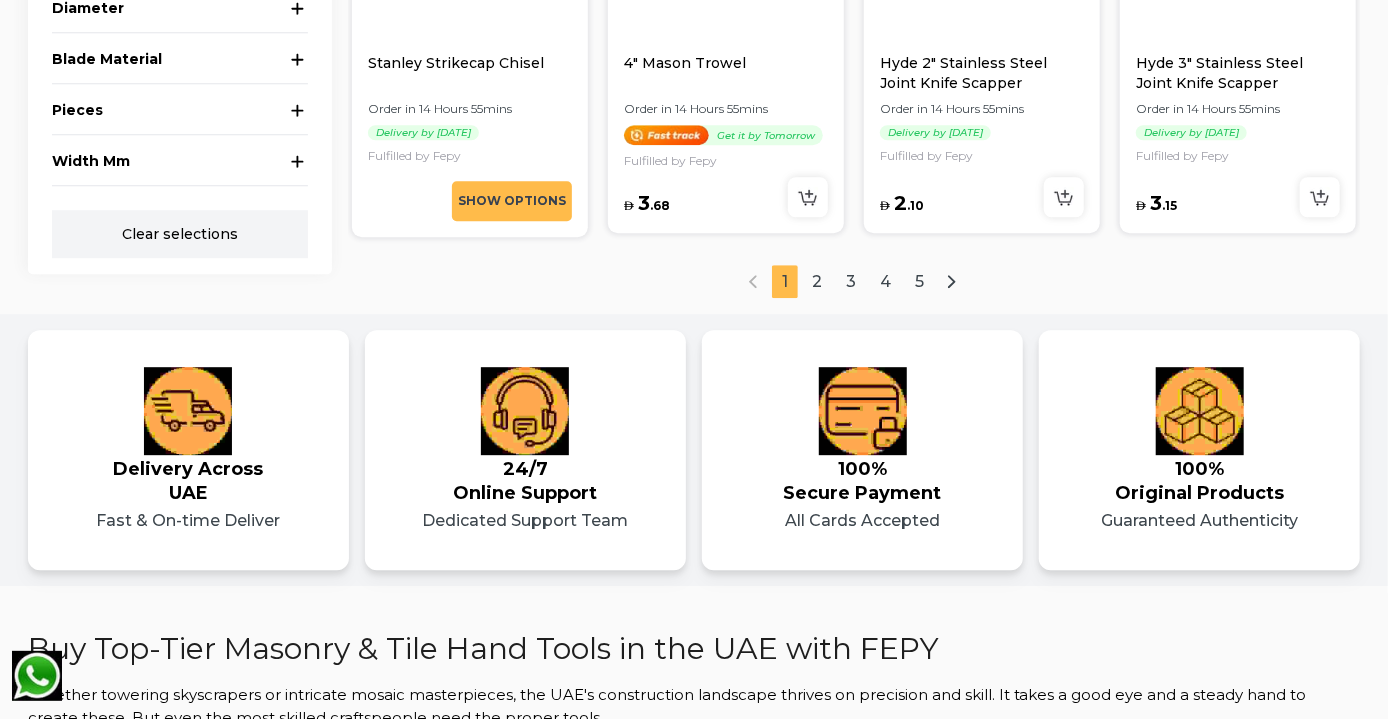 scroll, scrollTop: 2712, scrollLeft: 0, axis: vertical 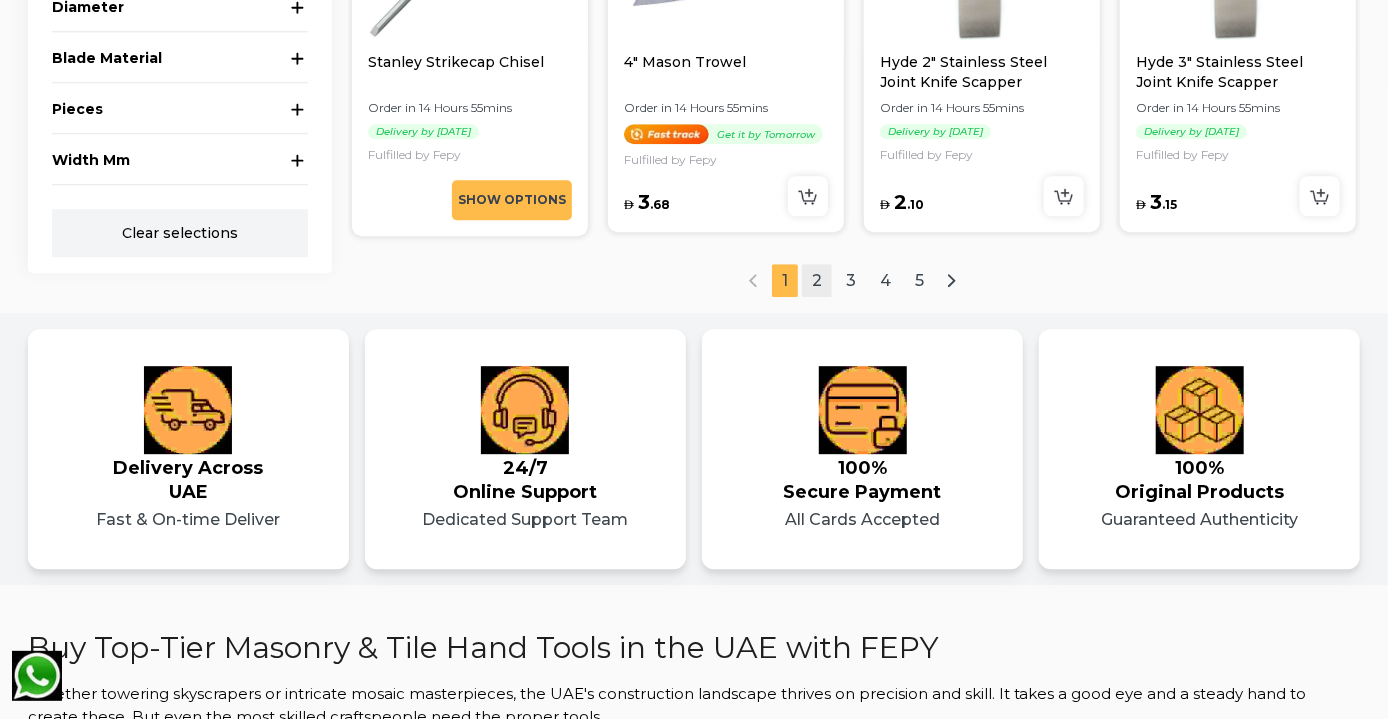 click on "2" at bounding box center (817, 280) 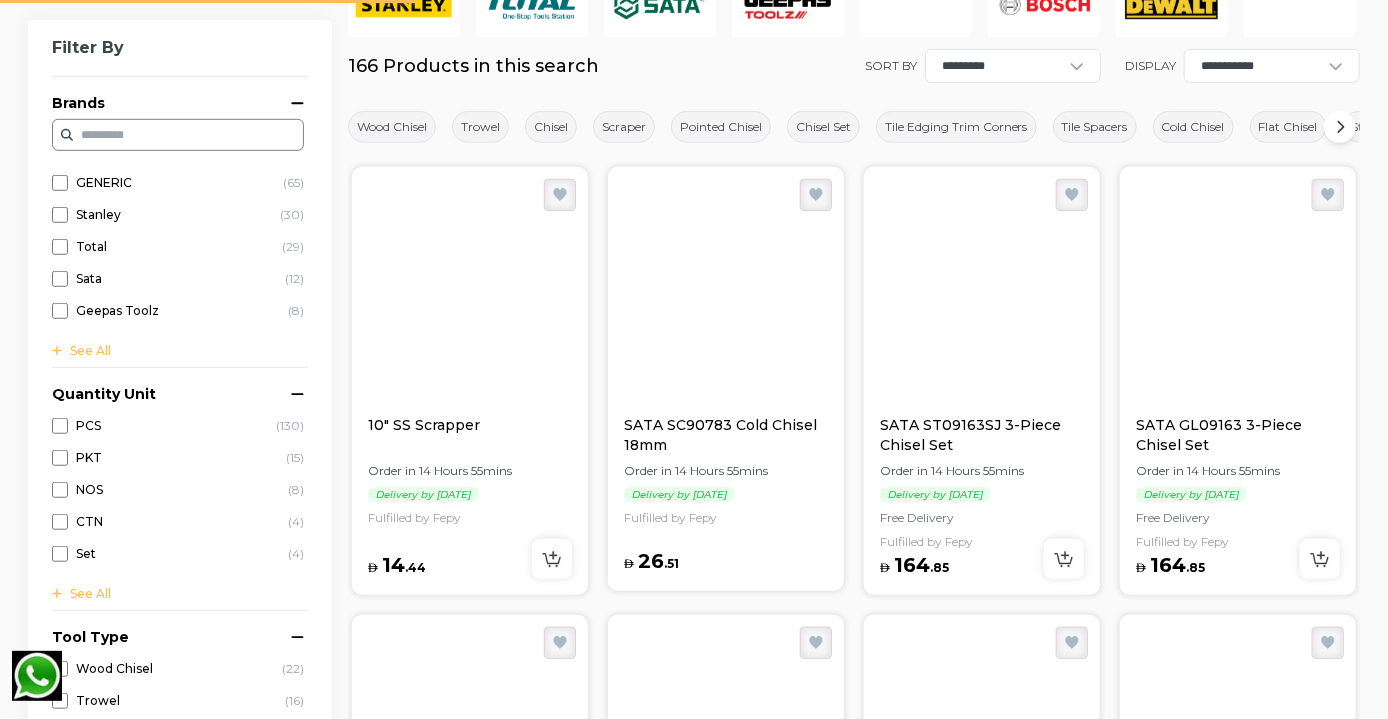 scroll, scrollTop: 0, scrollLeft: 0, axis: both 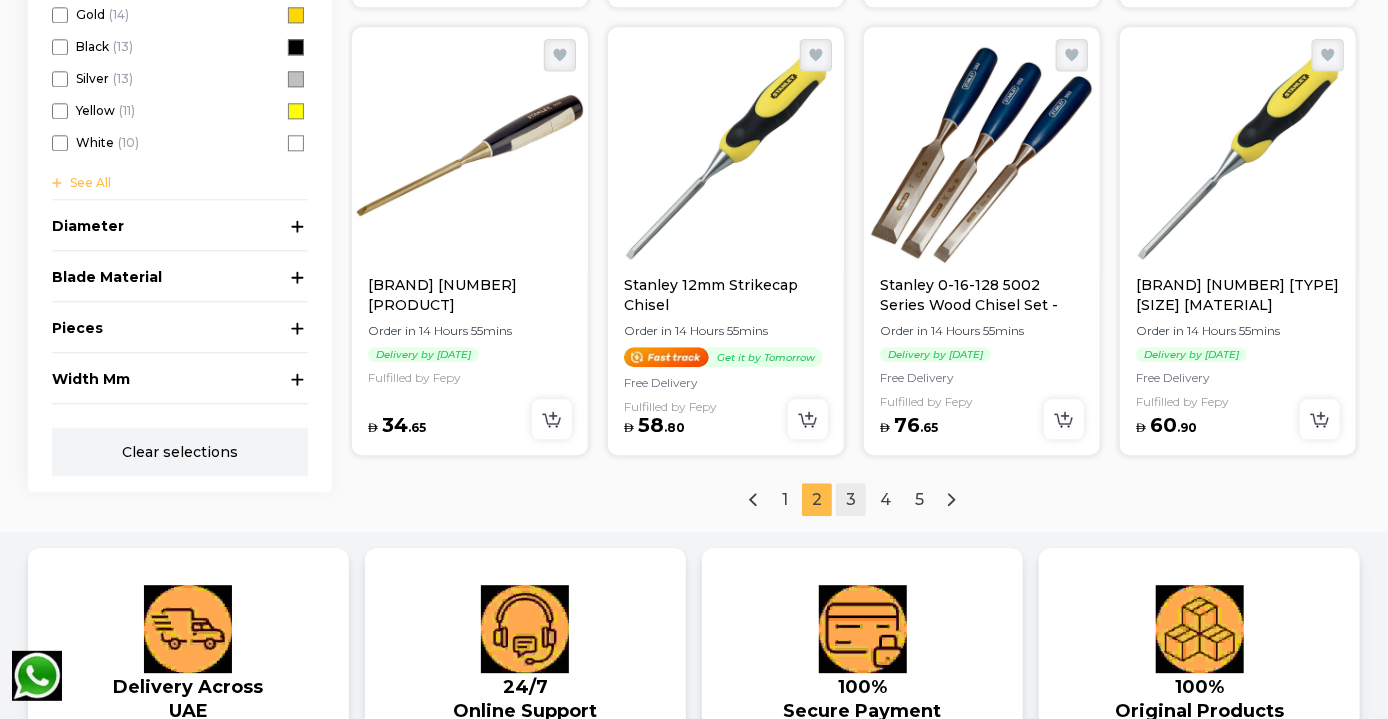 click on "3" at bounding box center (851, 499) 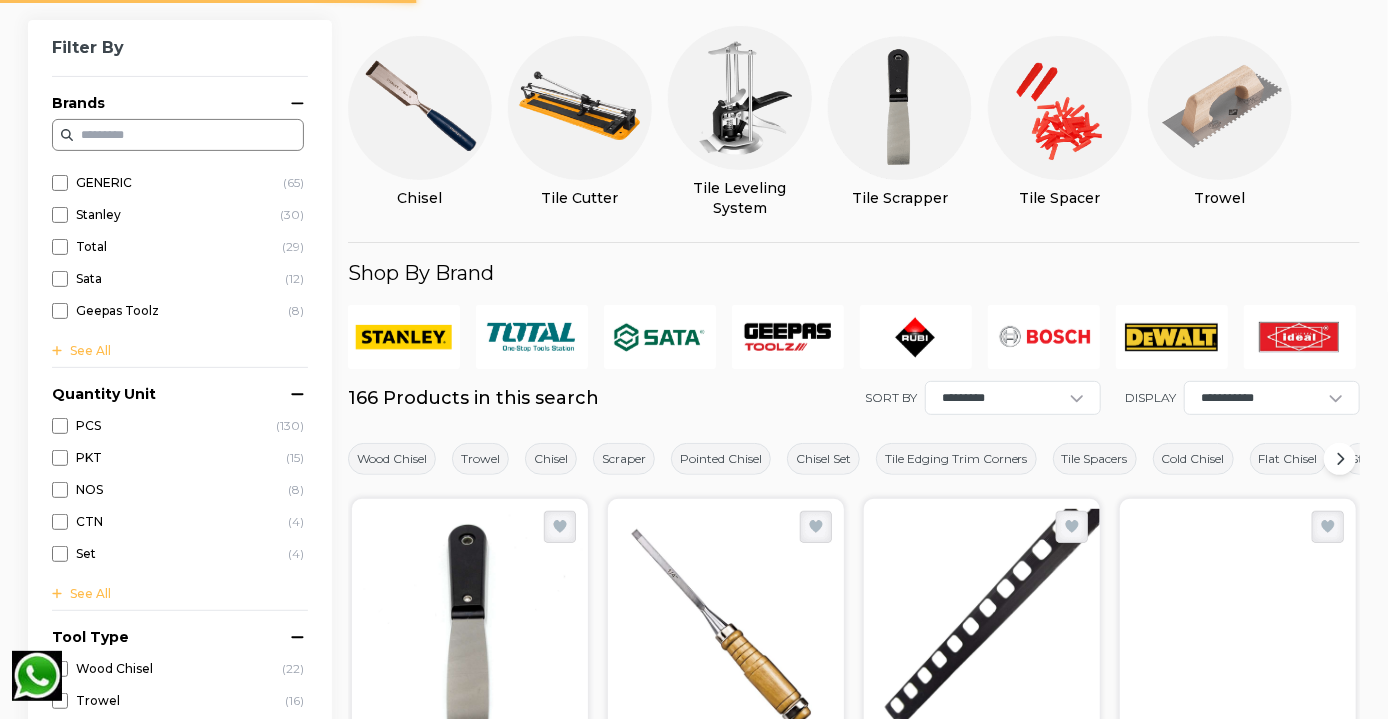 scroll, scrollTop: 155, scrollLeft: 0, axis: vertical 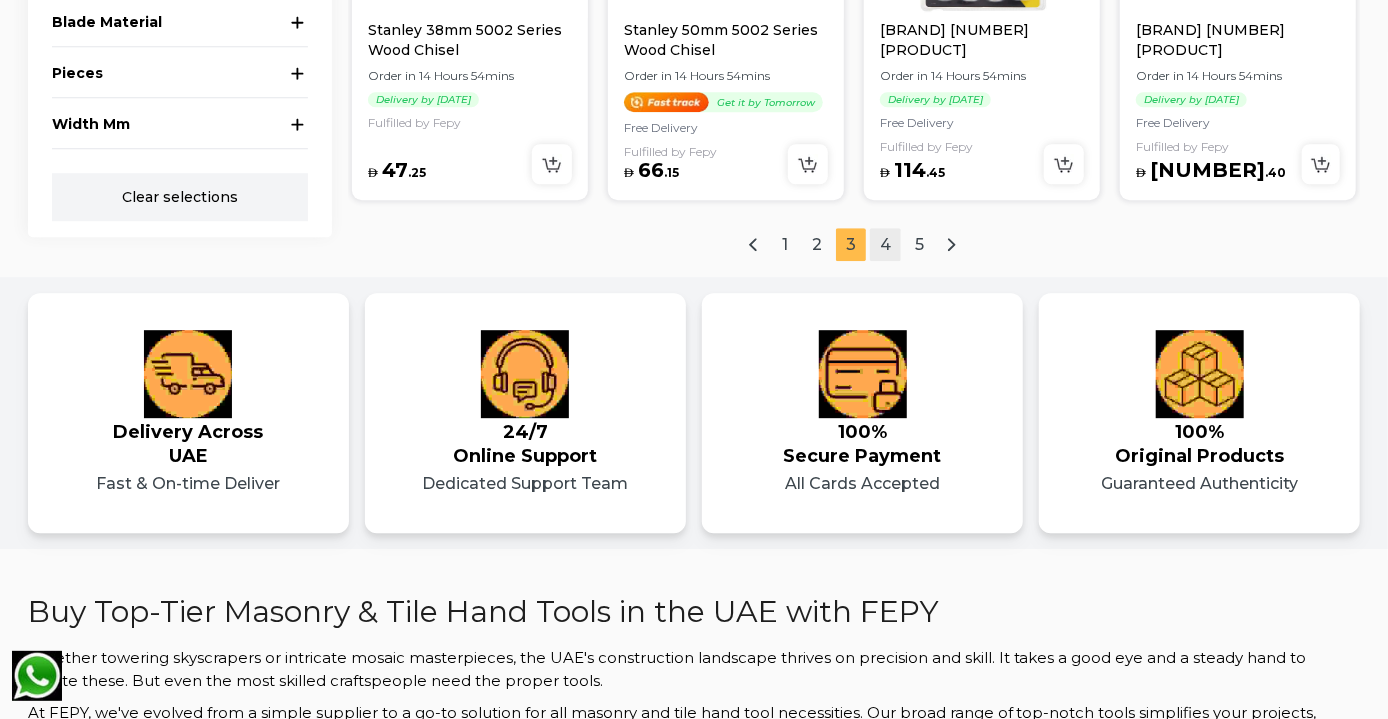 click on "4" at bounding box center (885, 244) 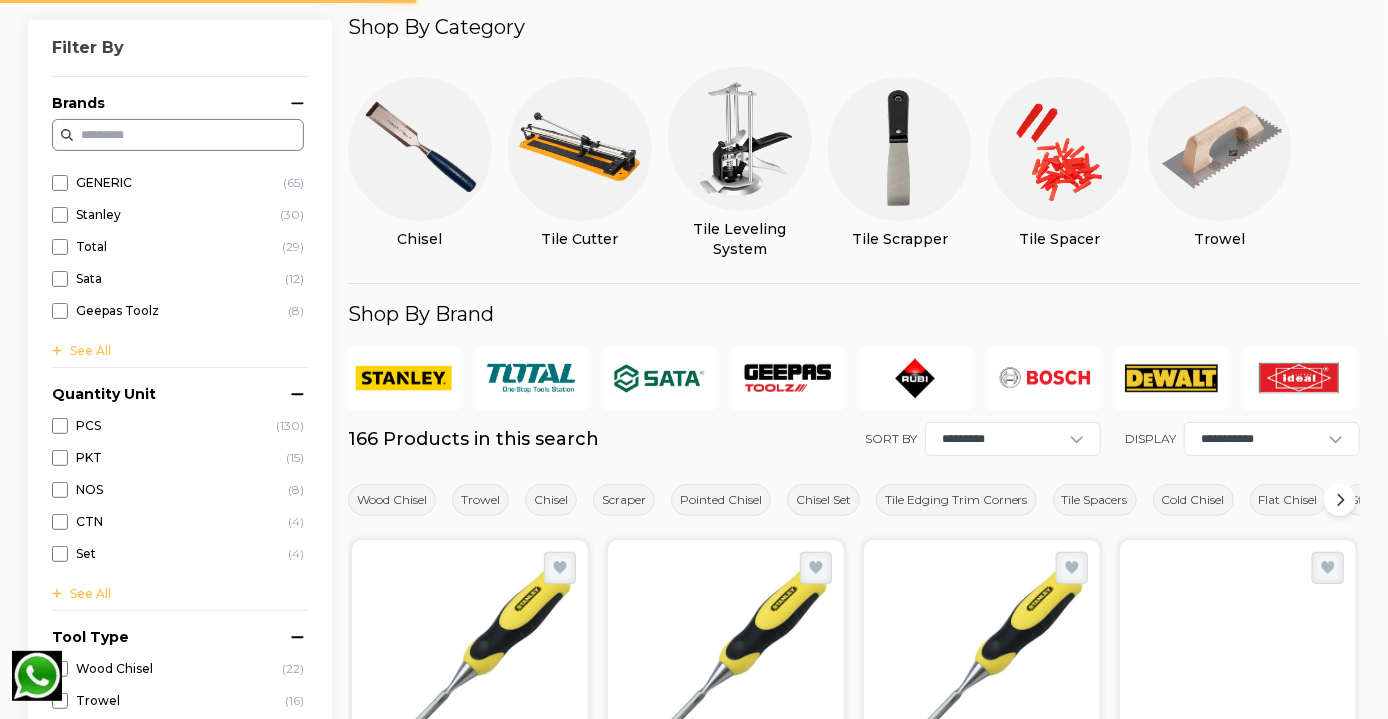 scroll, scrollTop: 137, scrollLeft: 0, axis: vertical 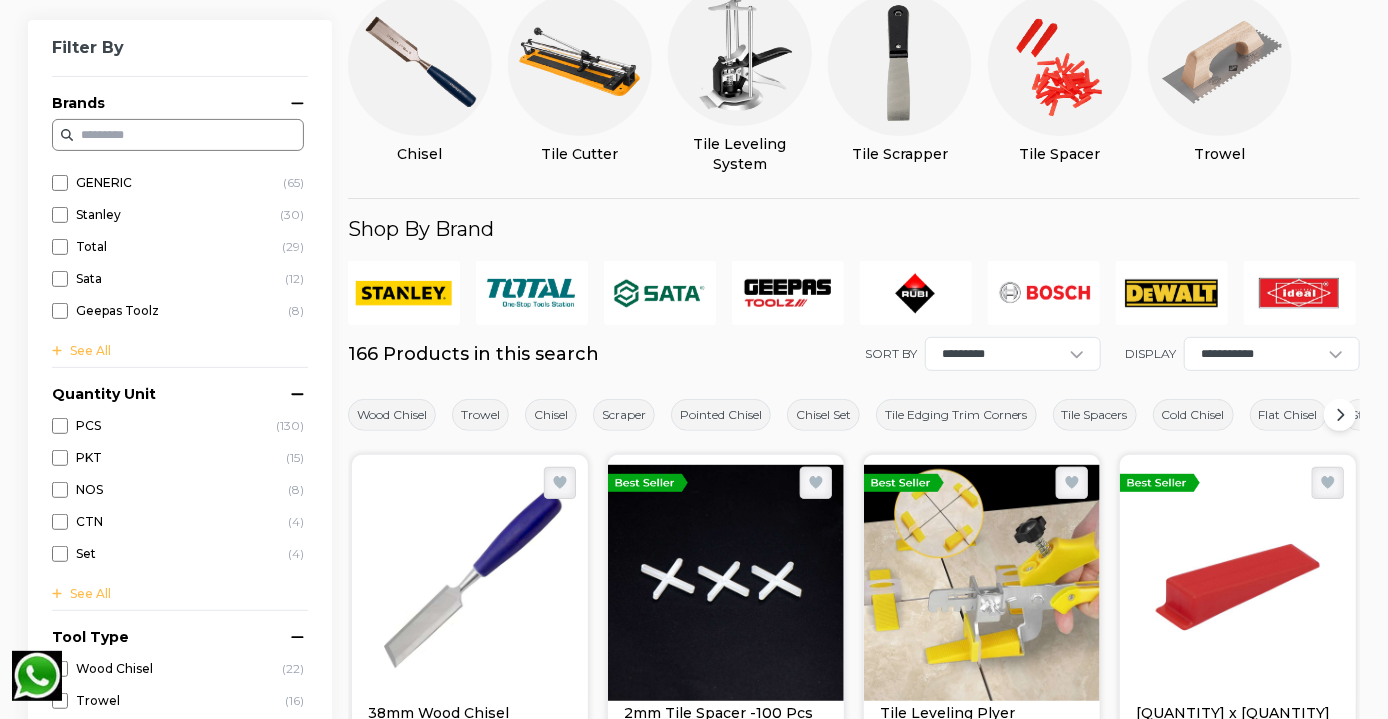 click at bounding box center (1060, 64) 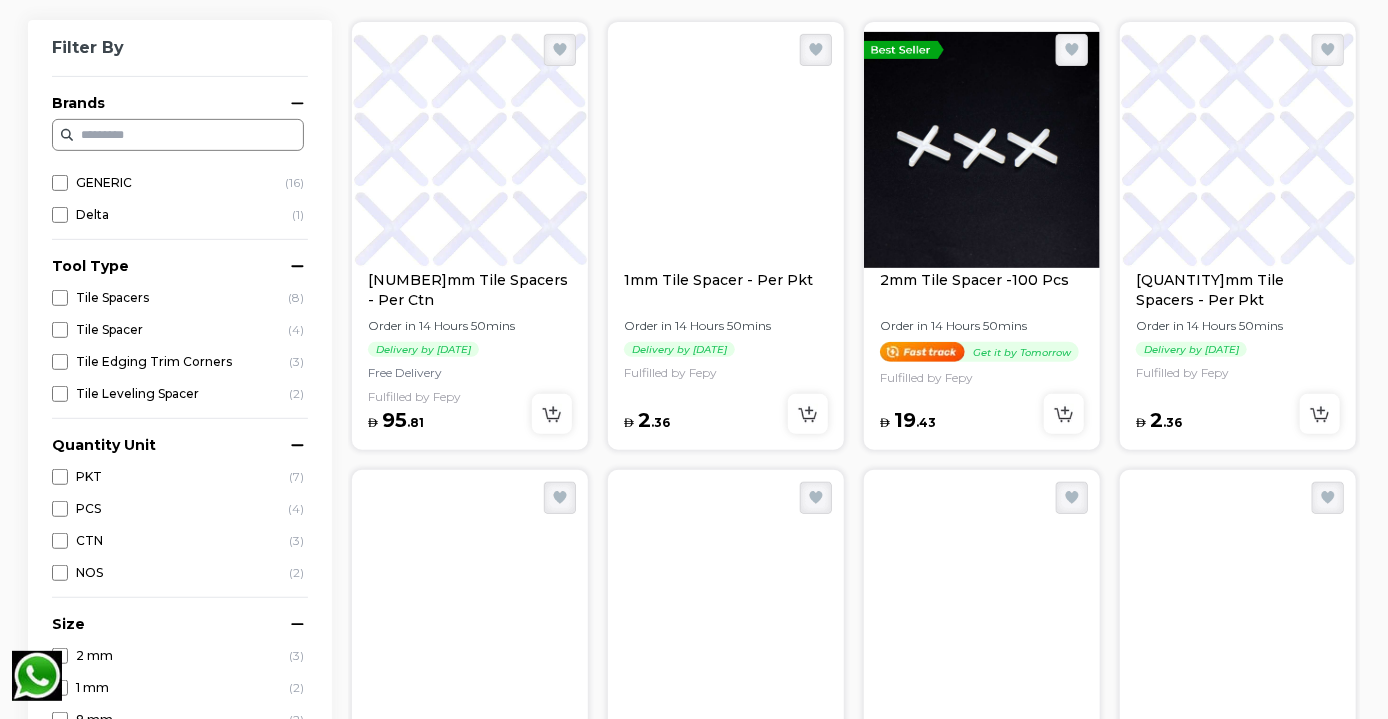 scroll, scrollTop: 323, scrollLeft: 0, axis: vertical 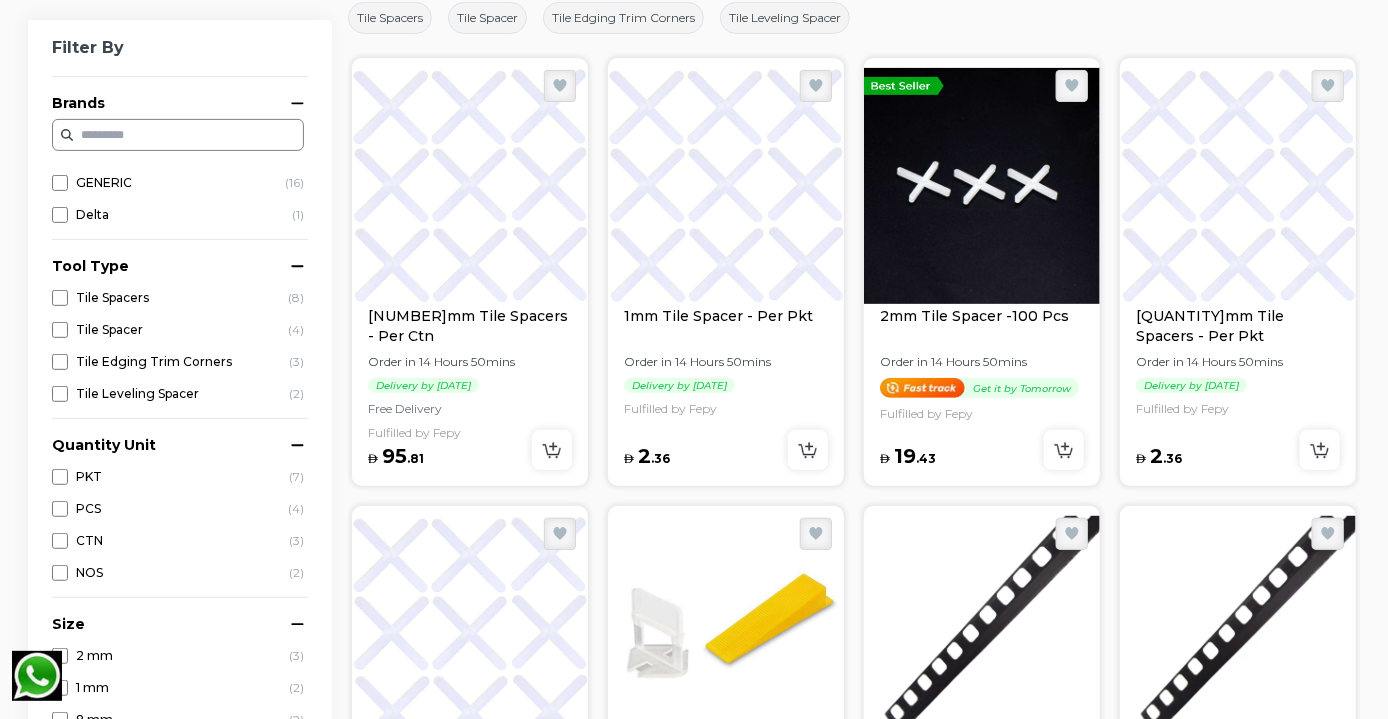click at bounding box center [1238, 186] 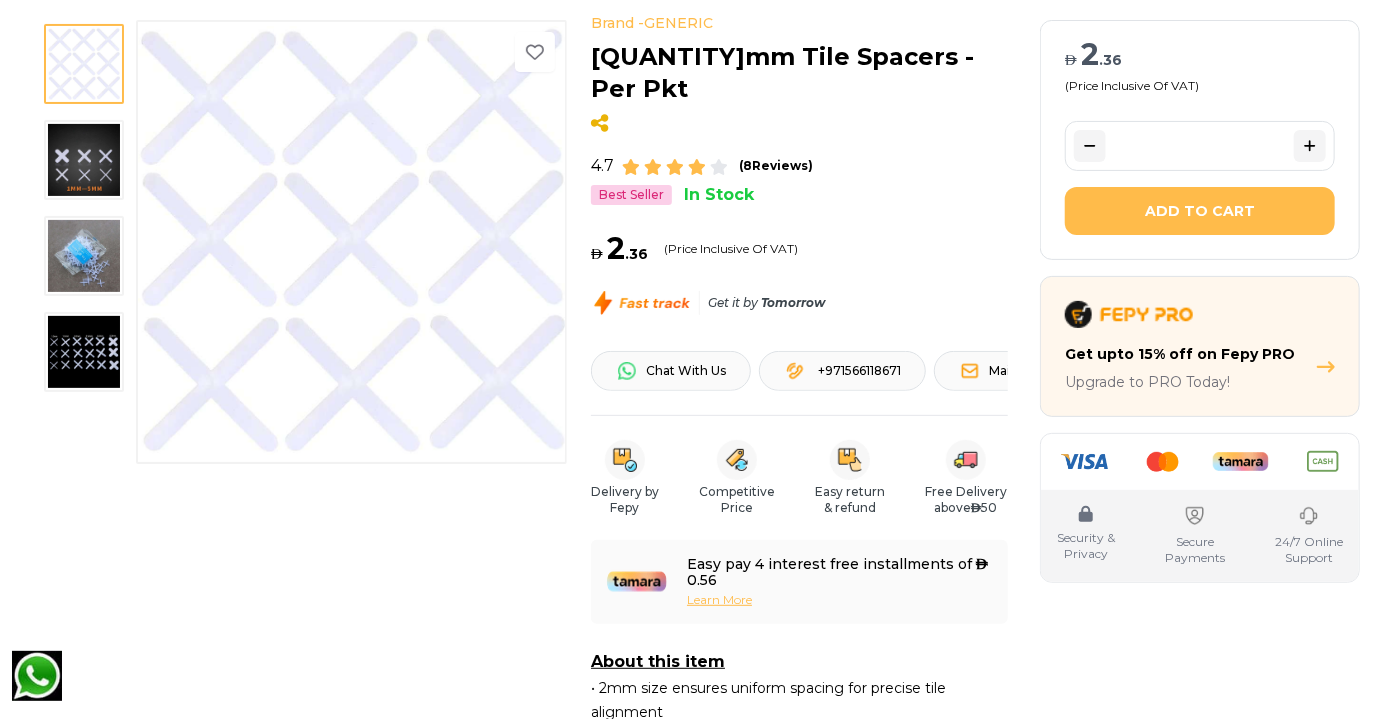 scroll, scrollTop: 151, scrollLeft: 0, axis: vertical 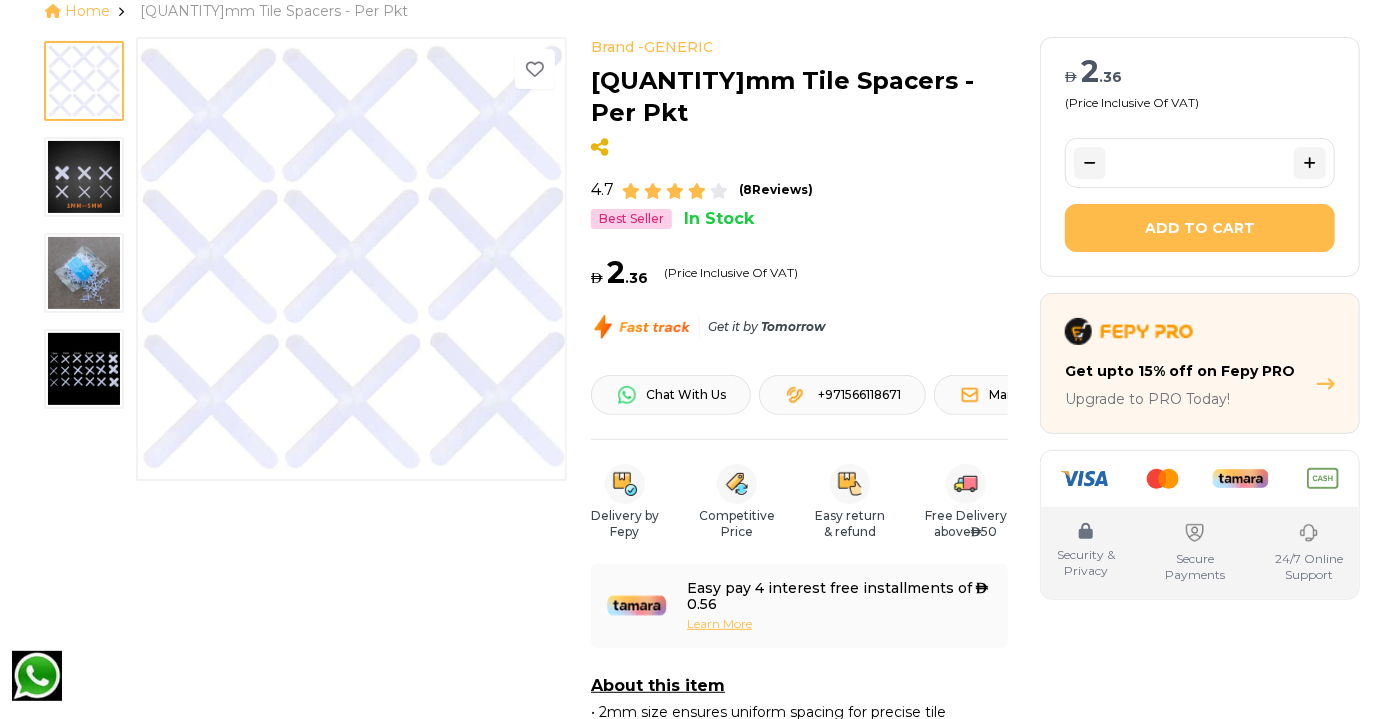 click on "Add to Cart" at bounding box center (1200, 228) 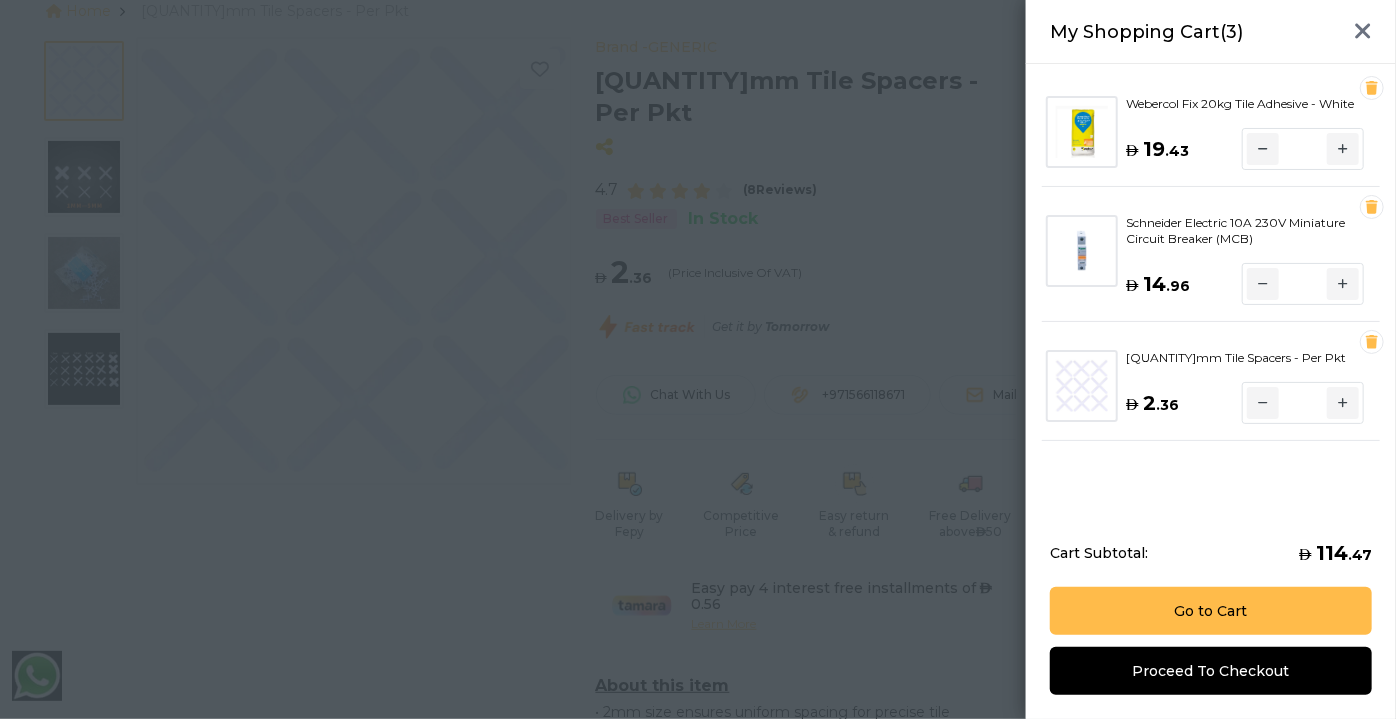 click at bounding box center [698, 359] 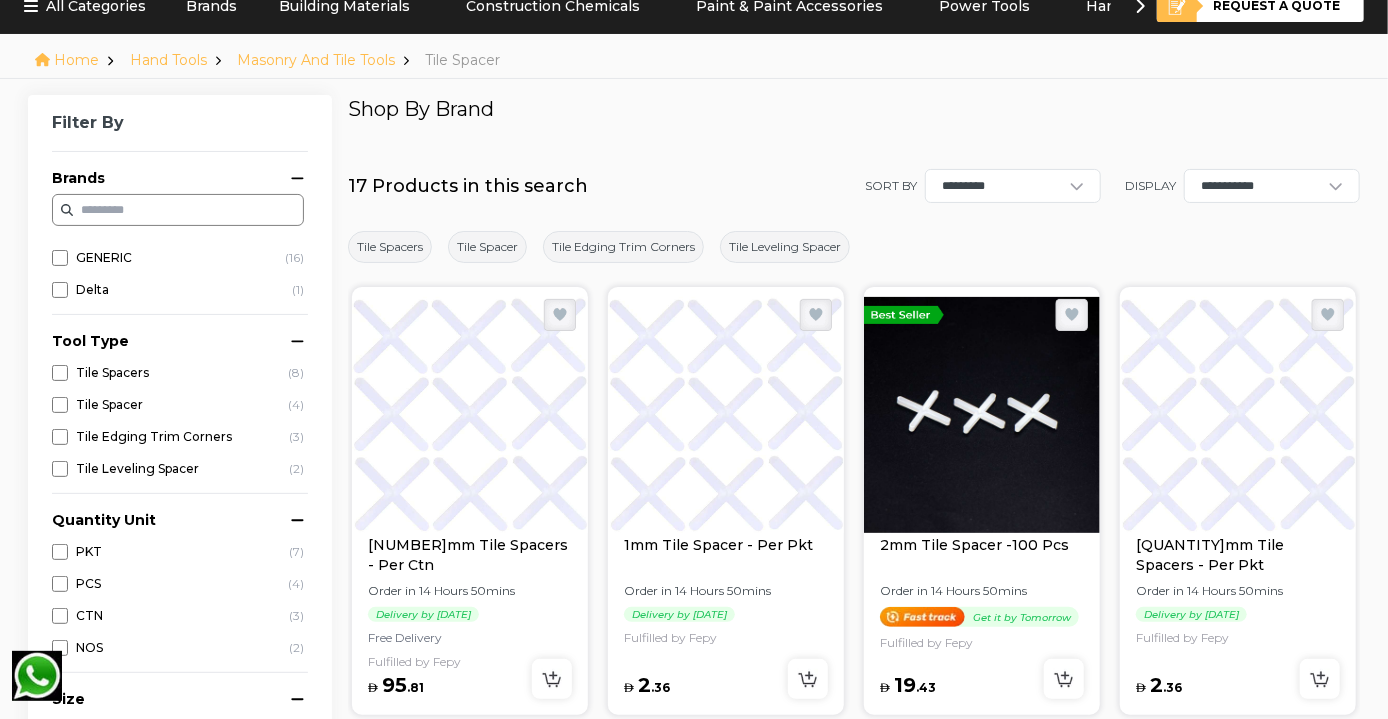 scroll, scrollTop: 0, scrollLeft: 0, axis: both 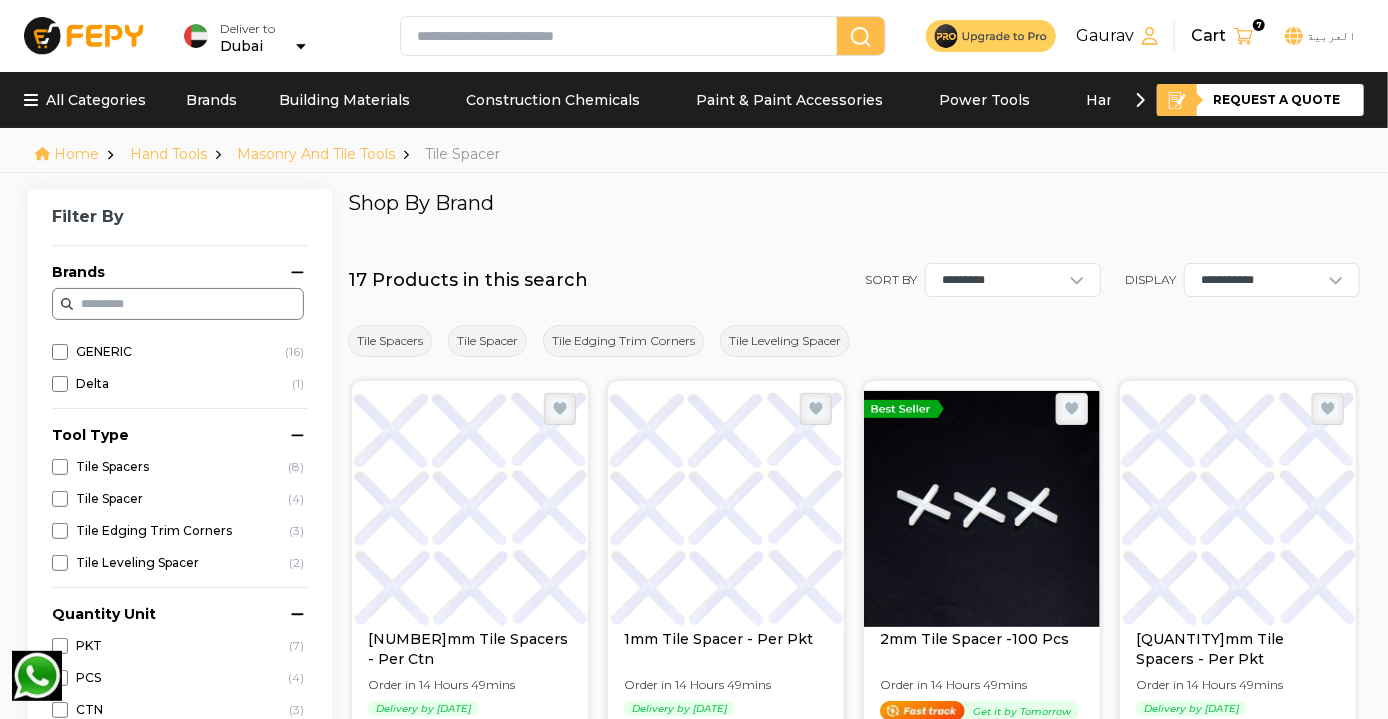 click on "Cart 7" at bounding box center (1228, 36) 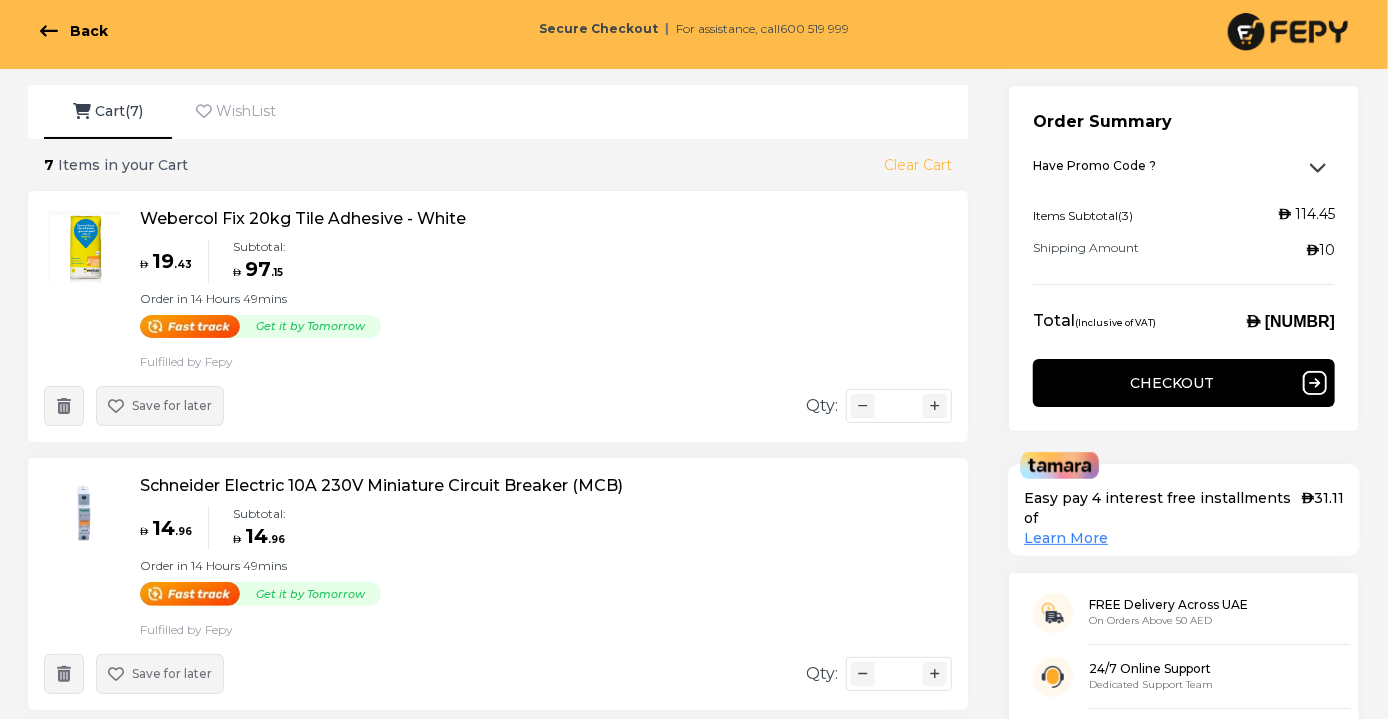scroll, scrollTop: 0, scrollLeft: 0, axis: both 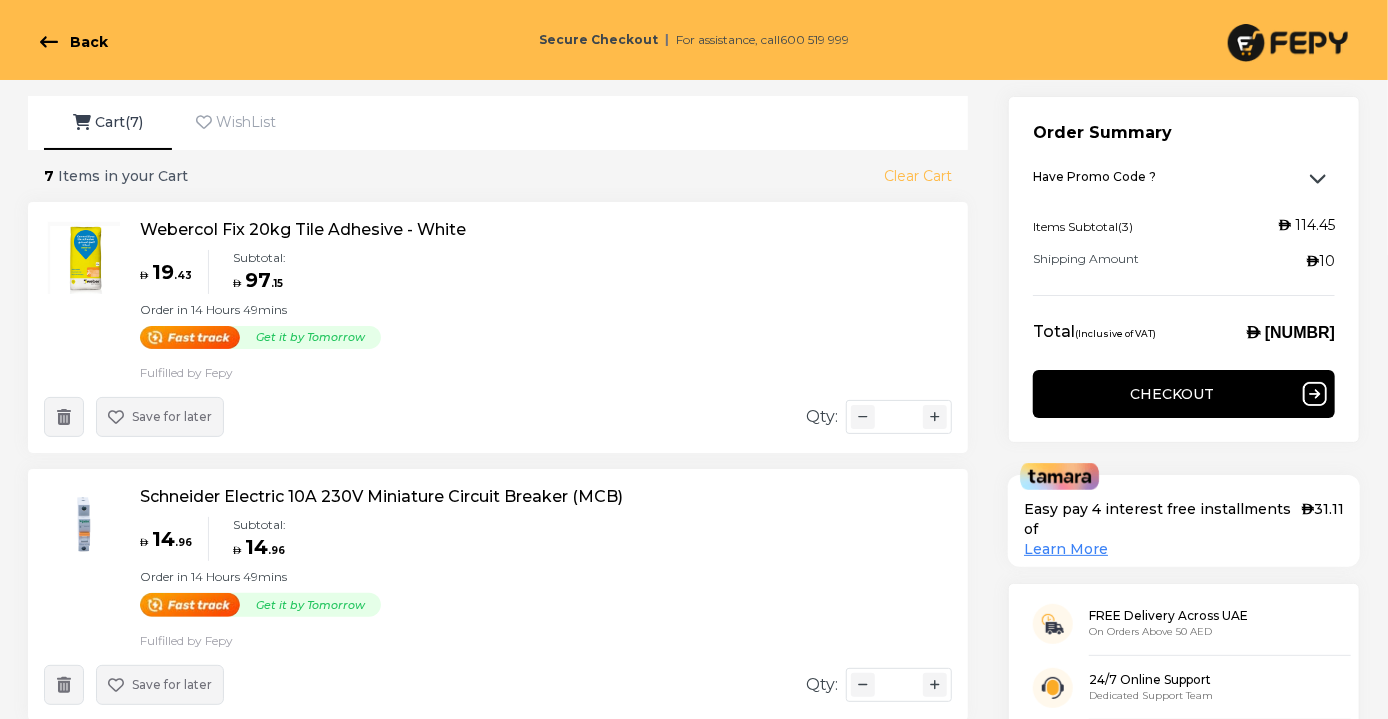 click at bounding box center (1288, 43) 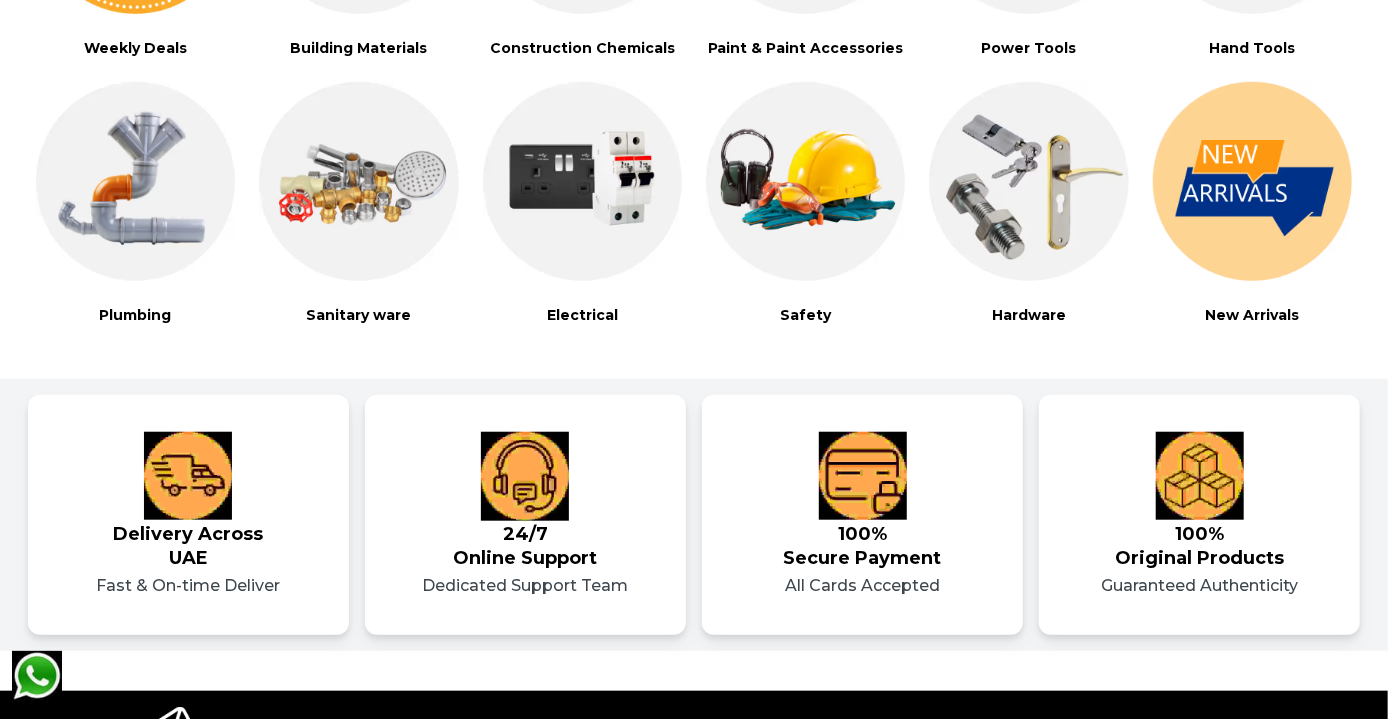 scroll, scrollTop: 672, scrollLeft: 0, axis: vertical 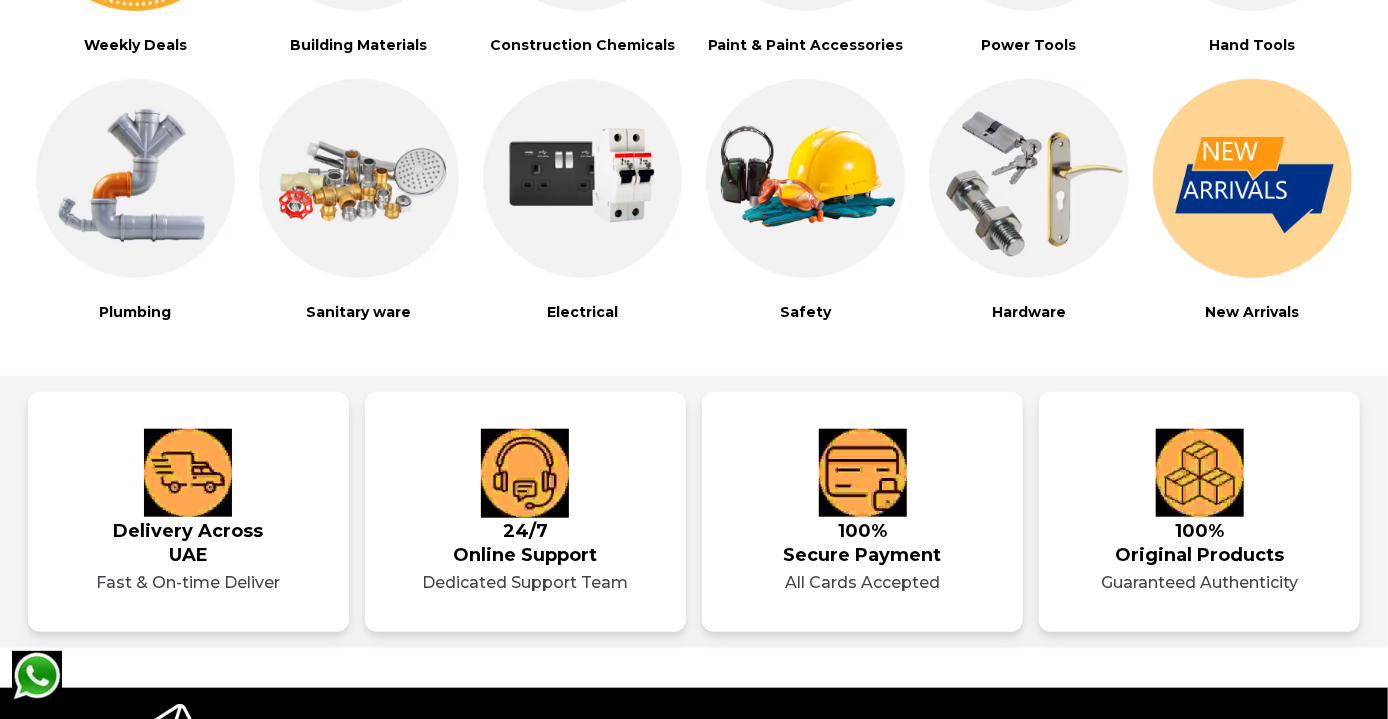 click at bounding box center [582, 178] 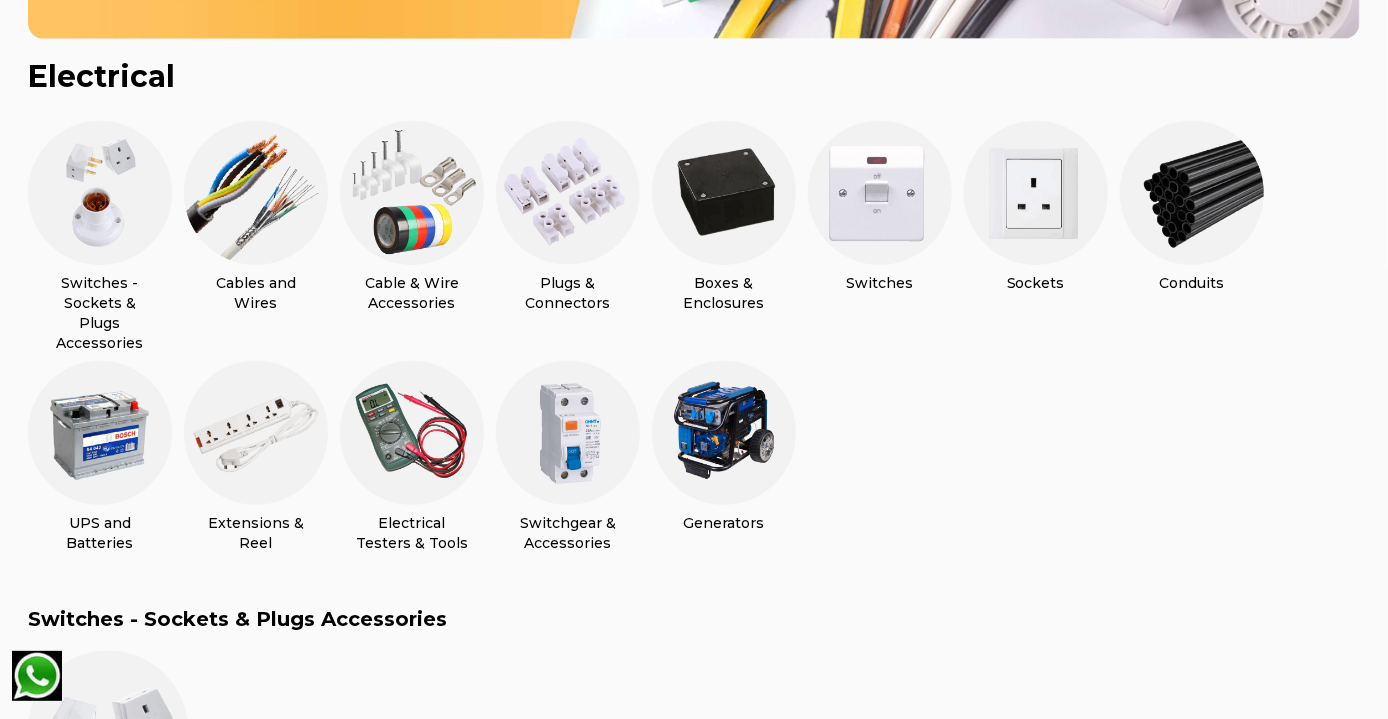 scroll, scrollTop: 494, scrollLeft: 0, axis: vertical 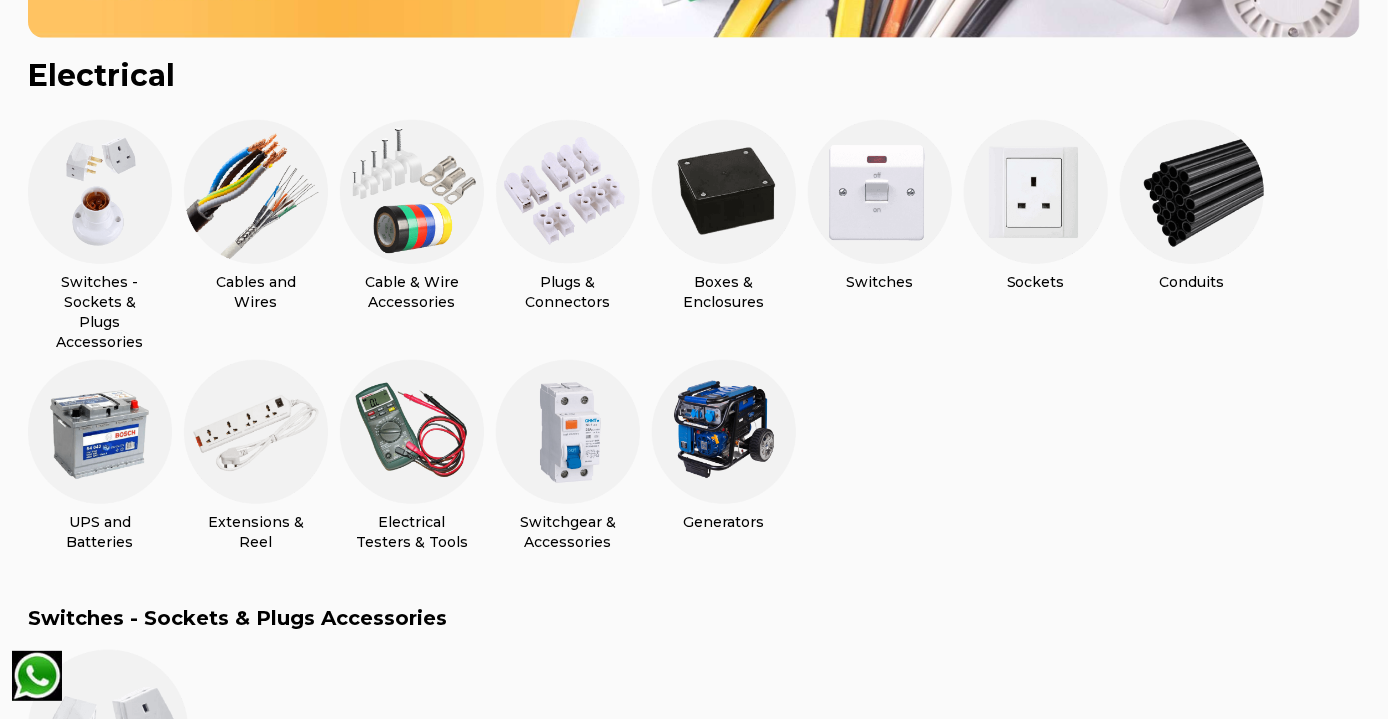 click at bounding box center (568, 432) 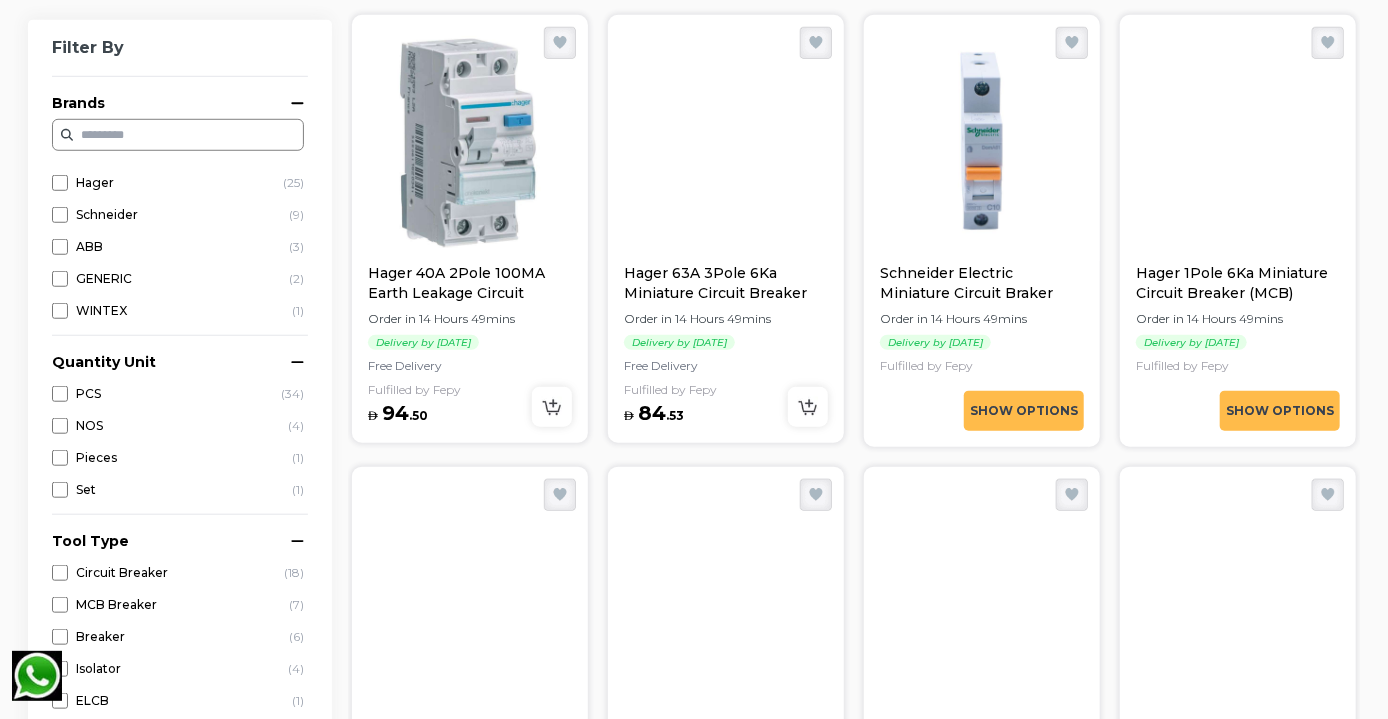 scroll, scrollTop: 712, scrollLeft: 0, axis: vertical 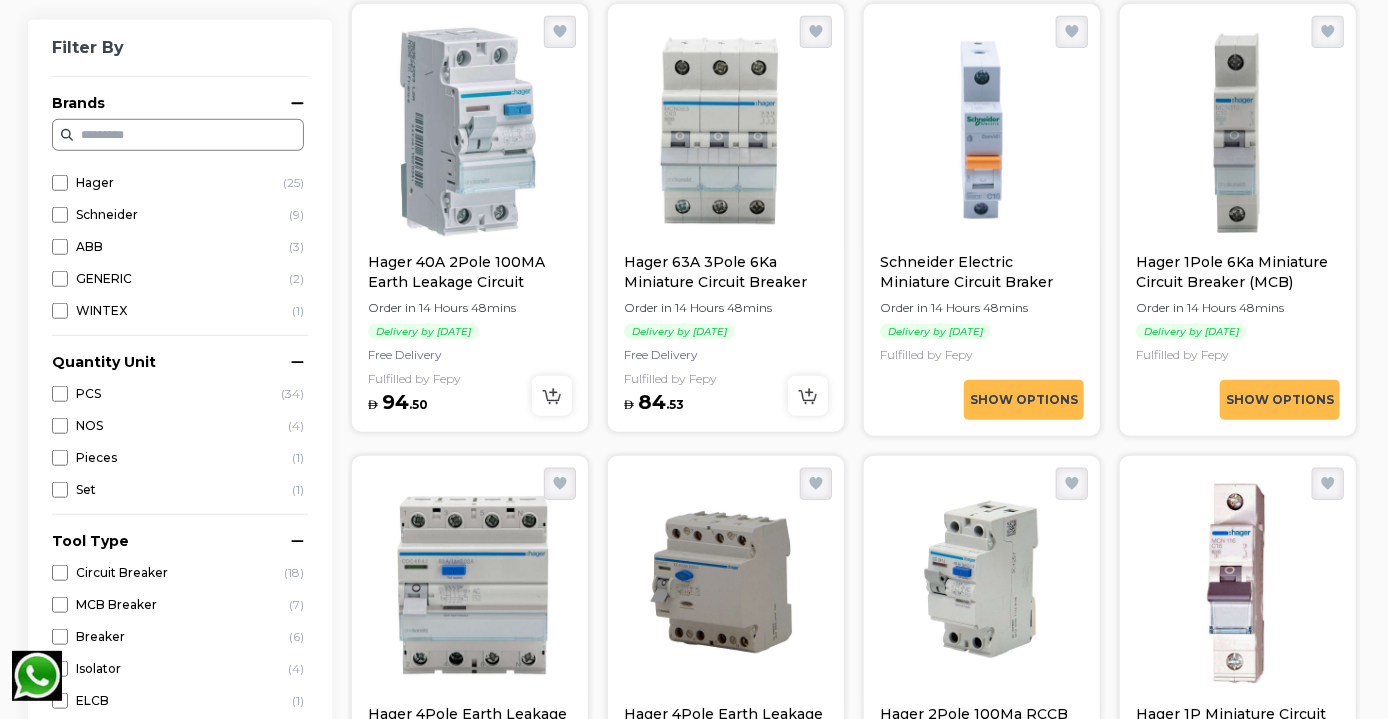 click on "Schneider Electric Miniature Circuit Braker (MCB)" at bounding box center [982, 272] 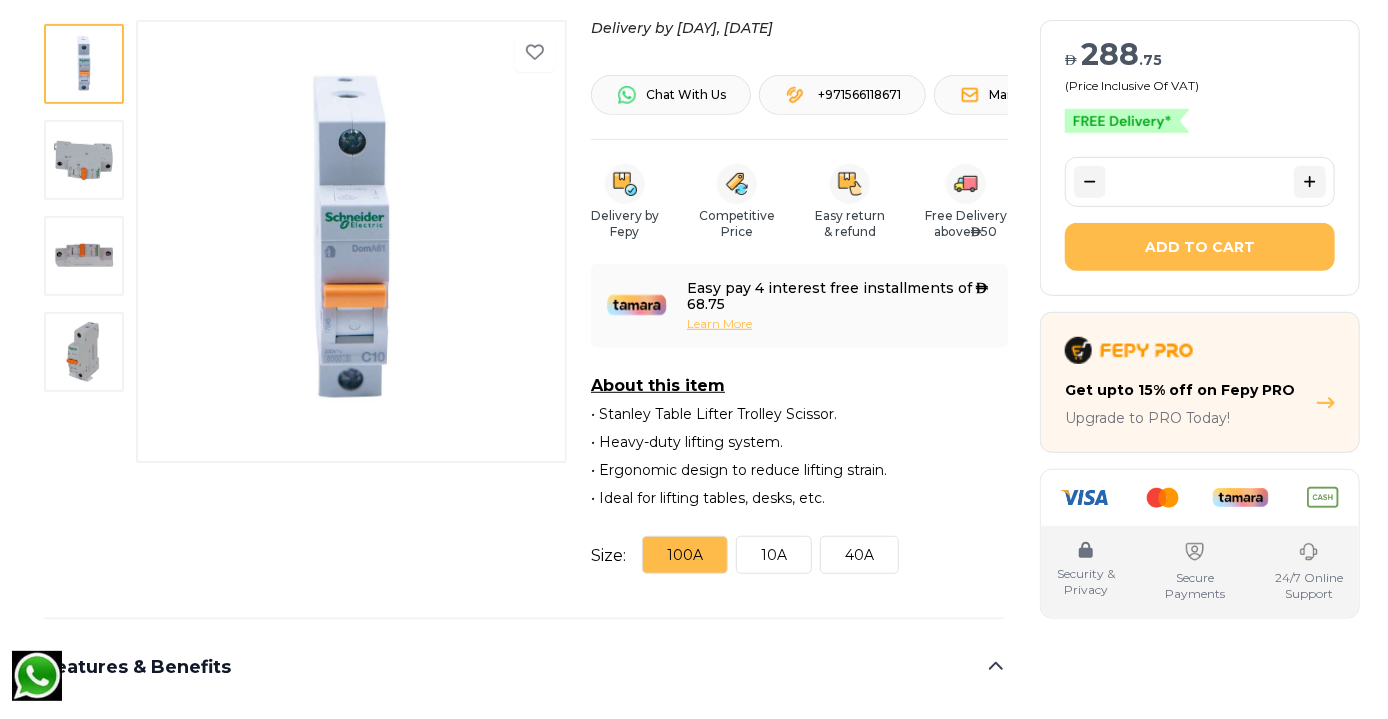 scroll, scrollTop: 440, scrollLeft: 0, axis: vertical 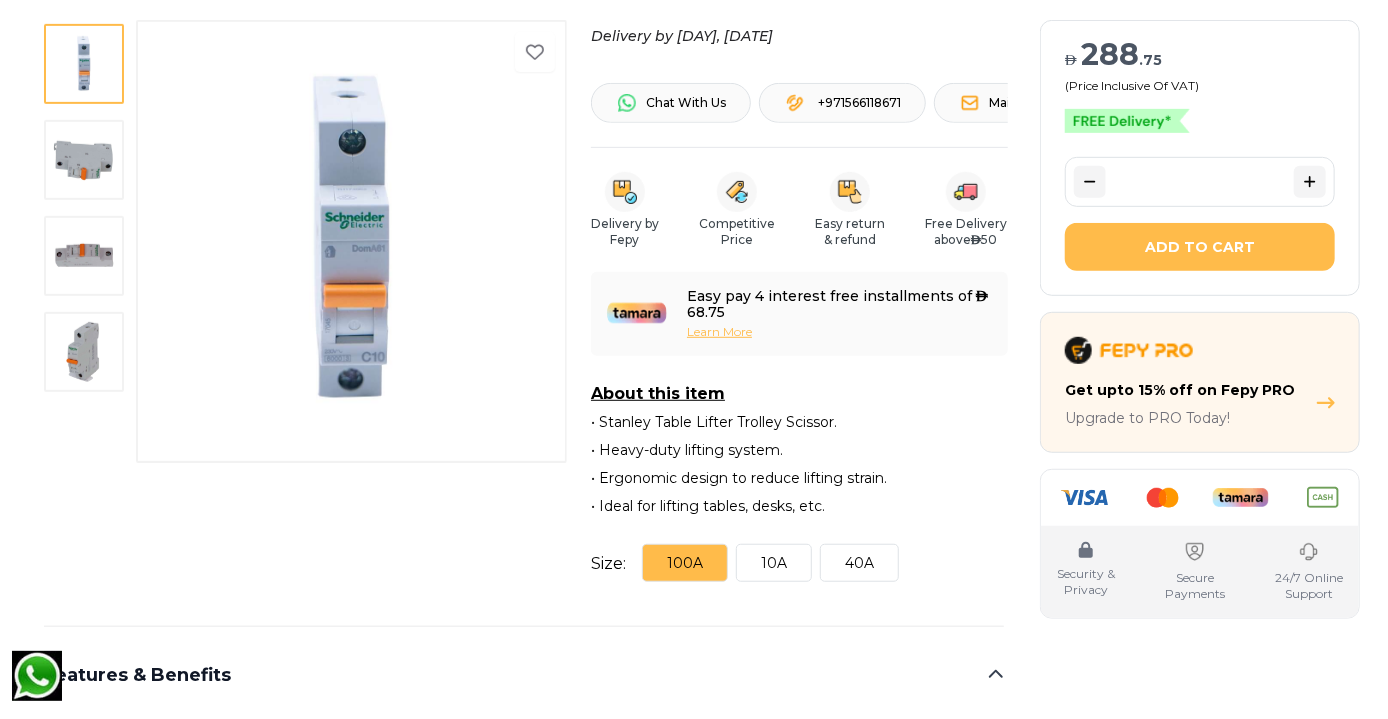 click on "40A" at bounding box center [859, 563] 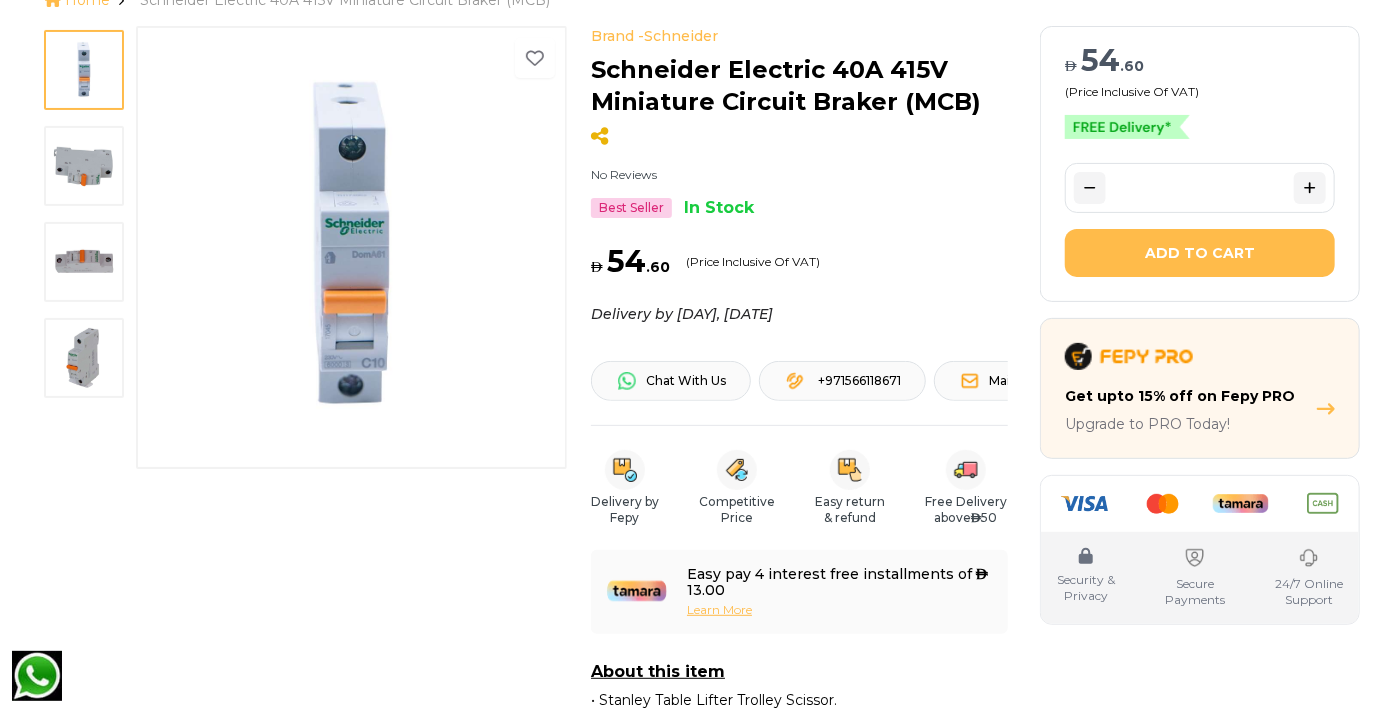 scroll, scrollTop: 145, scrollLeft: 0, axis: vertical 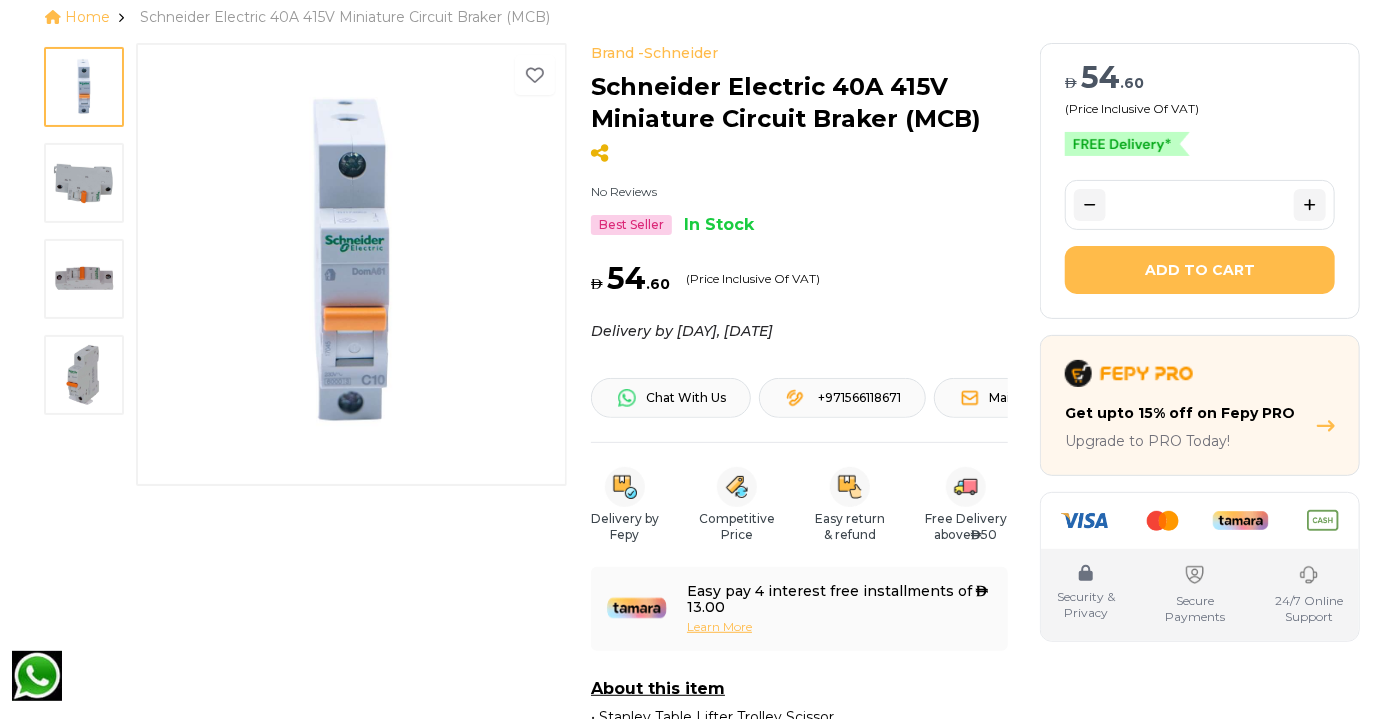 click at bounding box center (84, 183) 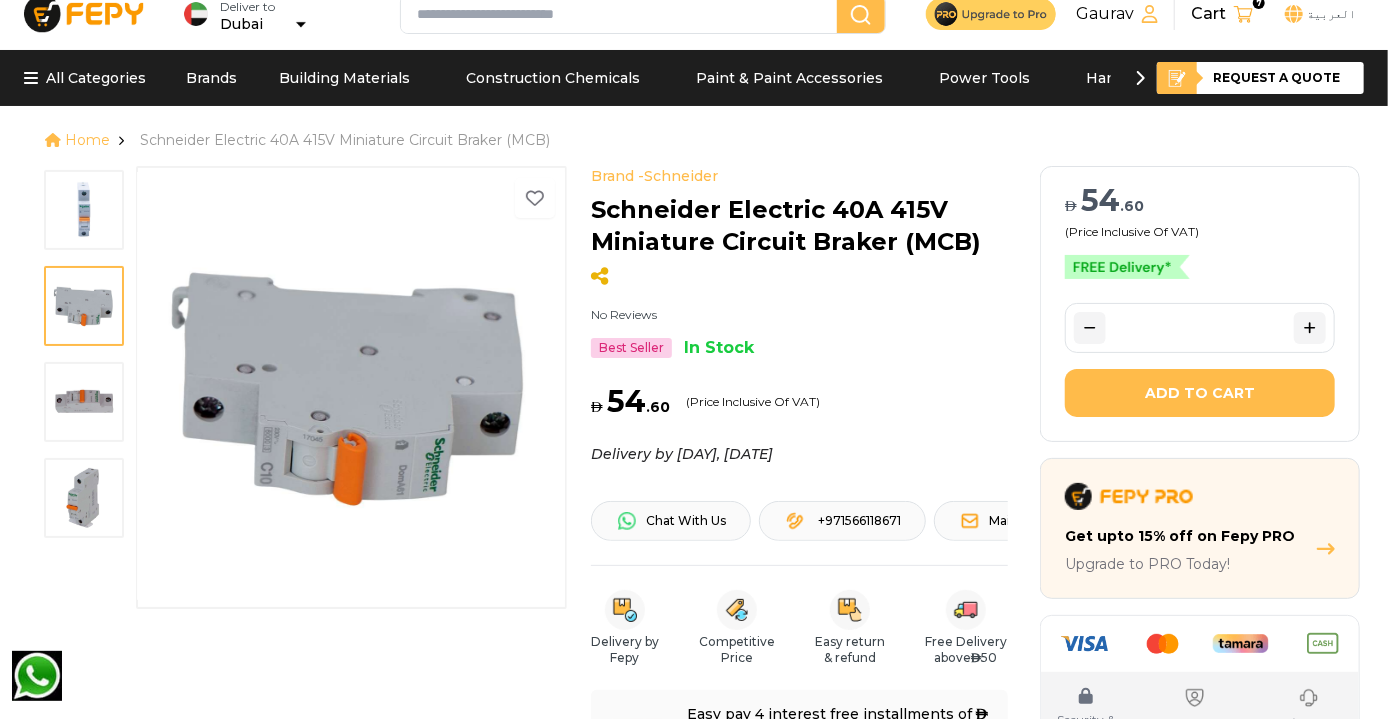 scroll, scrollTop: 0, scrollLeft: 0, axis: both 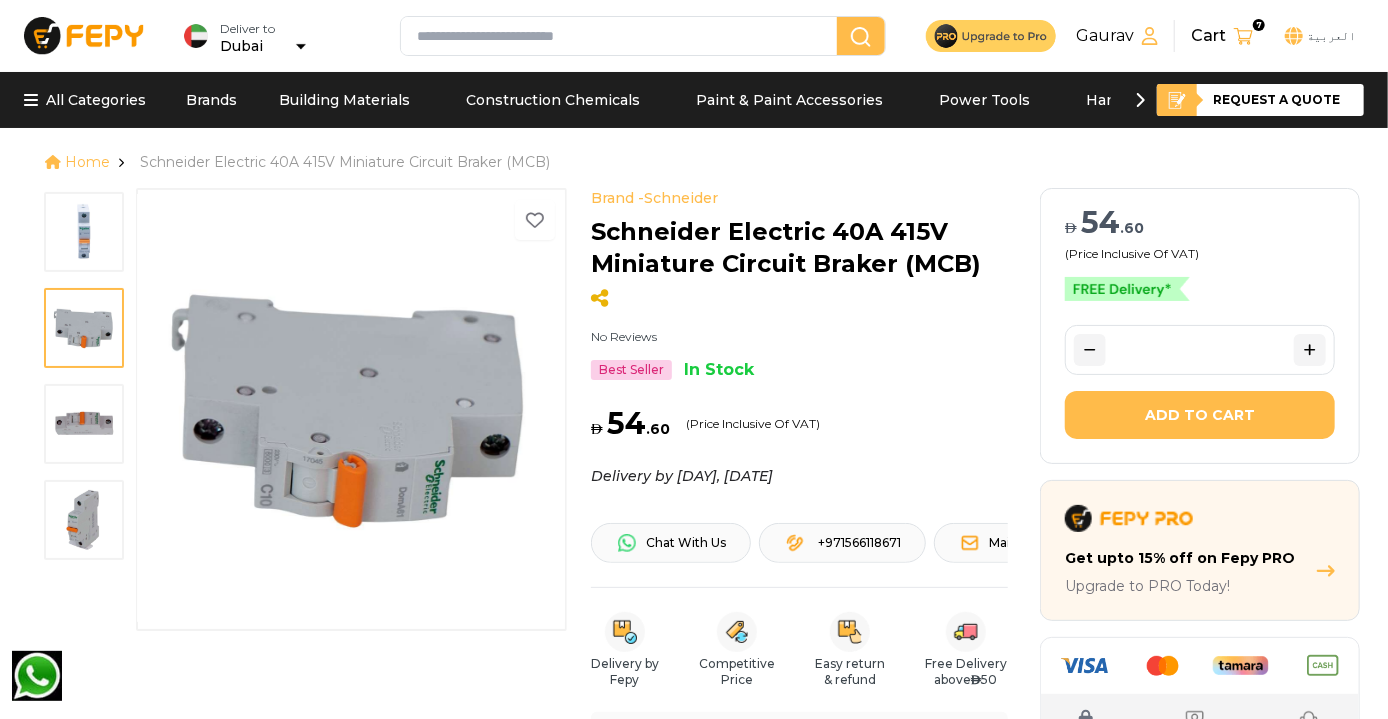 click at bounding box center (1243, 36) 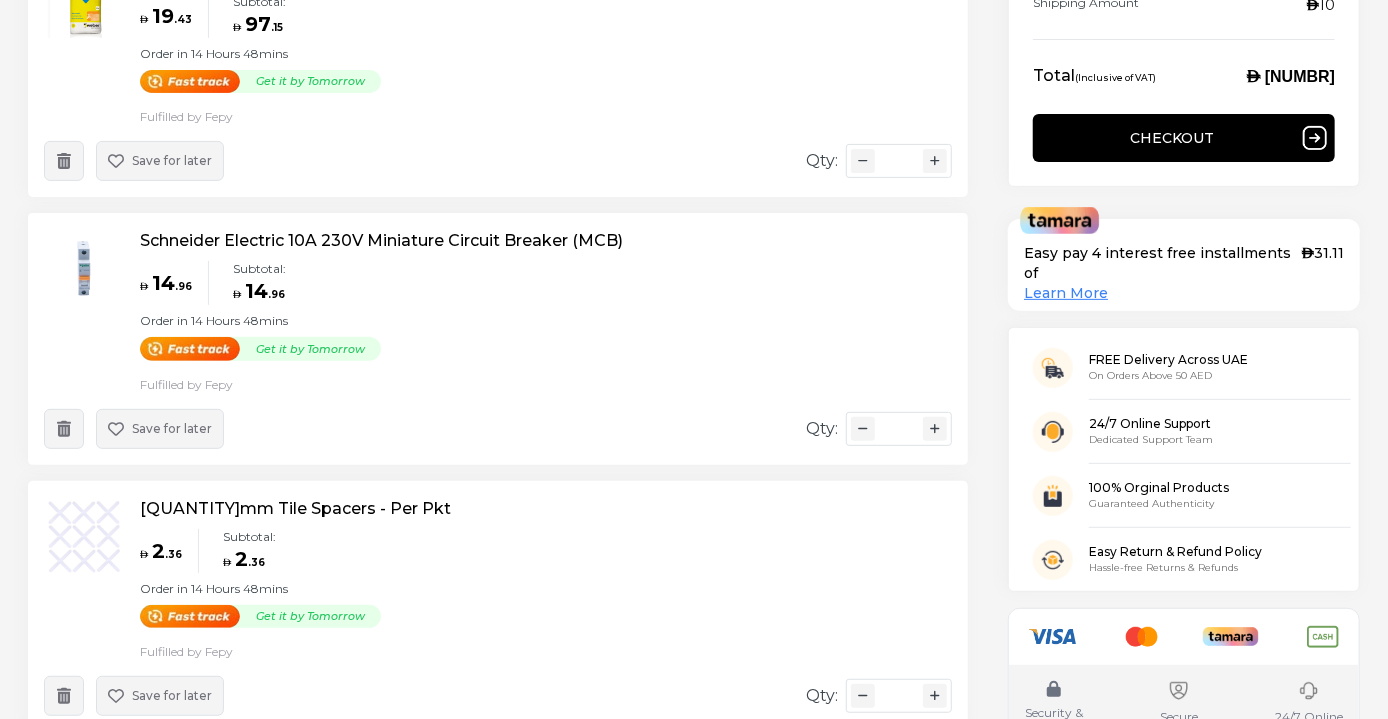 scroll, scrollTop: 258, scrollLeft: 0, axis: vertical 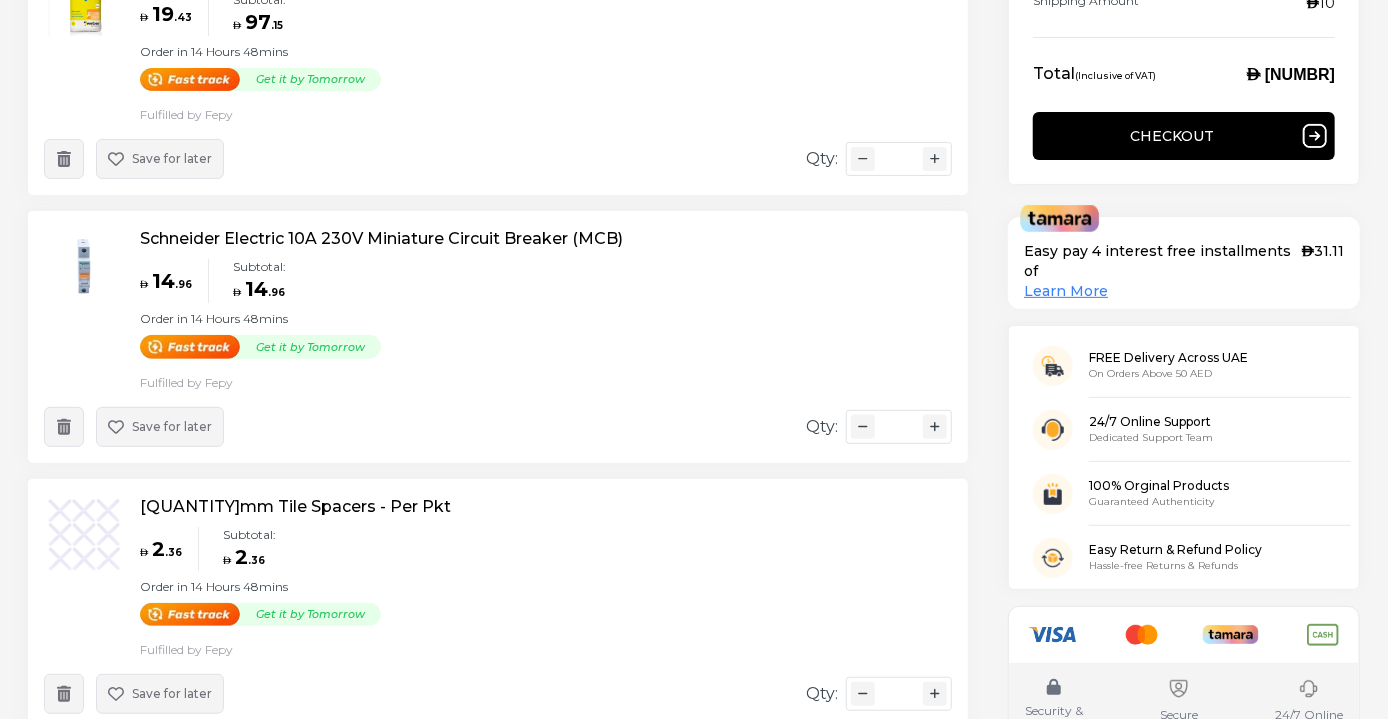 click at bounding box center (935, 427) 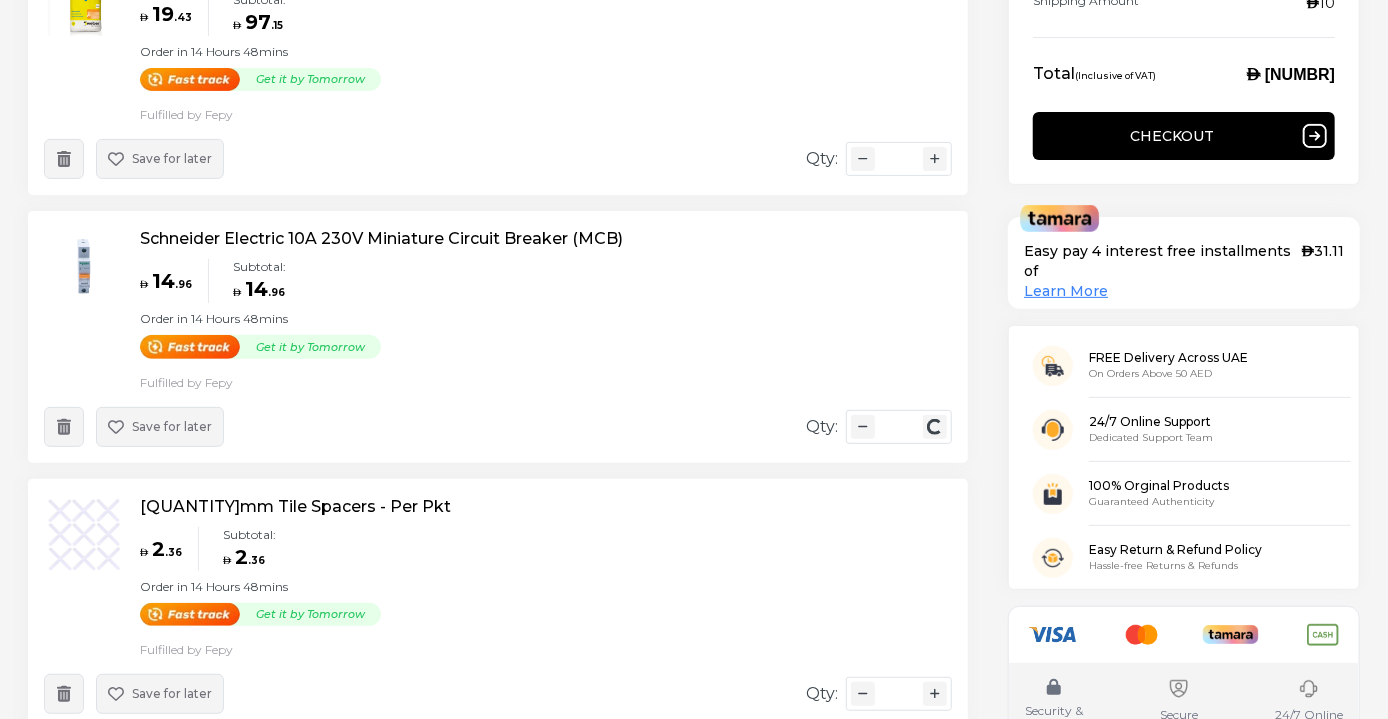 scroll, scrollTop: 0, scrollLeft: 0, axis: both 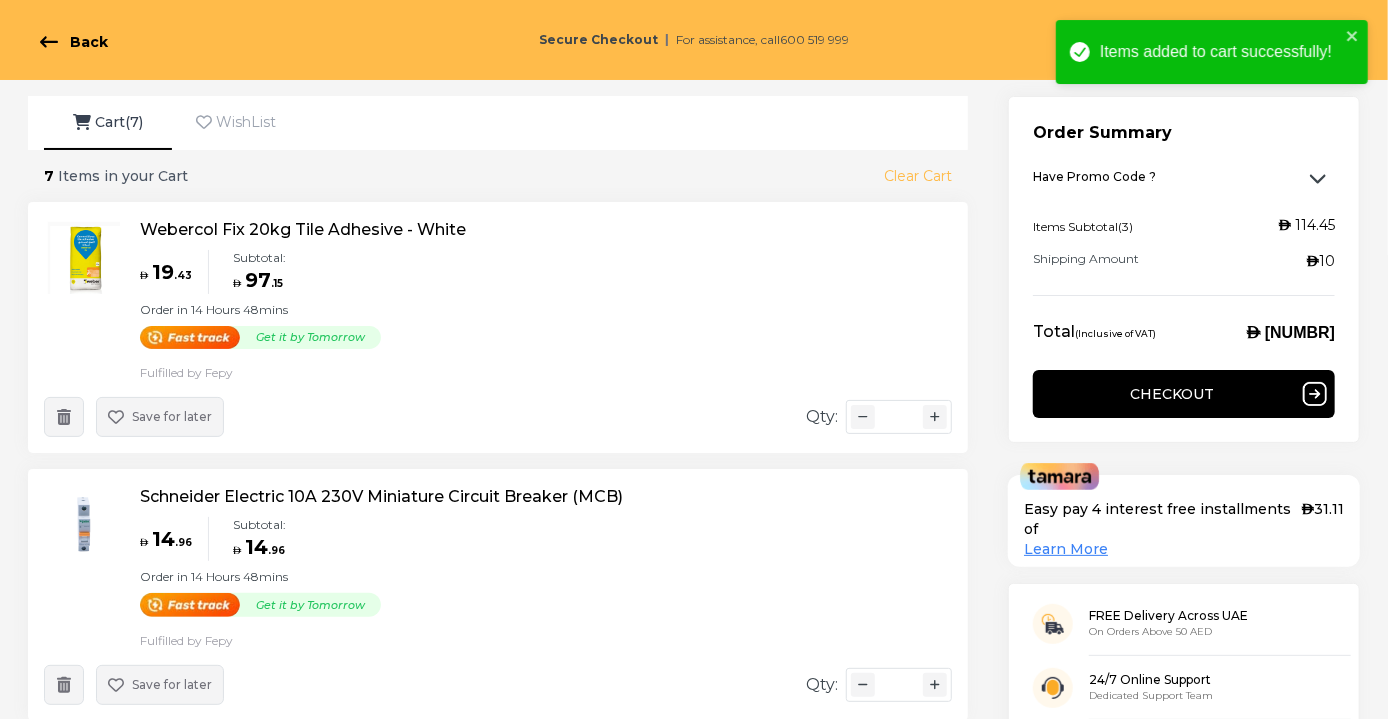 type on "*" 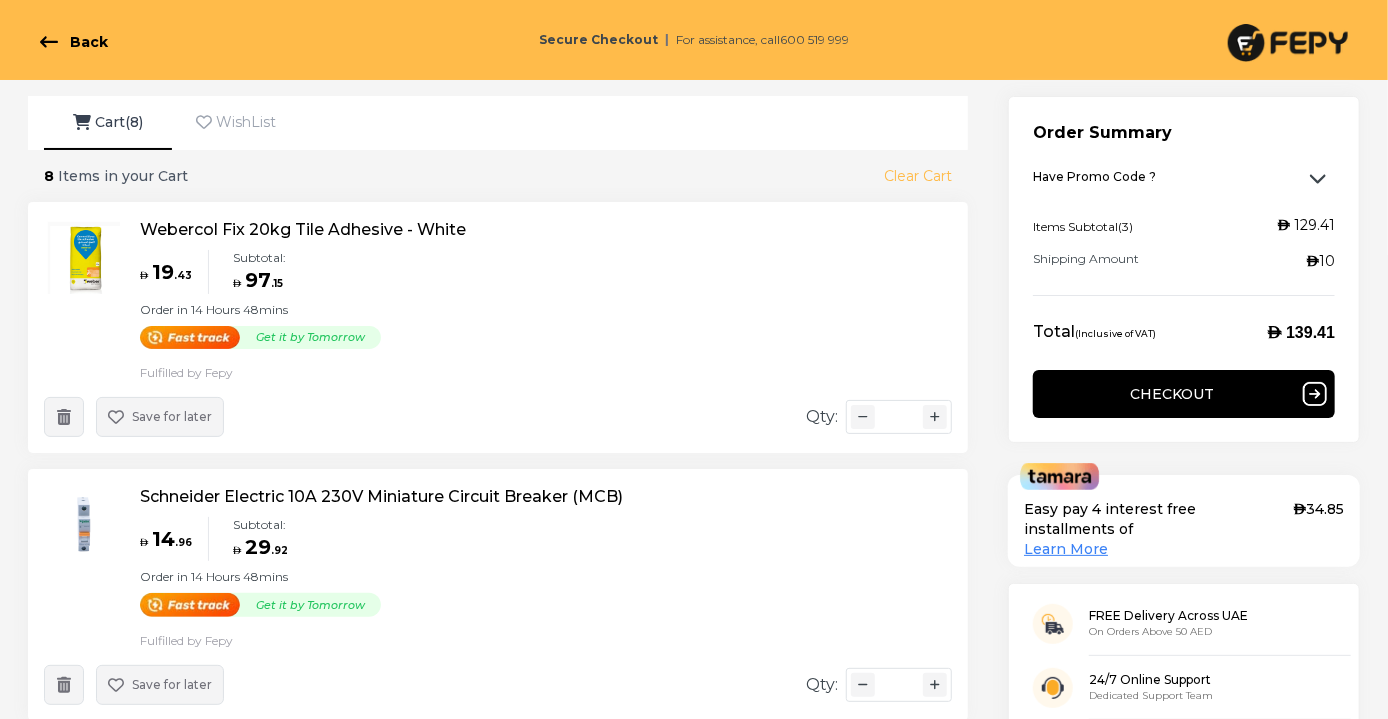 click at bounding box center [1288, 43] 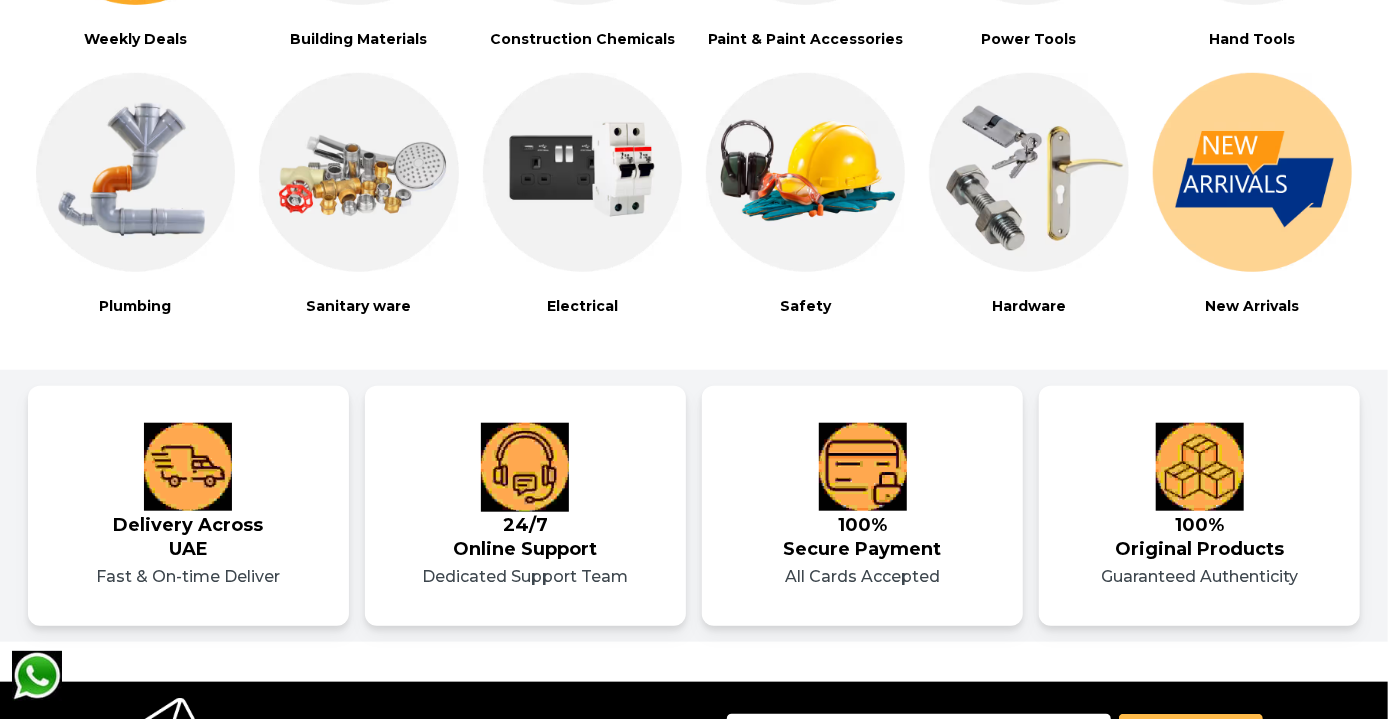 scroll, scrollTop: 680, scrollLeft: 0, axis: vertical 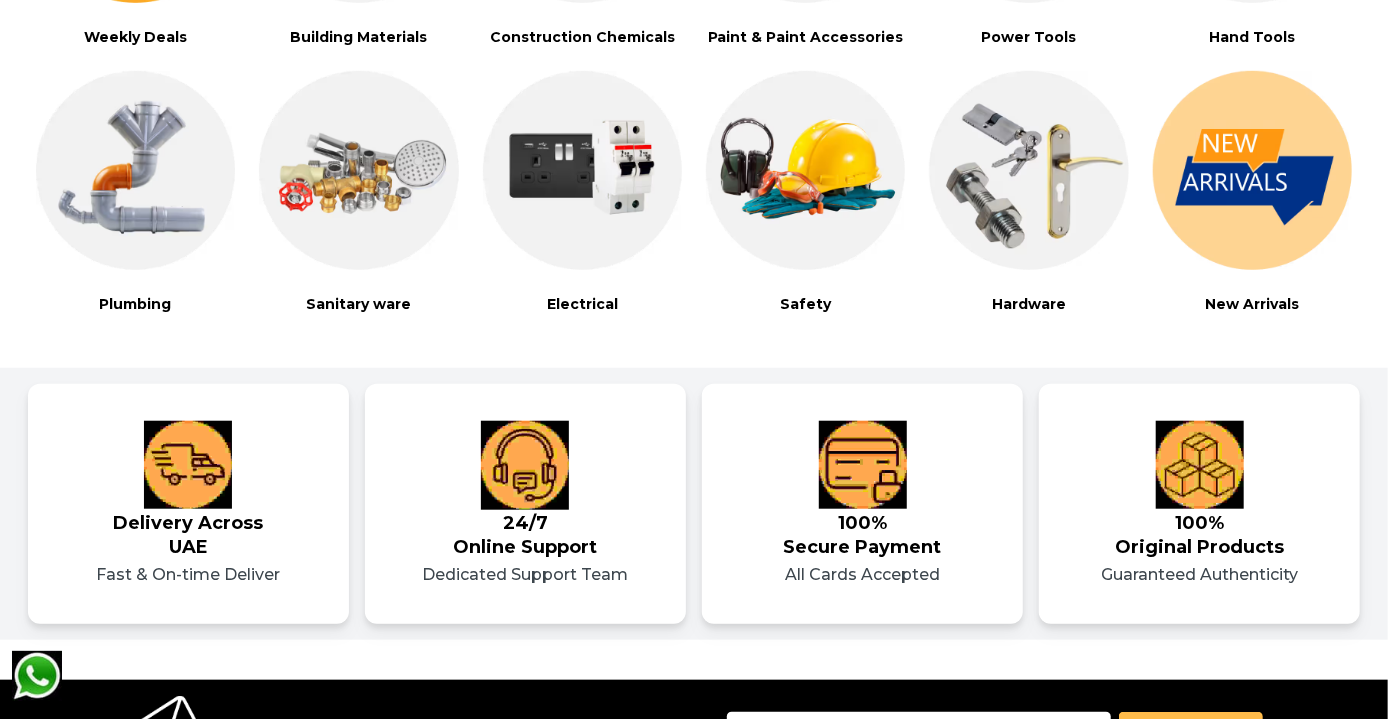 click at bounding box center (805, 170) 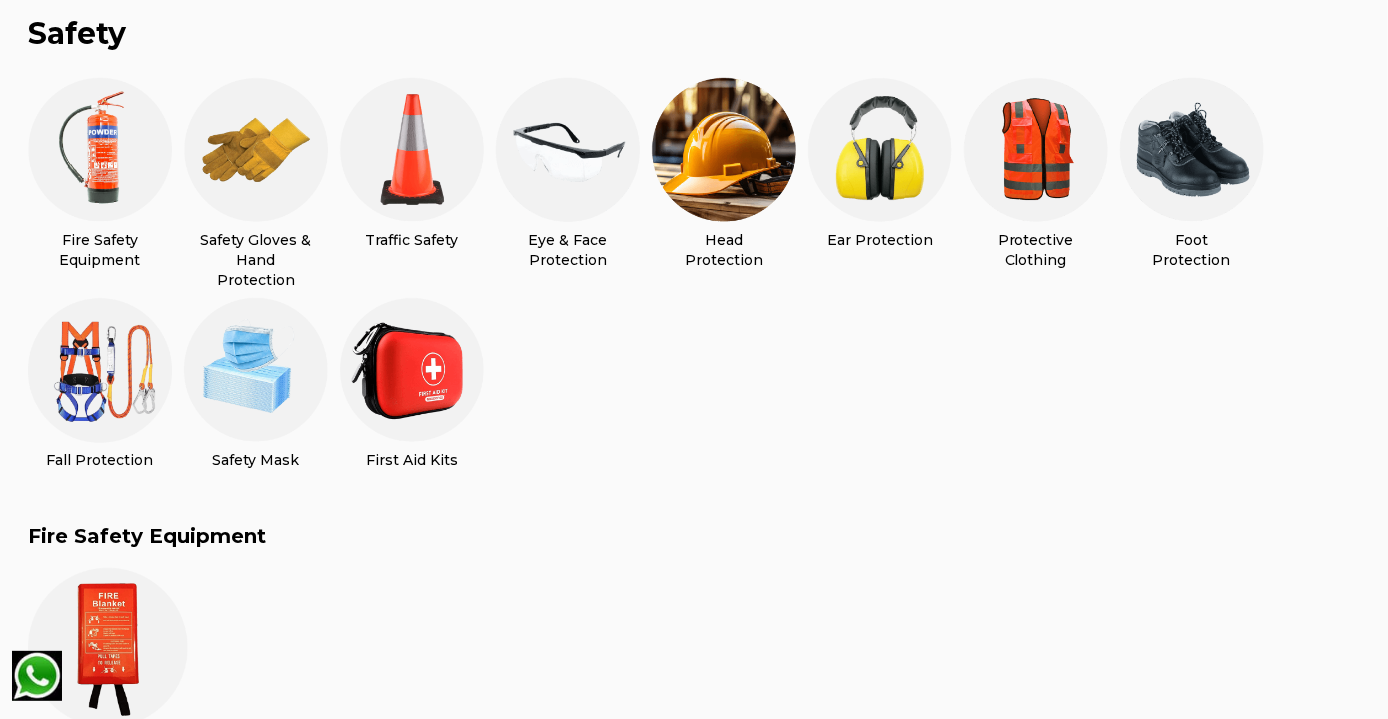 scroll, scrollTop: 533, scrollLeft: 0, axis: vertical 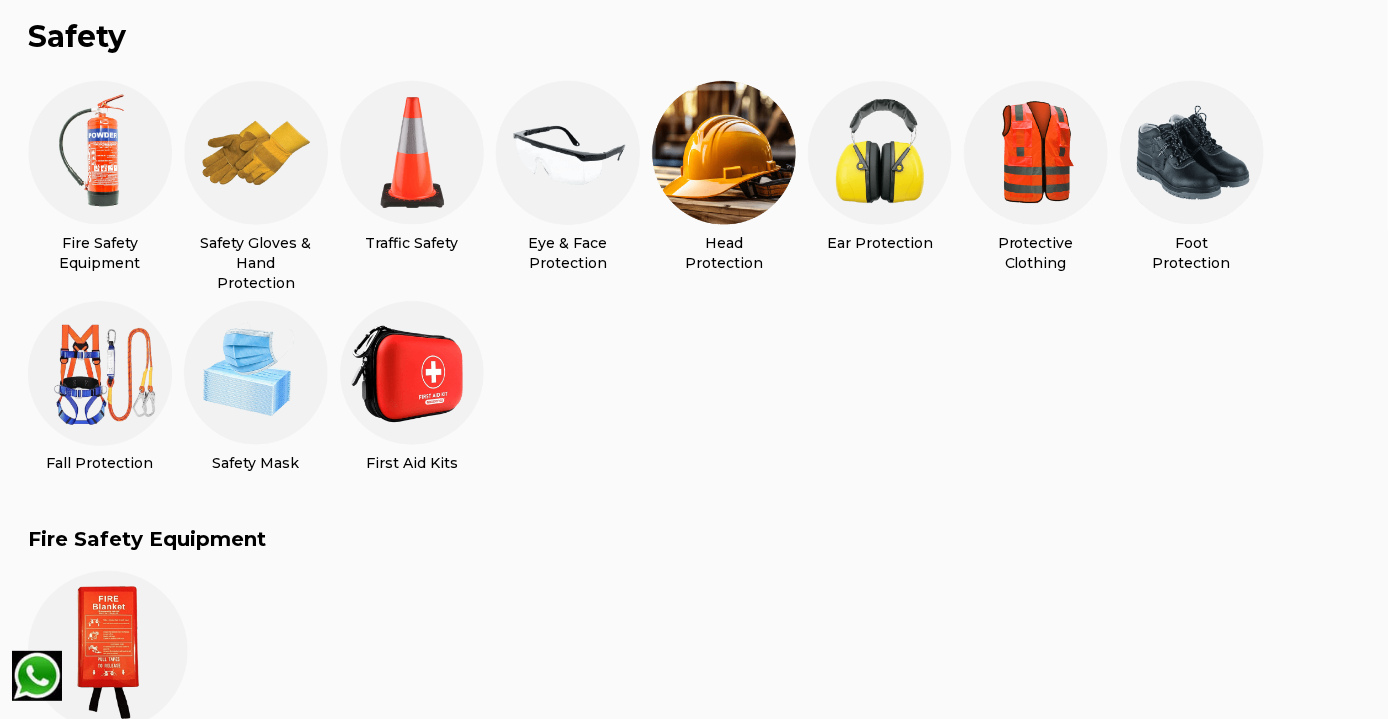 click on "Safety Gloves & Hand Protection" at bounding box center [256, 263] 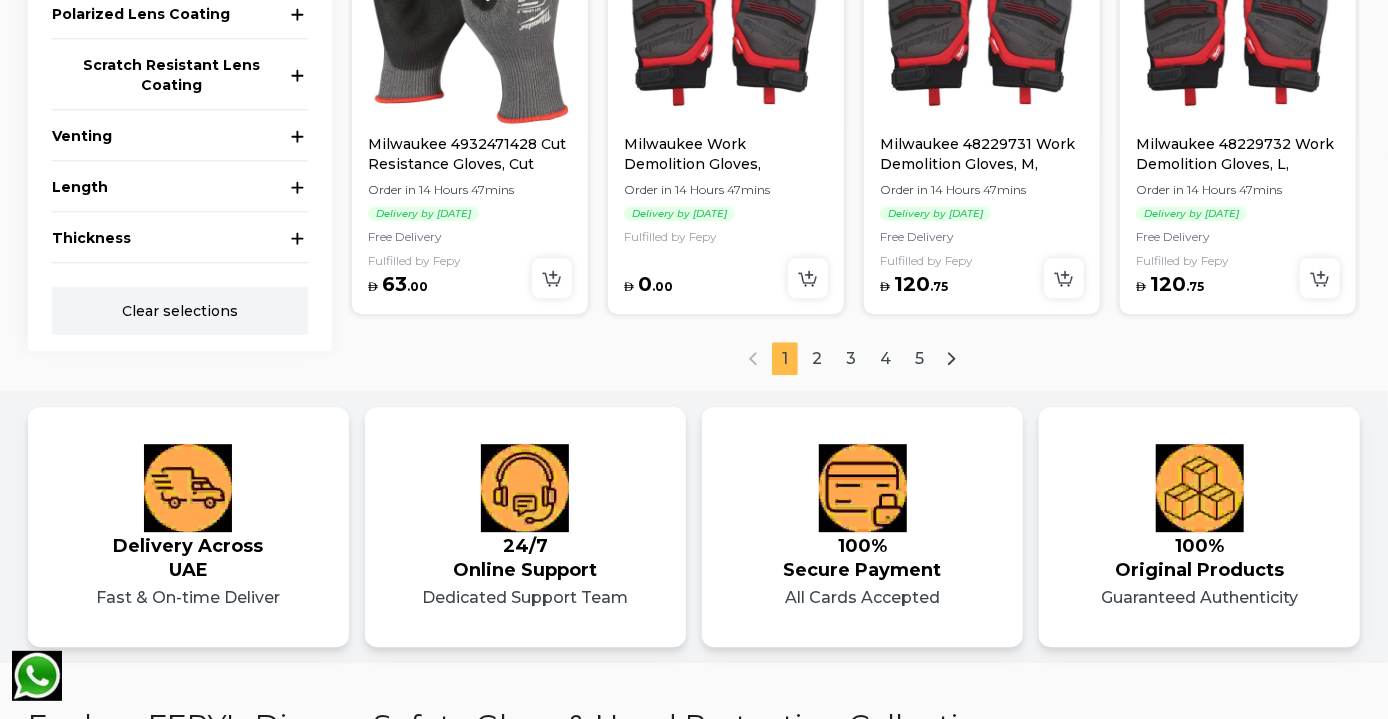 scroll, scrollTop: 2671, scrollLeft: 0, axis: vertical 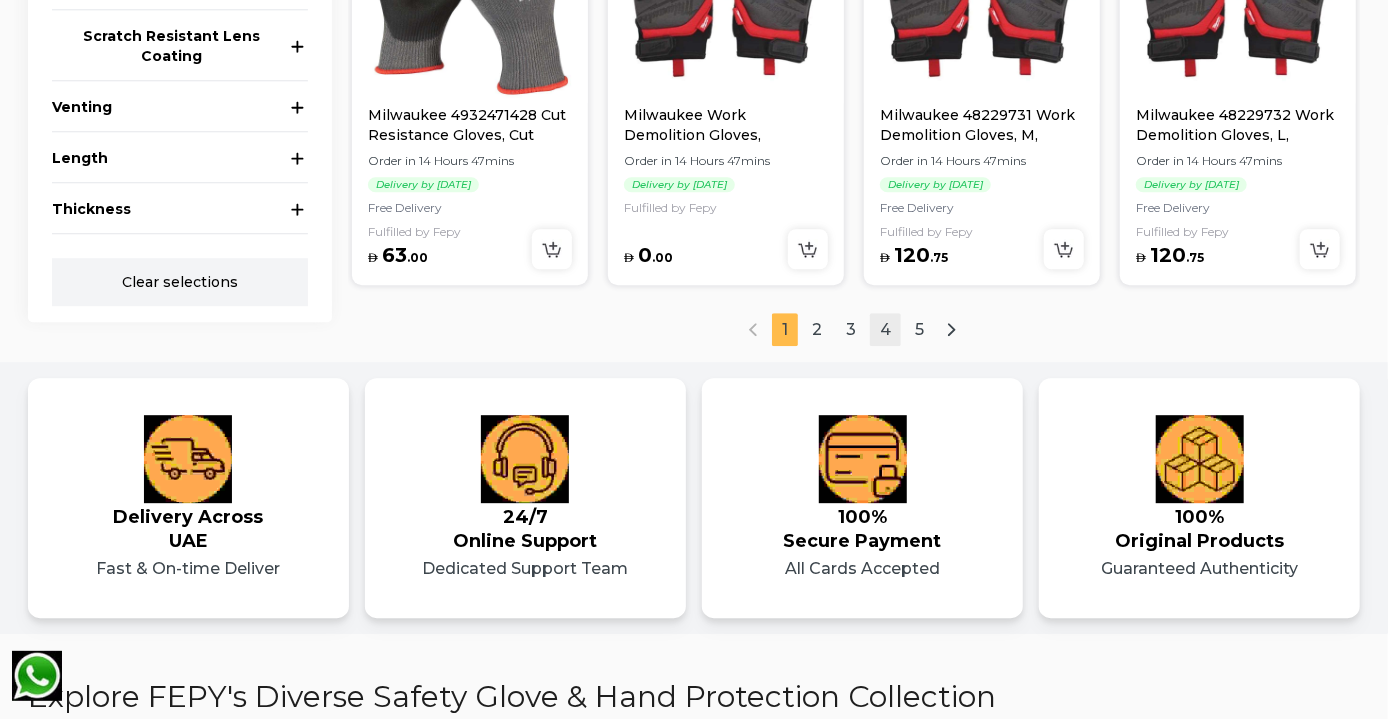 click on "4" at bounding box center (885, 329) 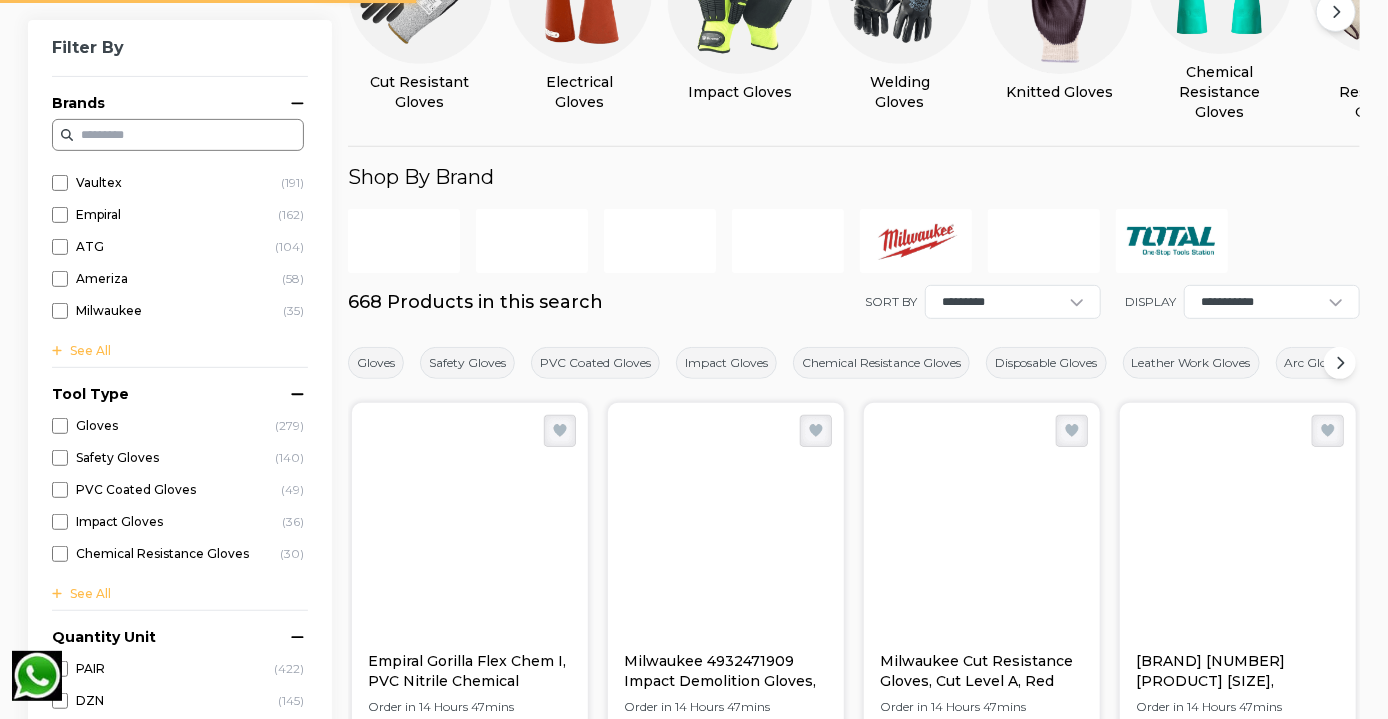scroll, scrollTop: 218, scrollLeft: 0, axis: vertical 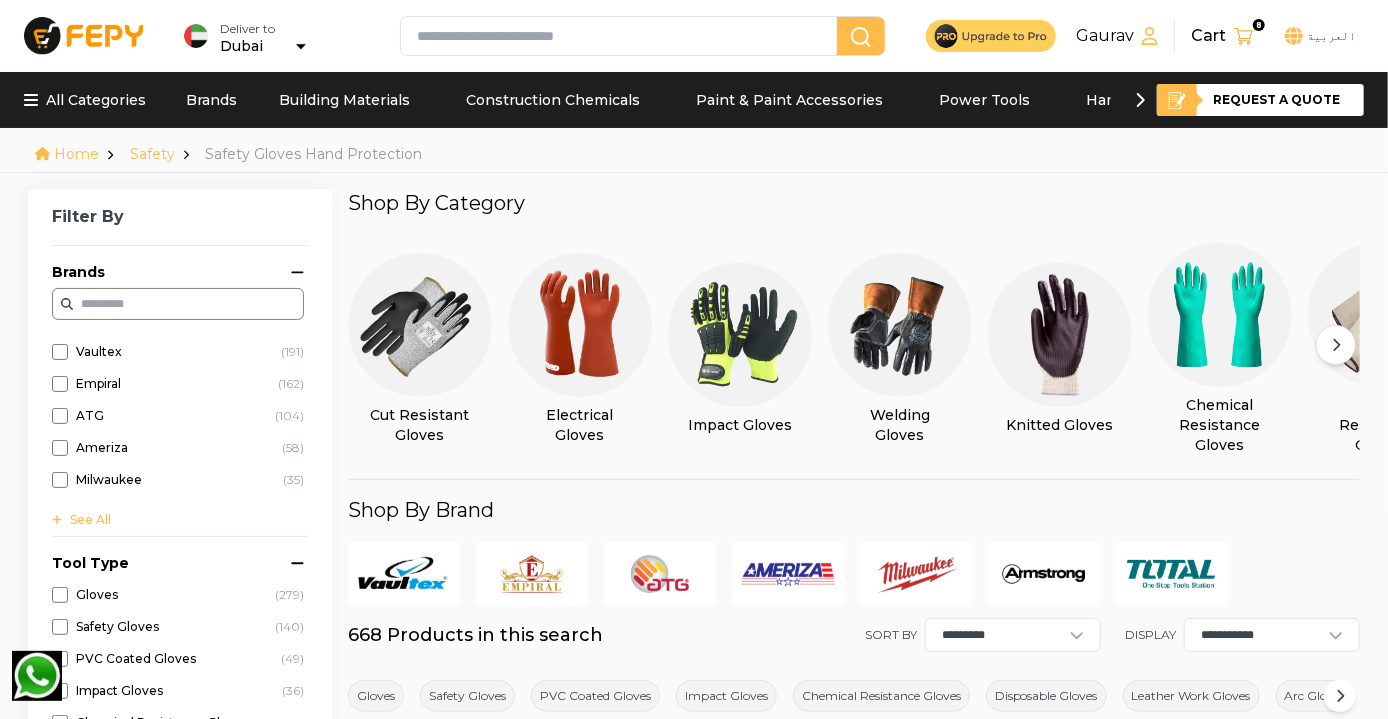 click at bounding box center [740, 335] 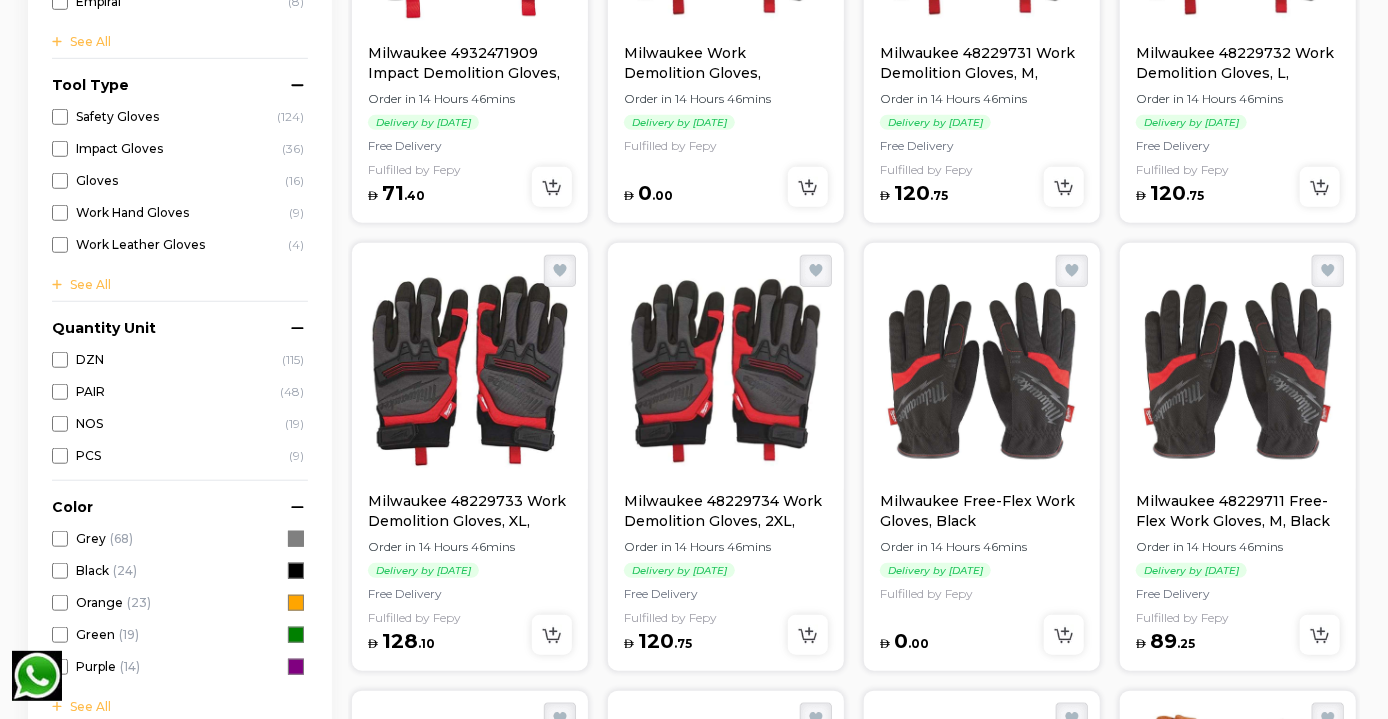 scroll, scrollTop: 0, scrollLeft: 0, axis: both 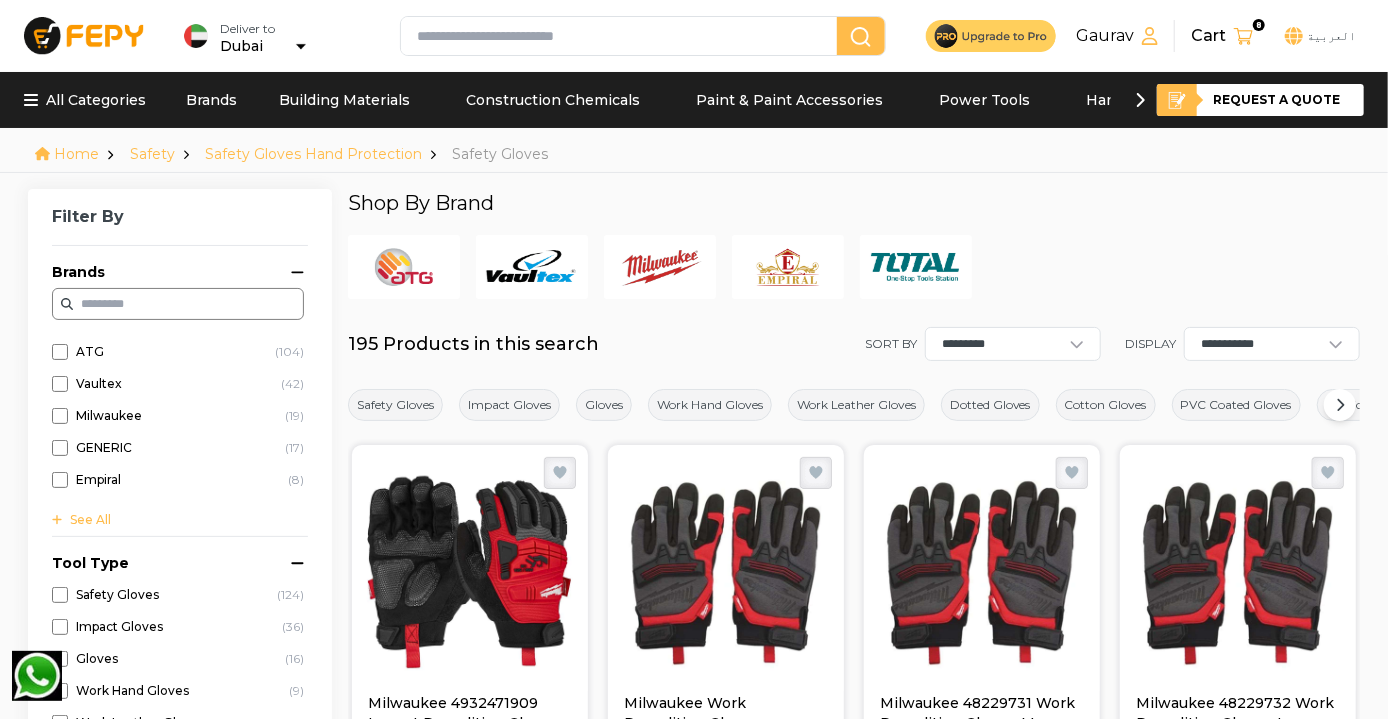 click on "Safety" at bounding box center [152, 154] 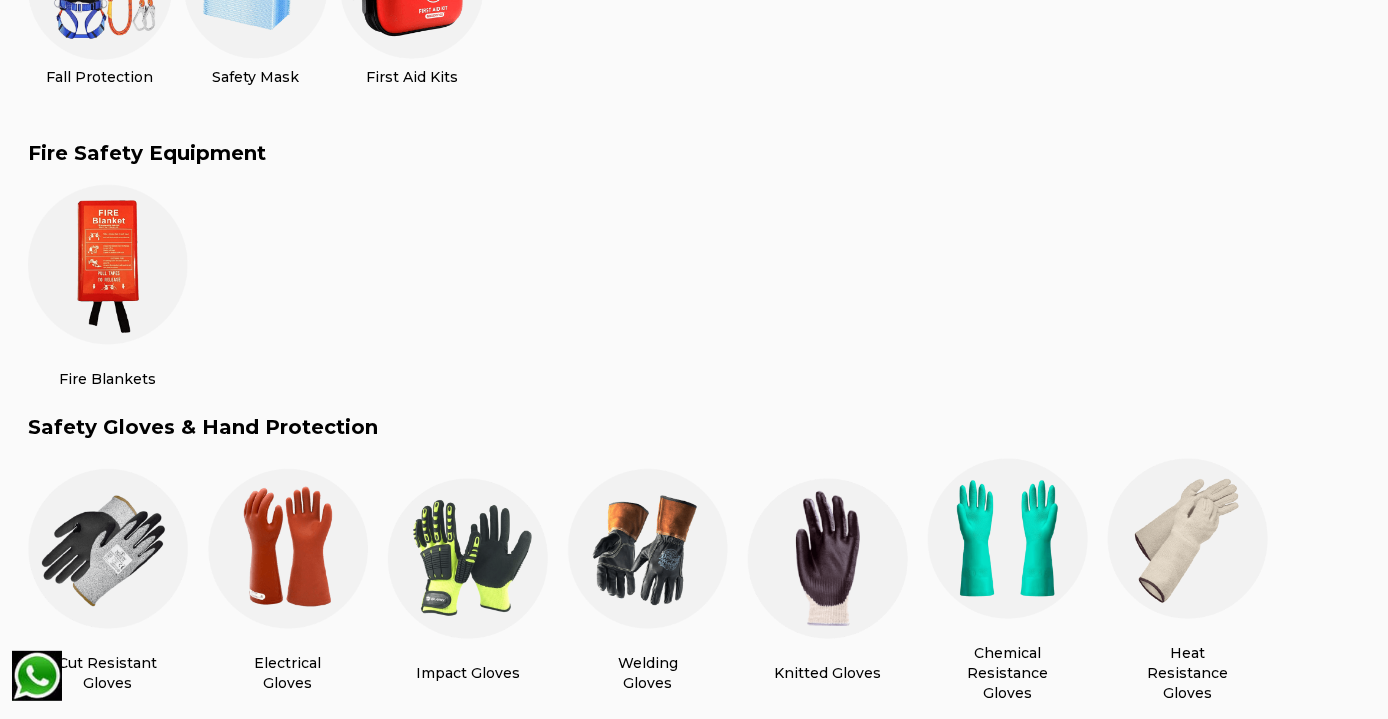 scroll, scrollTop: 920, scrollLeft: 0, axis: vertical 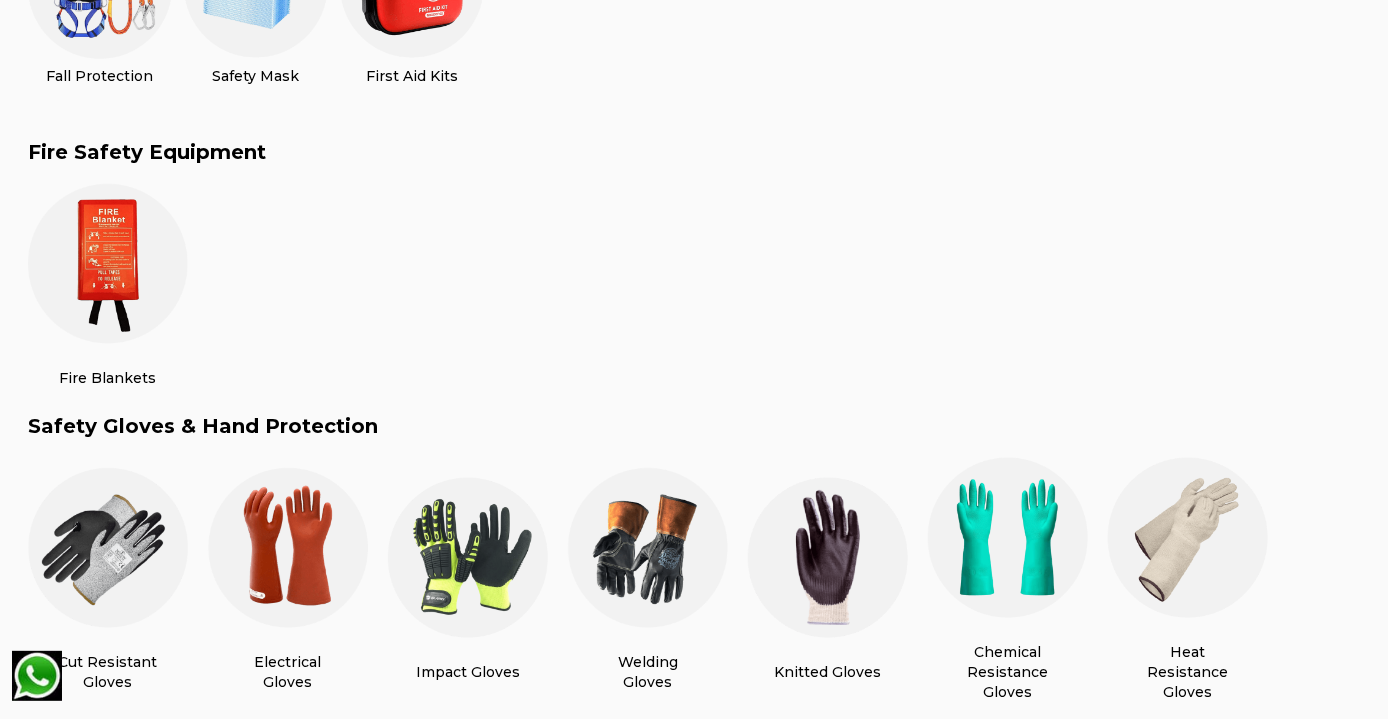 click at bounding box center [108, 264] 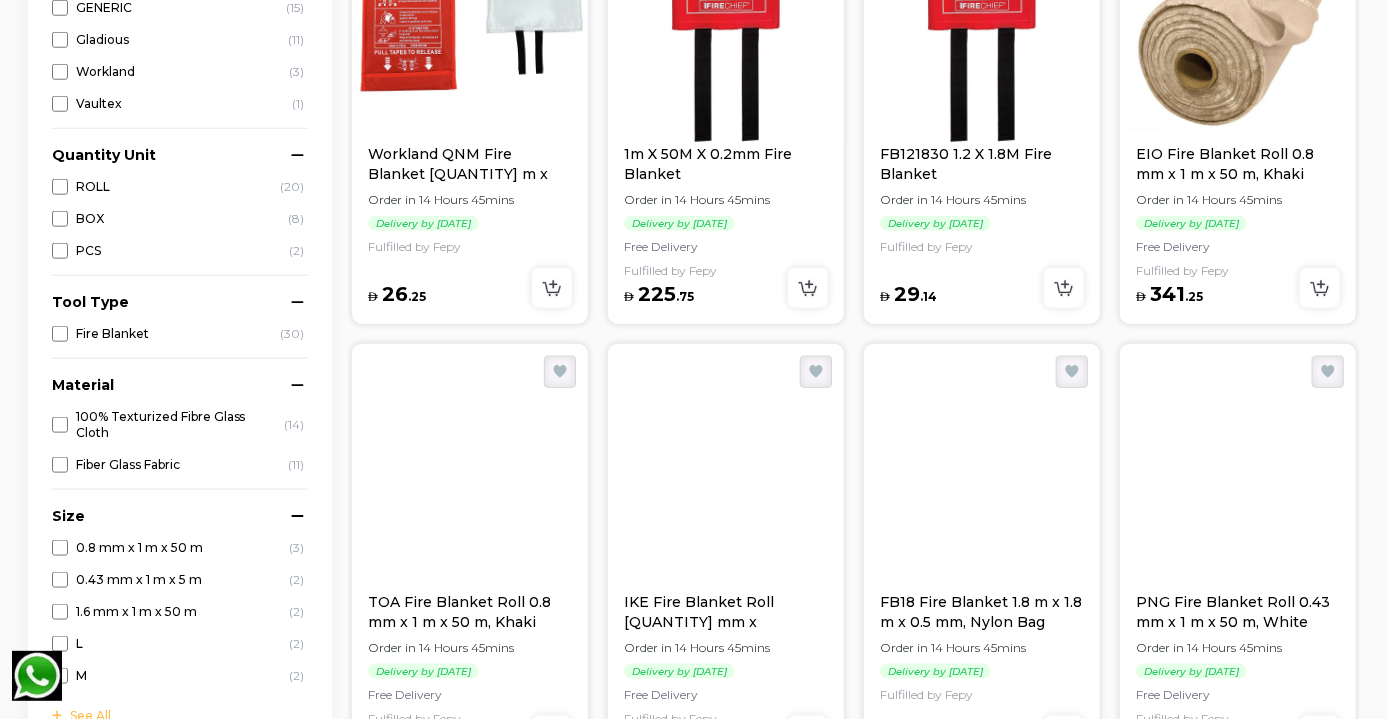 scroll, scrollTop: 999, scrollLeft: 0, axis: vertical 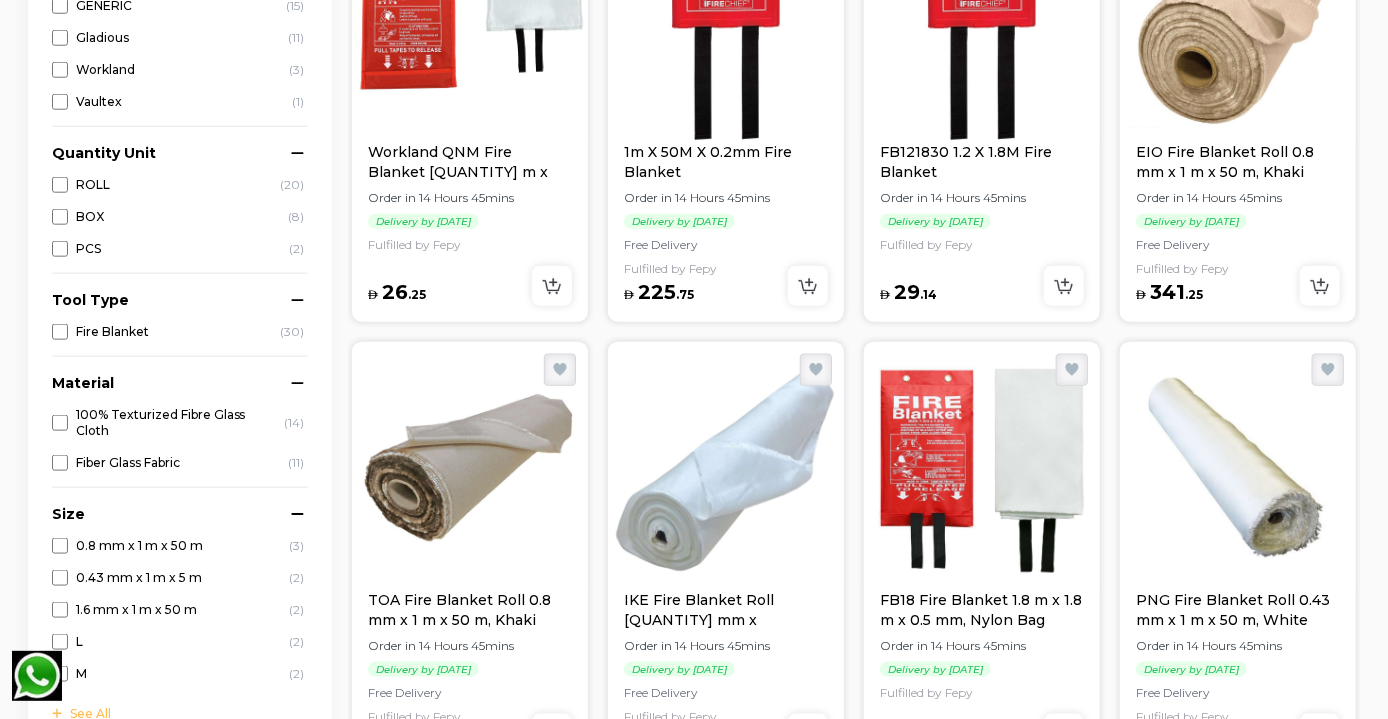 click on "AED 29 . 14" at bounding box center (982, 284) 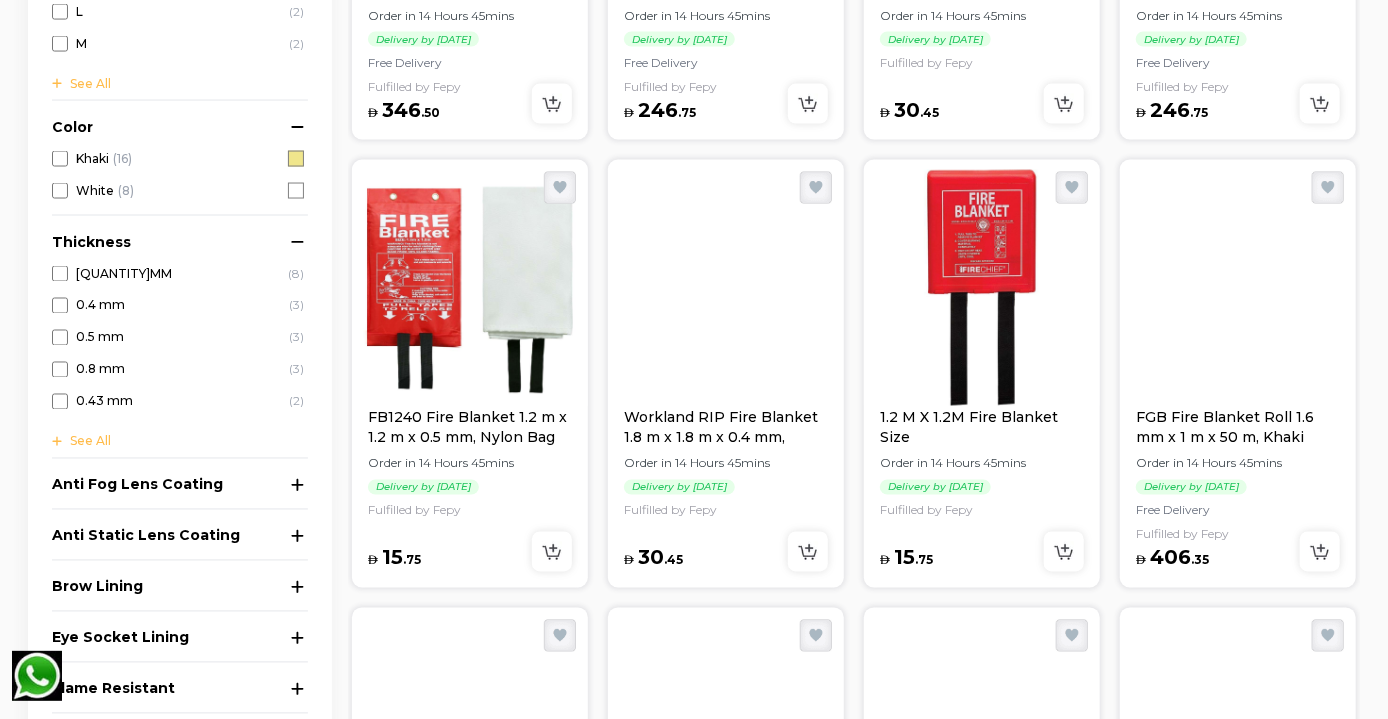 scroll, scrollTop: 1628, scrollLeft: 0, axis: vertical 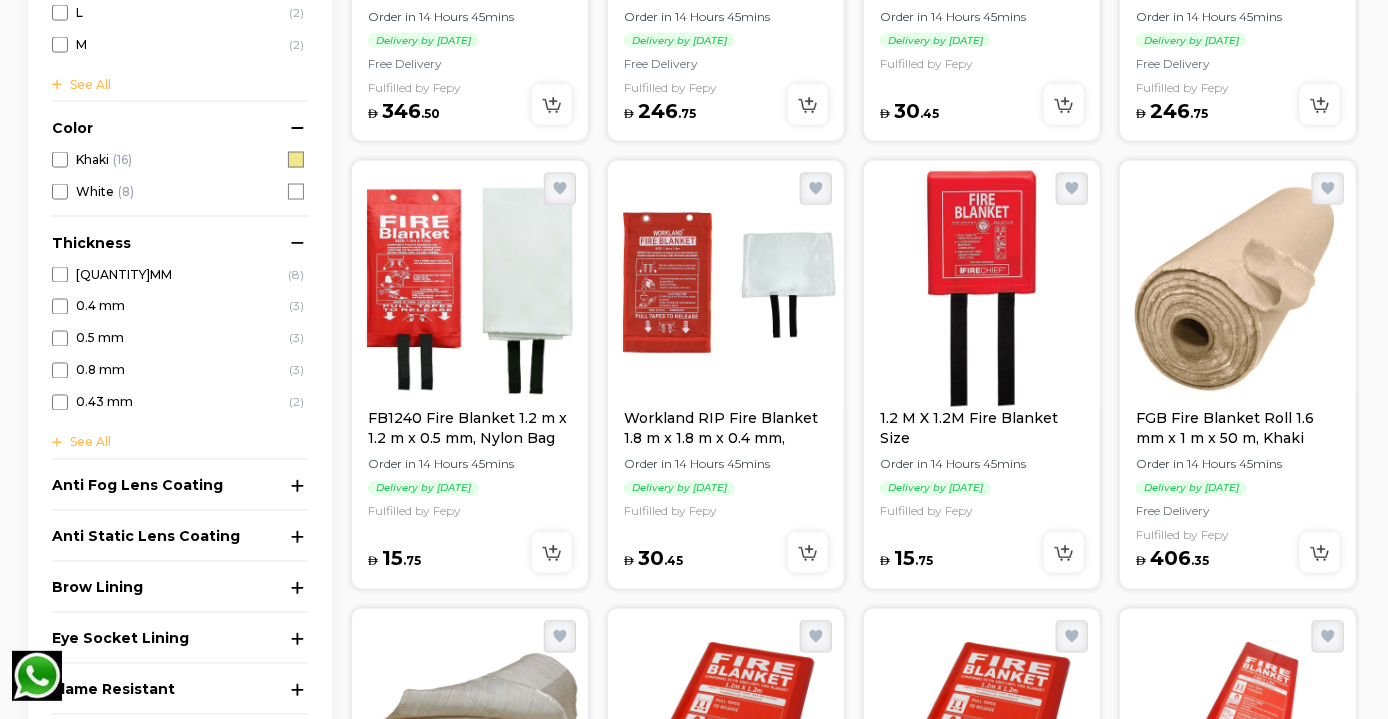 click on "FB1240 Fire Blanket 1.2 m x 1.2 m x 0.5 mm, Nylon Bag Pack" at bounding box center (470, 429) 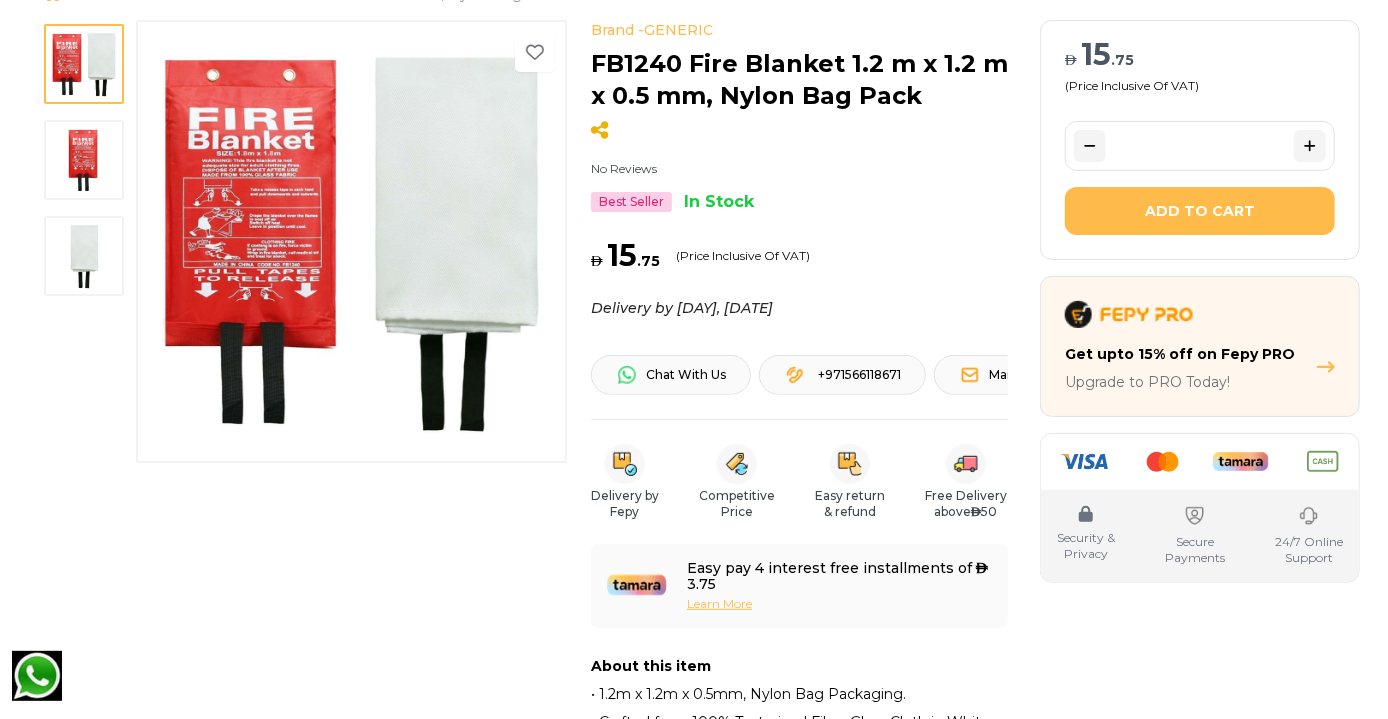 scroll, scrollTop: 169, scrollLeft: 0, axis: vertical 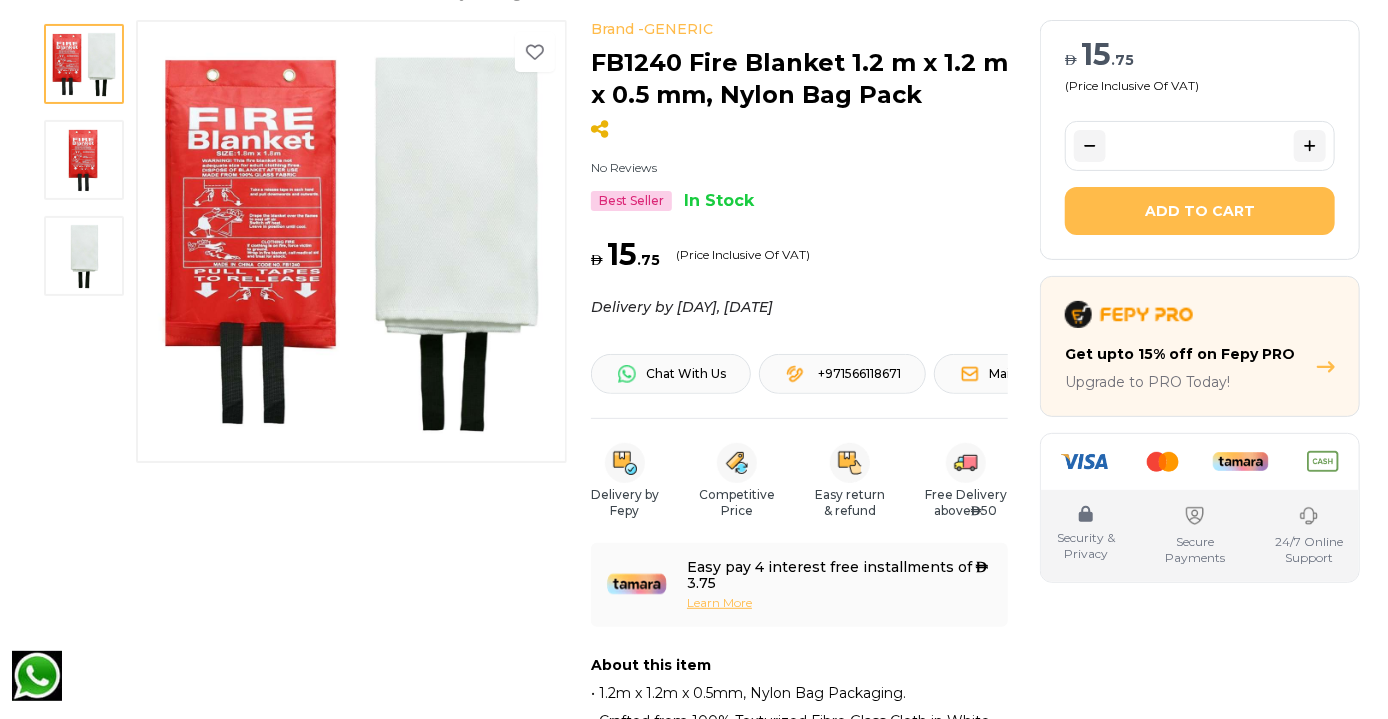 click on "Add to Cart" at bounding box center [1200, 211] 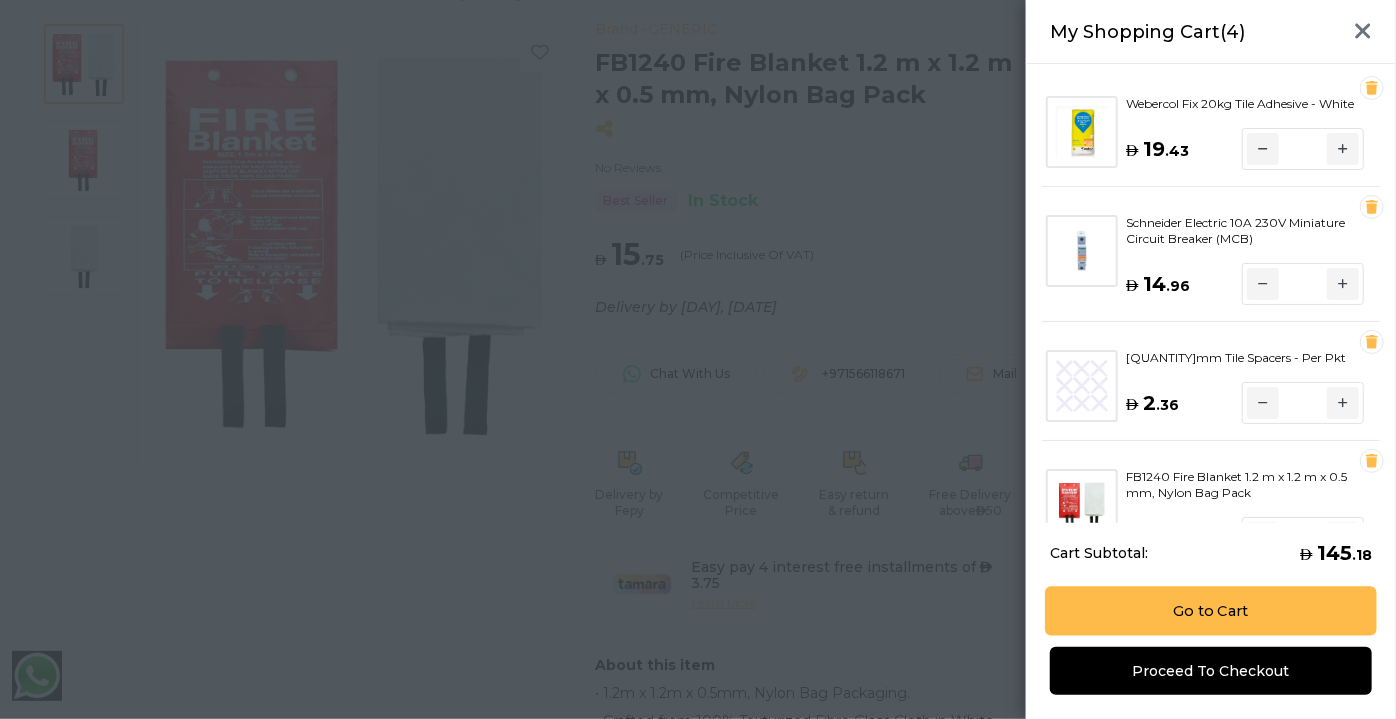 click on "Go to Cart" at bounding box center (1211, 610) 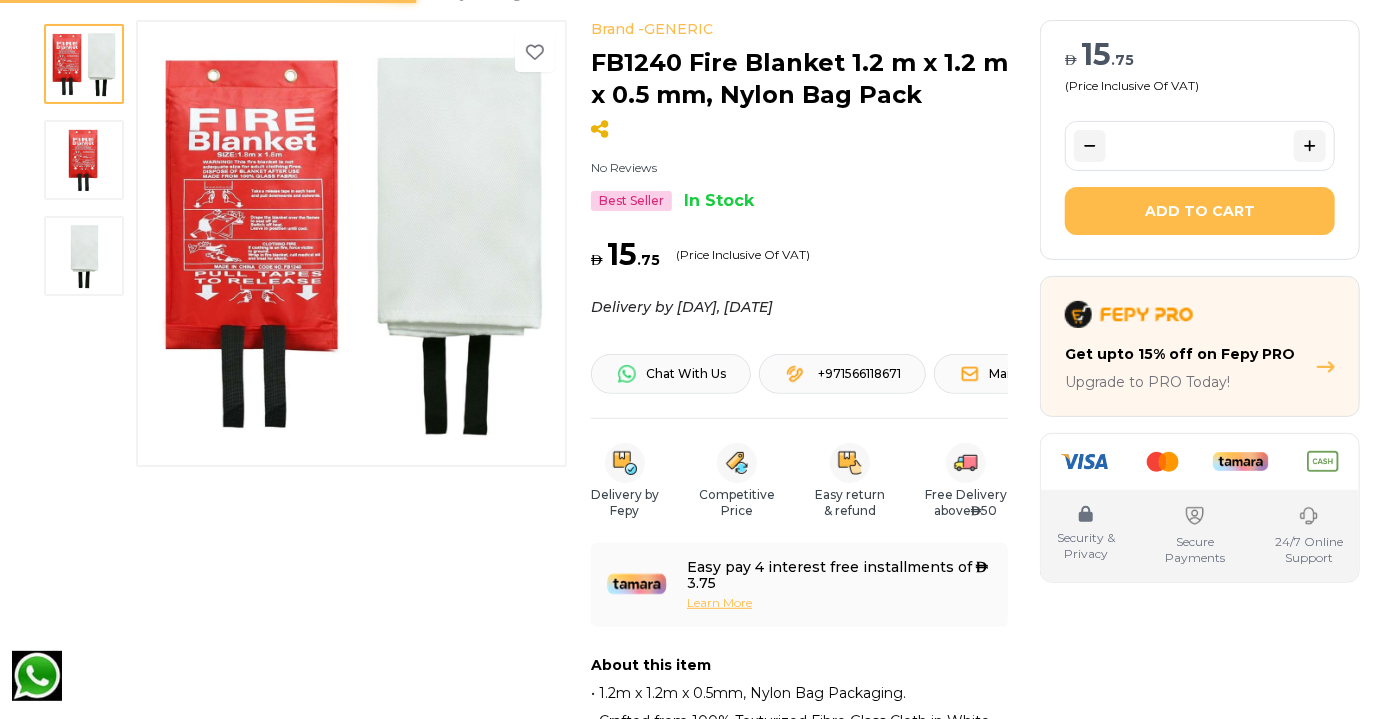 scroll, scrollTop: 0, scrollLeft: 0, axis: both 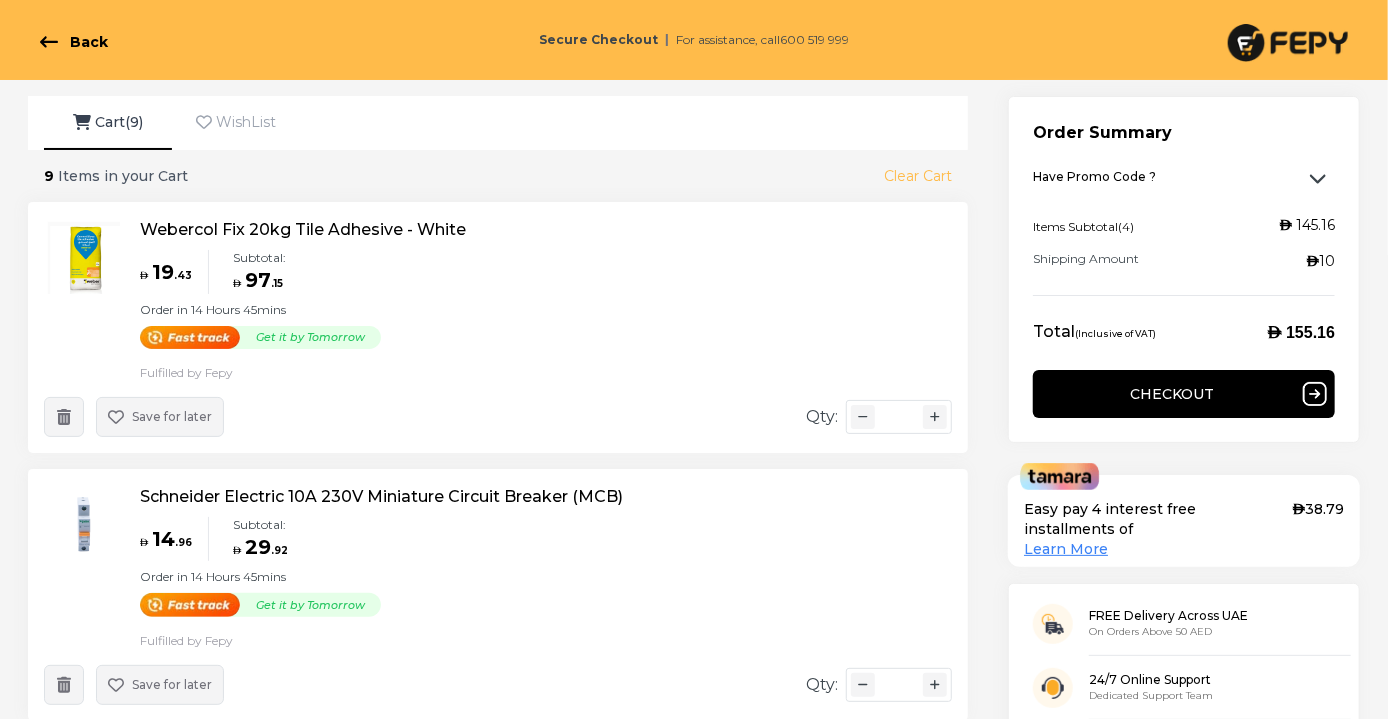 click on "9   Items in your   Cart Clear Cart" at bounding box center (498, 176) 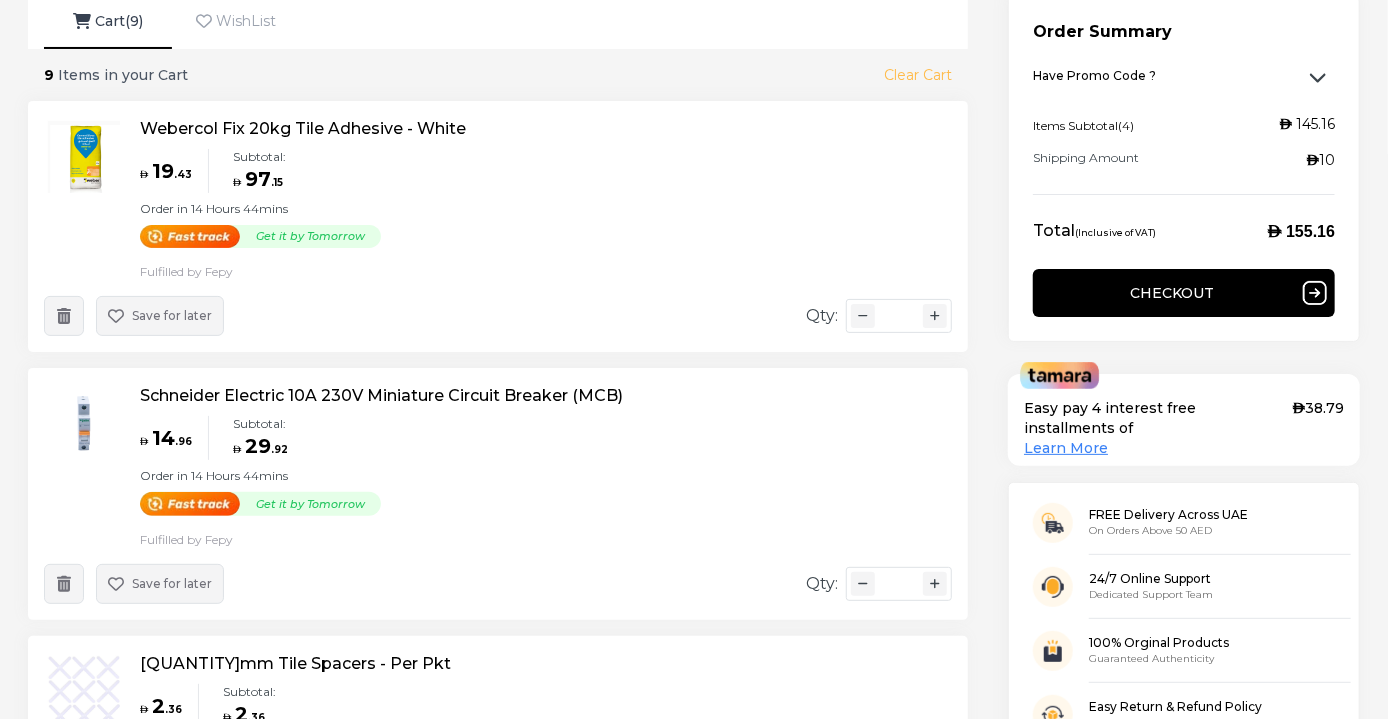 scroll, scrollTop: 0, scrollLeft: 0, axis: both 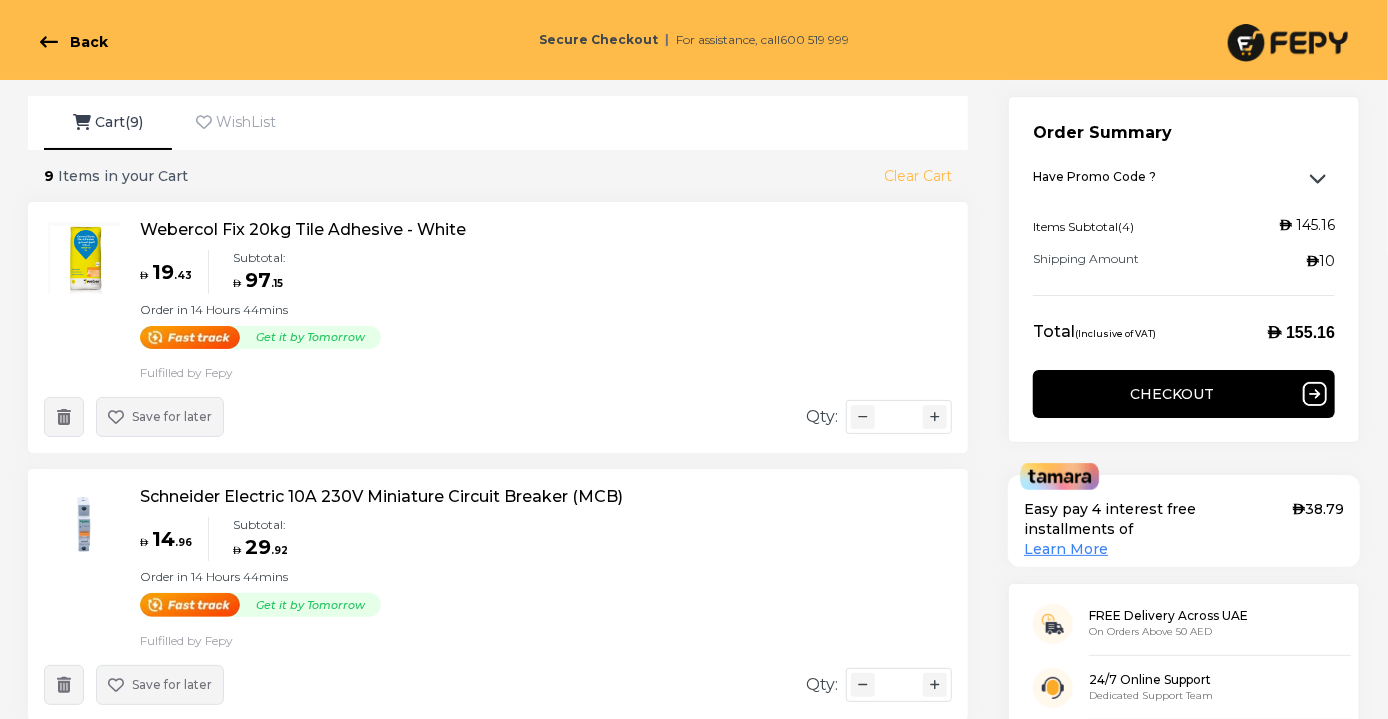 click at bounding box center [1288, 43] 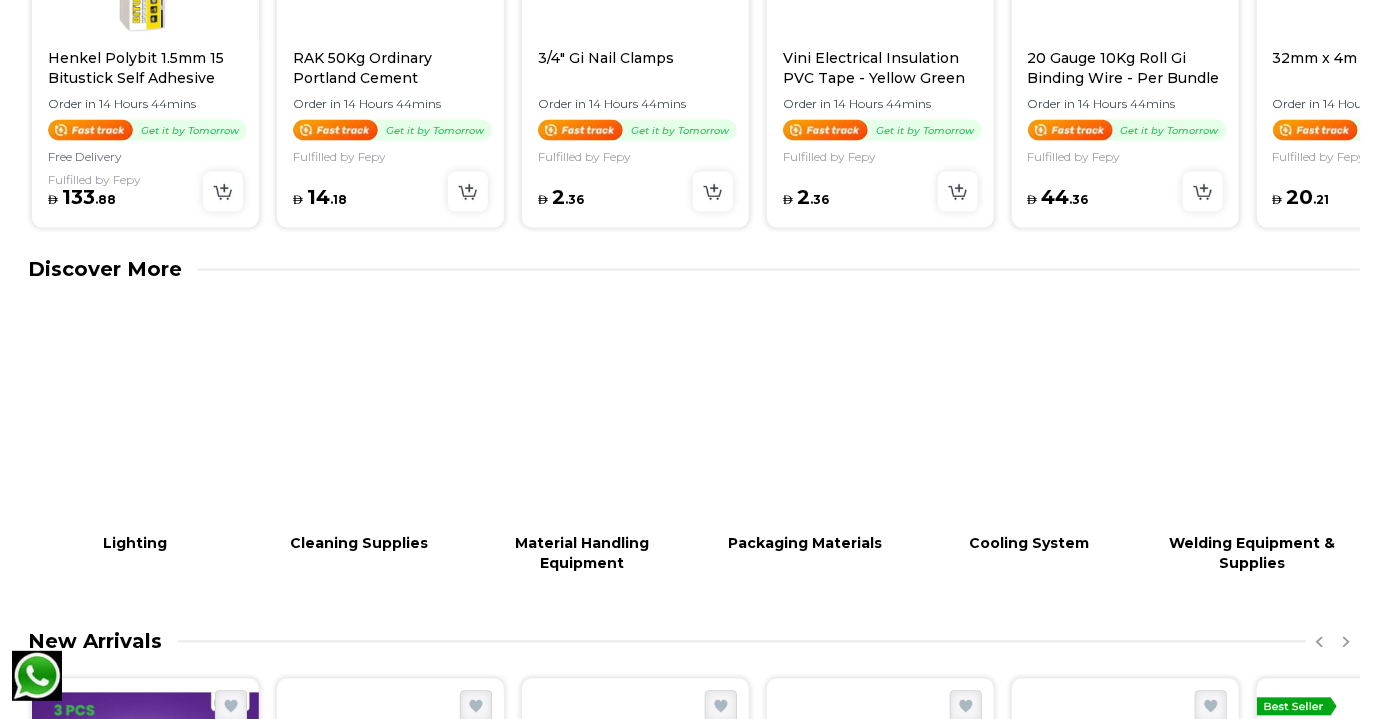 scroll, scrollTop: 1746, scrollLeft: 0, axis: vertical 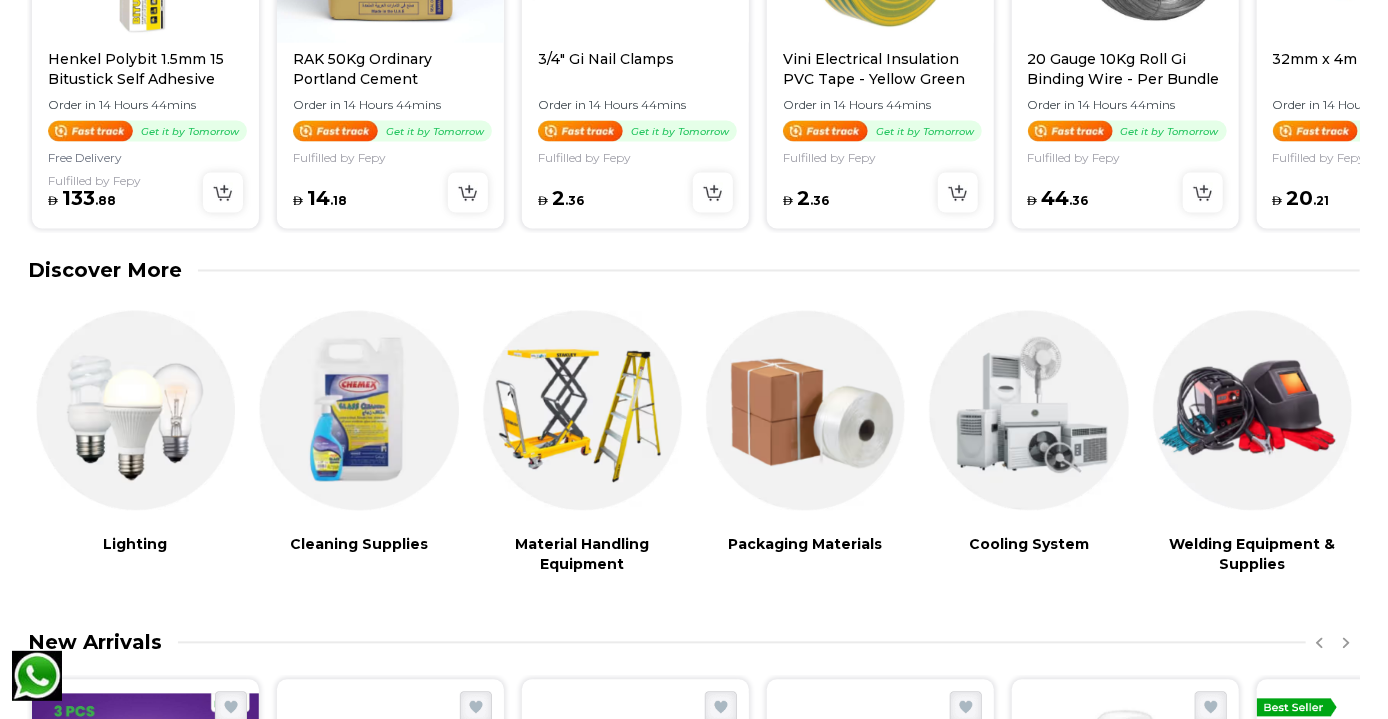 click at bounding box center (1028, 410) 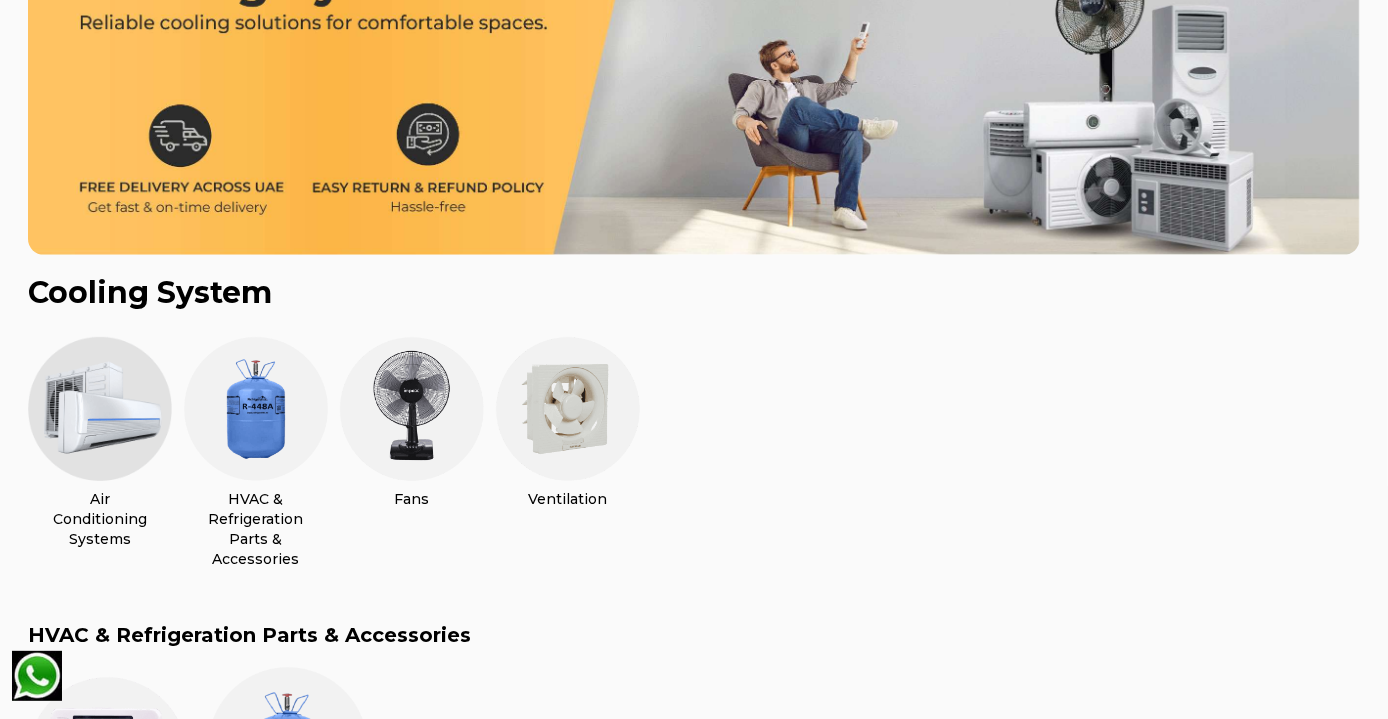 scroll, scrollTop: 0, scrollLeft: 0, axis: both 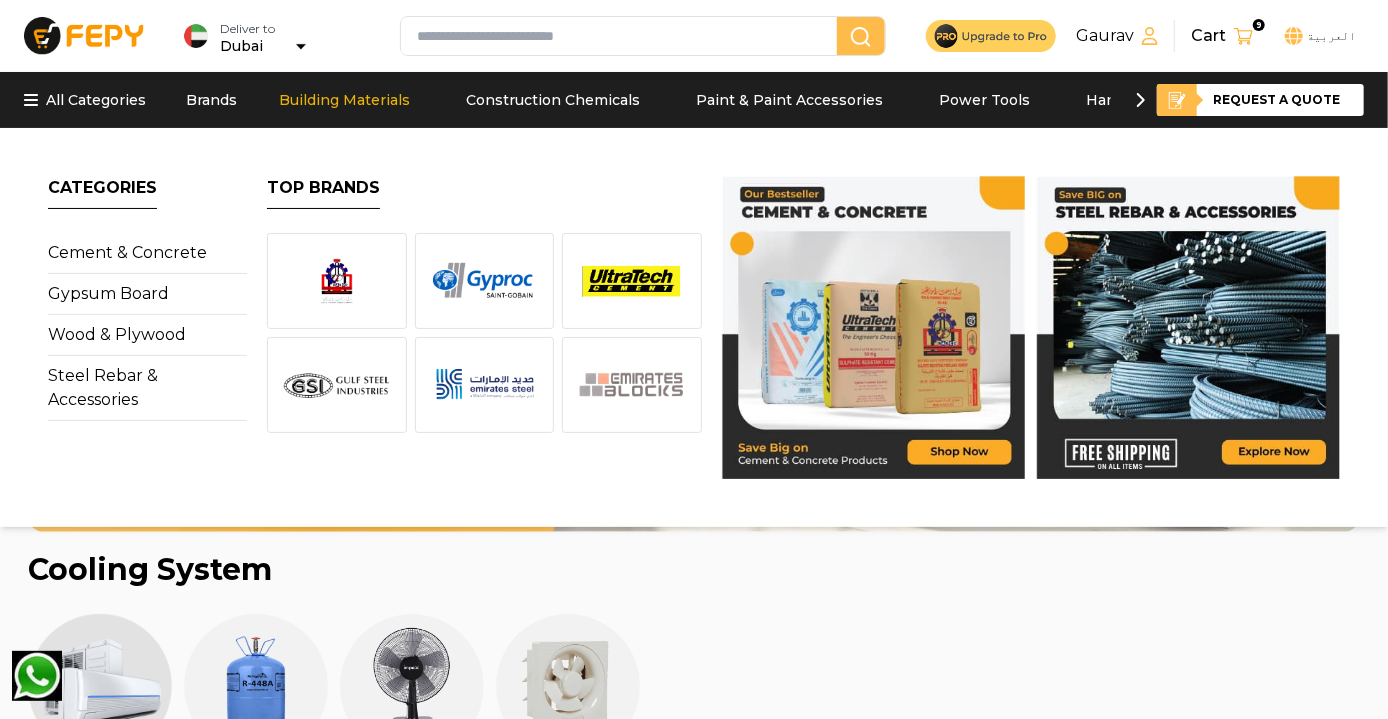 click on "Building Materials" at bounding box center [344, 100] 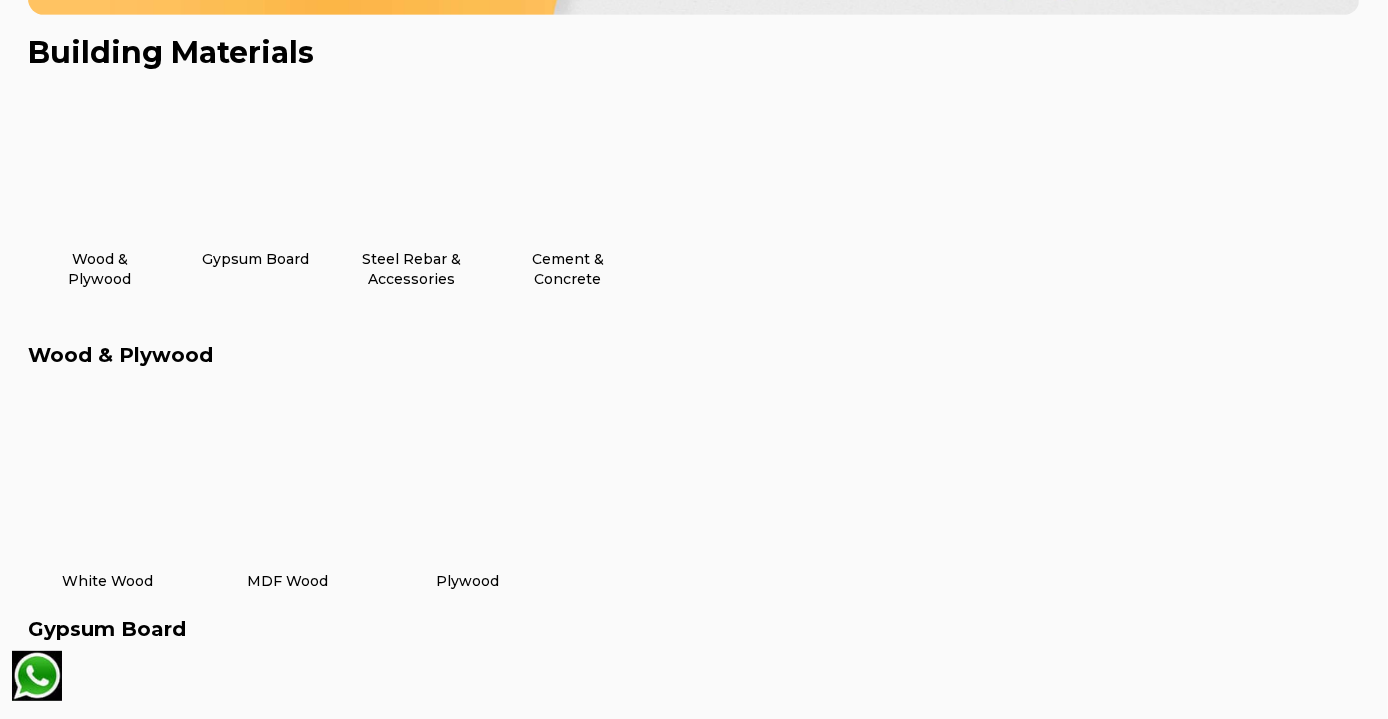 scroll, scrollTop: 0, scrollLeft: 0, axis: both 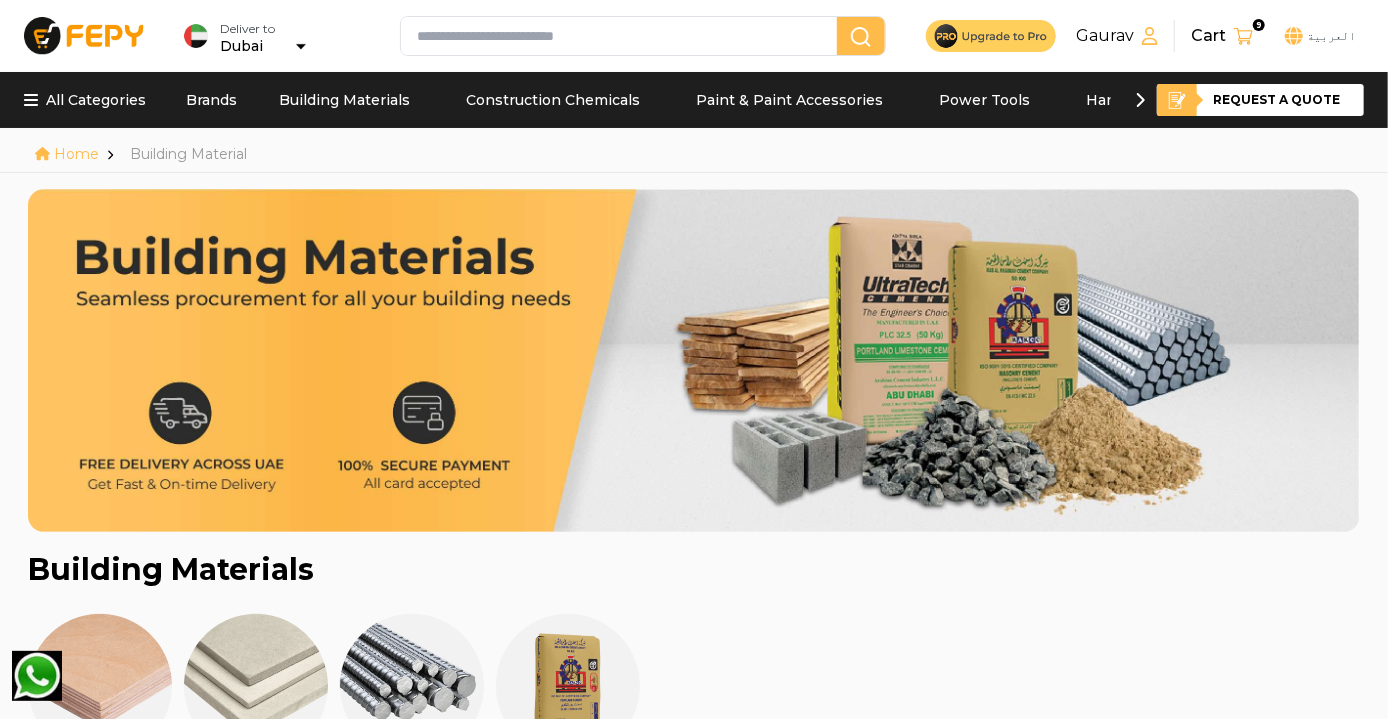 click on "Brands" at bounding box center (211, 100) 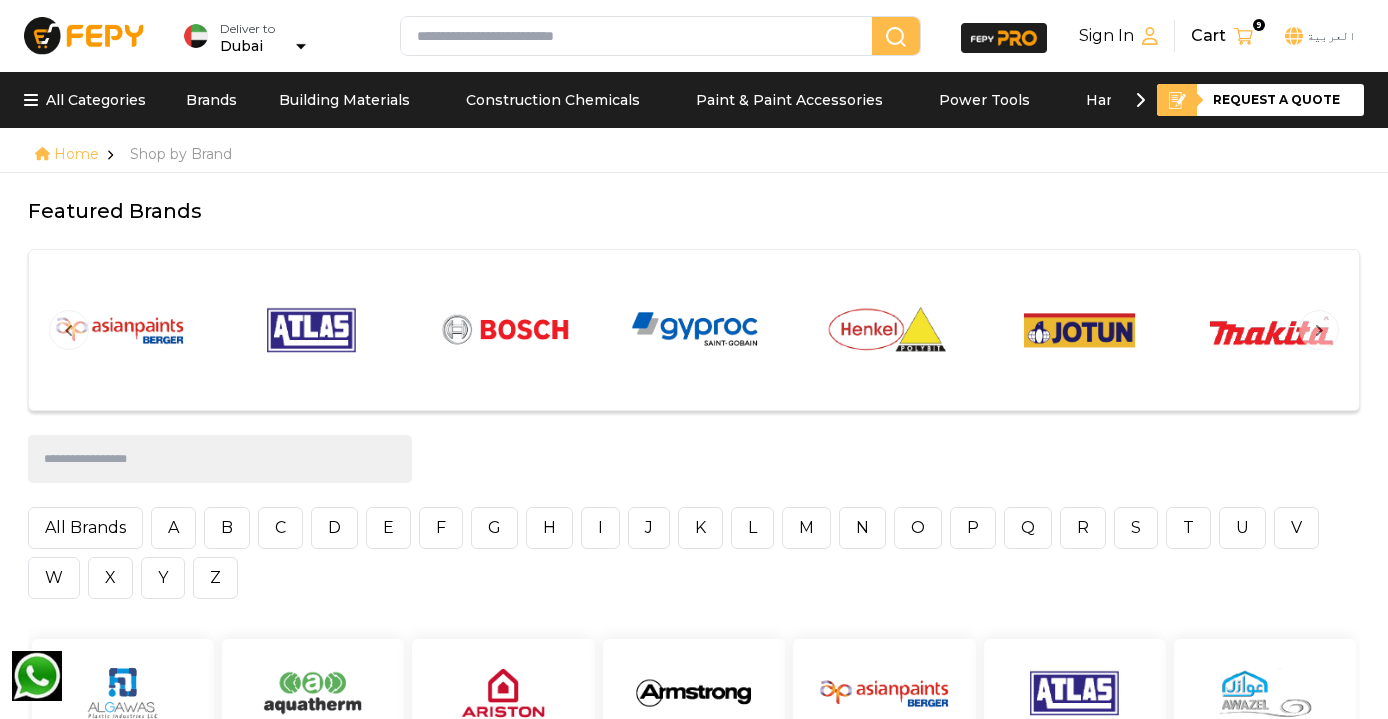 scroll, scrollTop: 427, scrollLeft: 0, axis: vertical 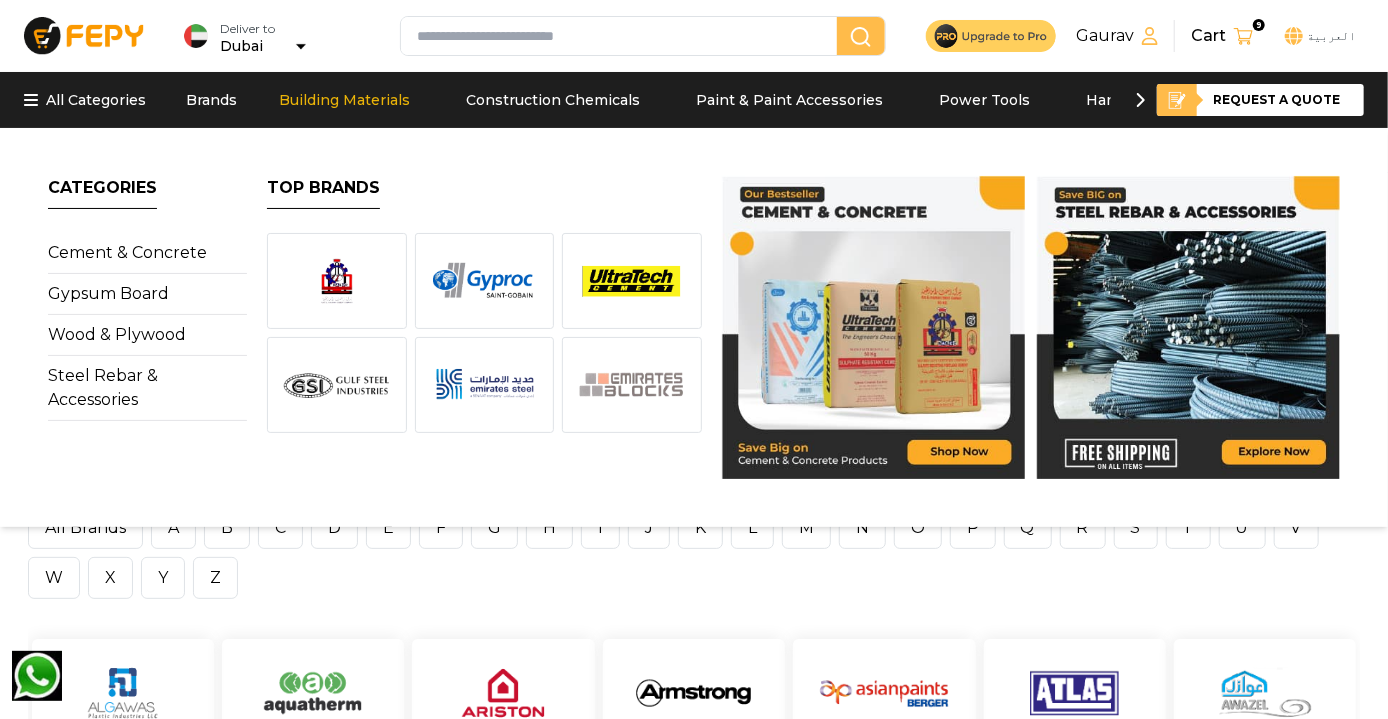 click on "Building Materials" at bounding box center (344, 100) 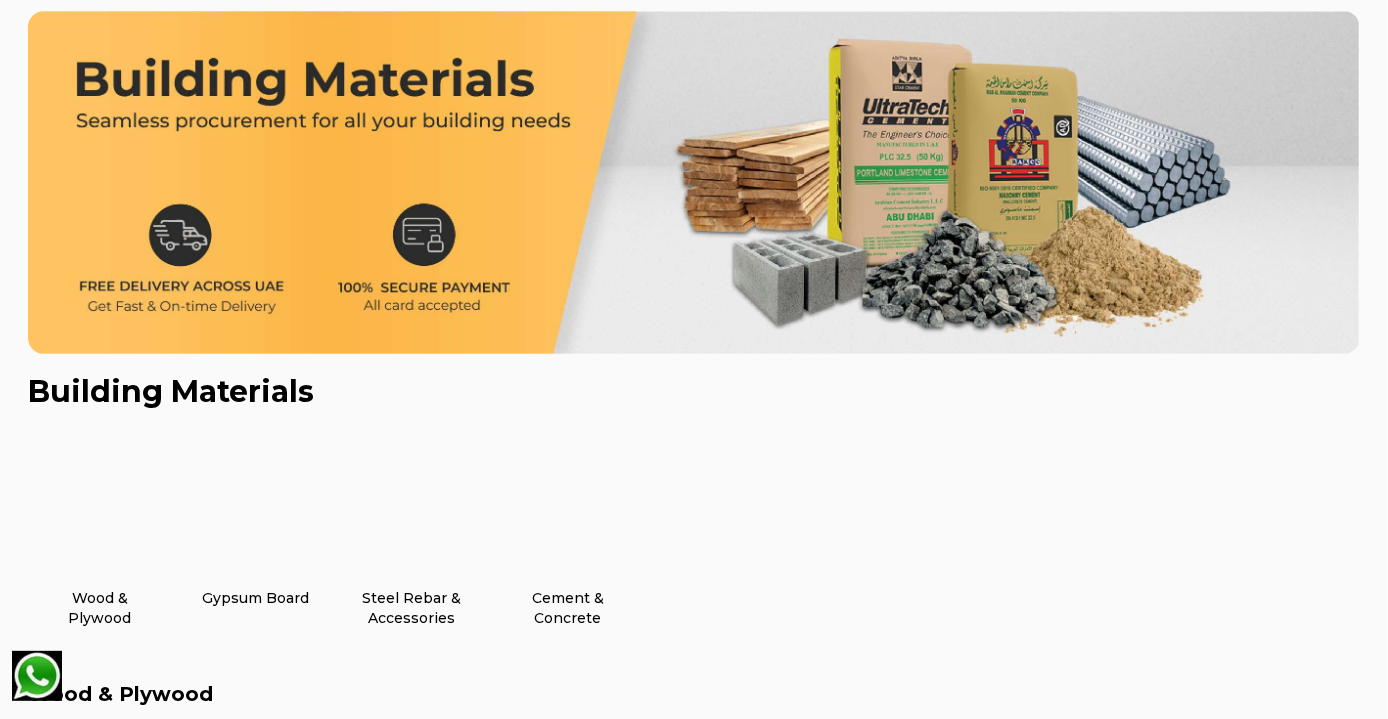 scroll, scrollTop: 0, scrollLeft: 0, axis: both 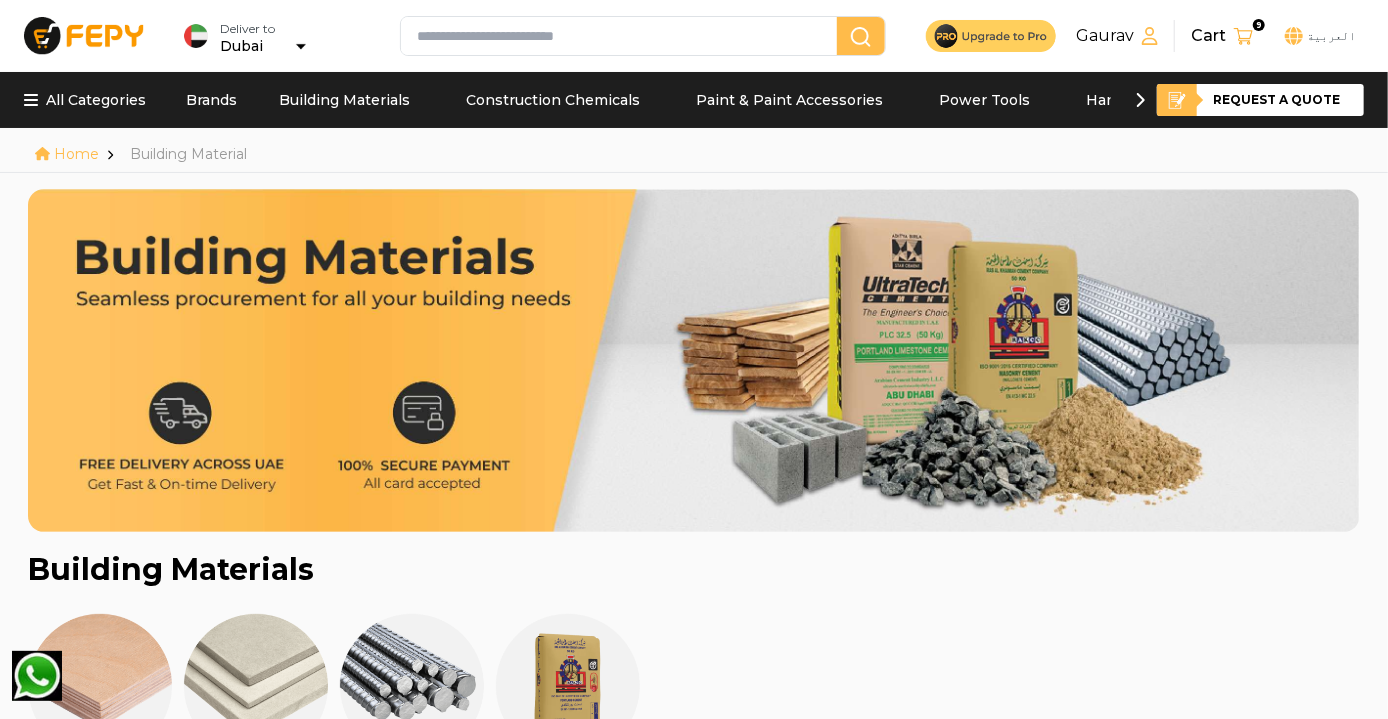 click on "All Categories" at bounding box center (85, 100) 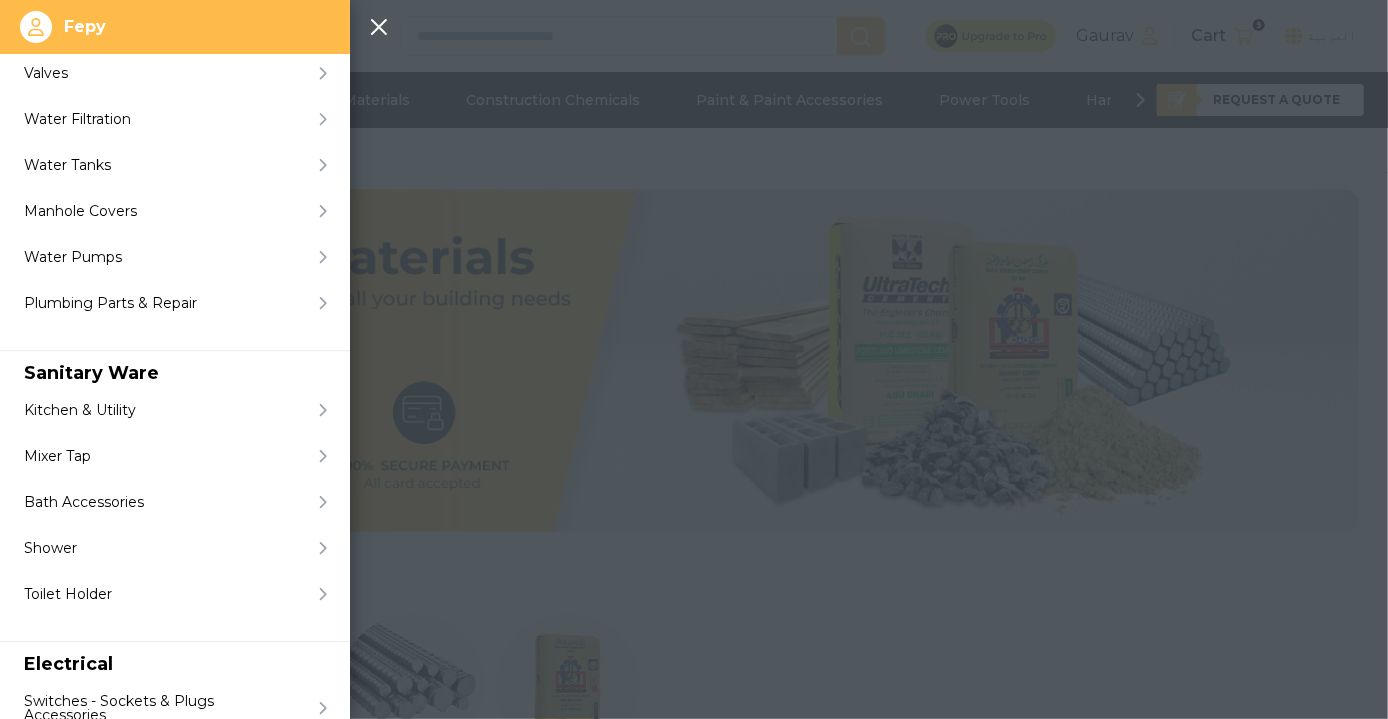 scroll, scrollTop: 2785, scrollLeft: 0, axis: vertical 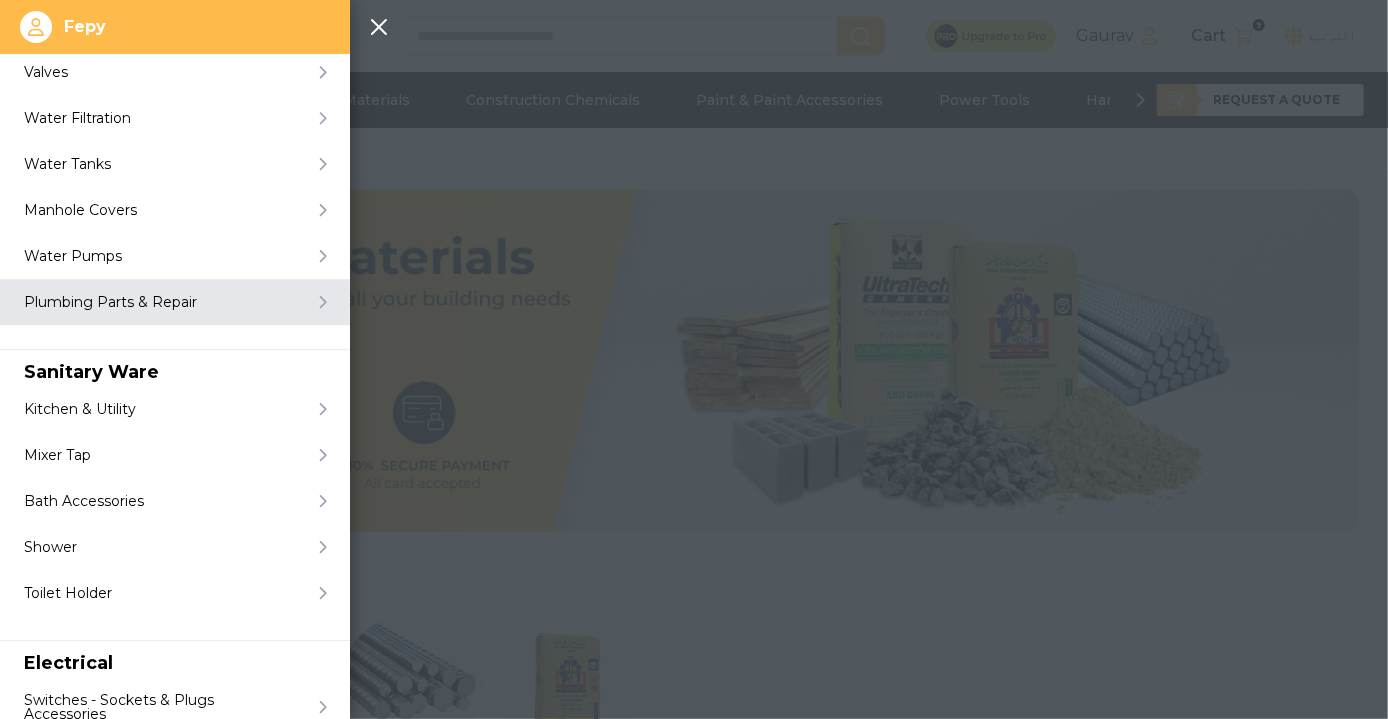 click on "Plumbing Parts & Repair" at bounding box center [110, 302] 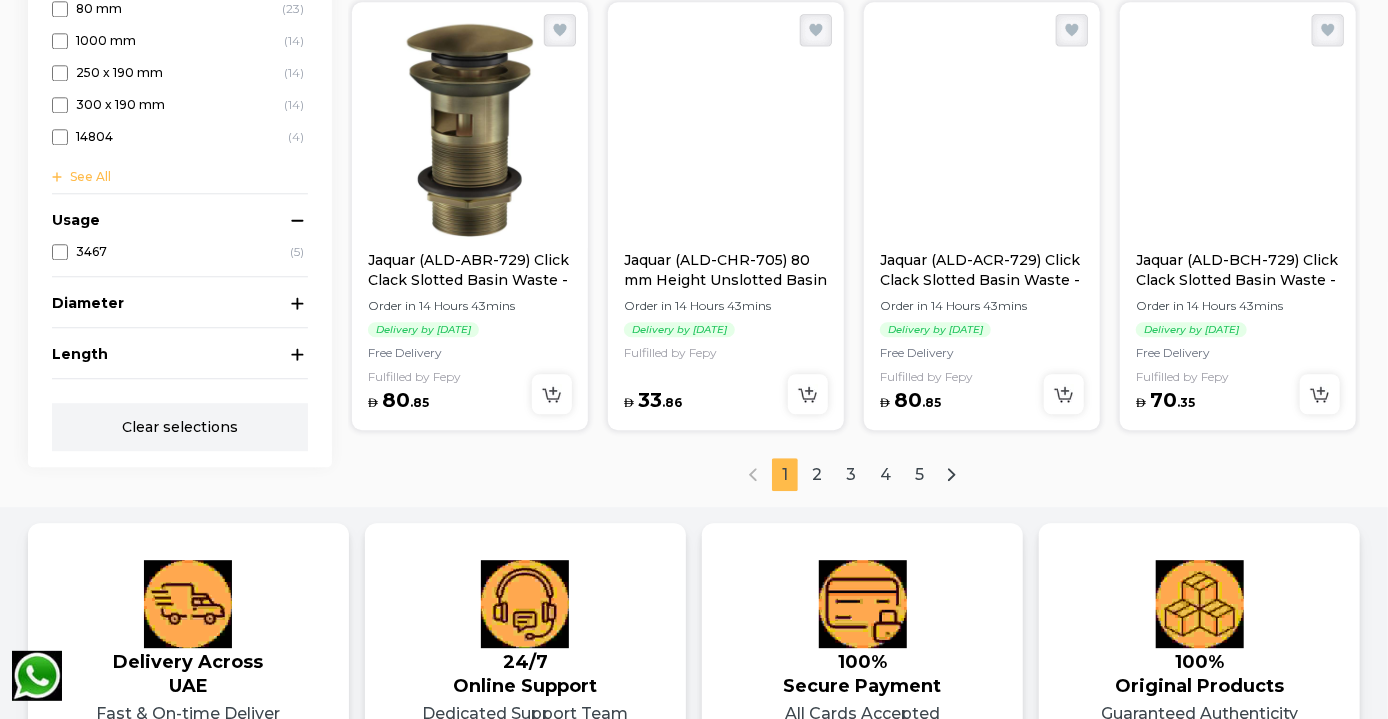 scroll, scrollTop: 2513, scrollLeft: 0, axis: vertical 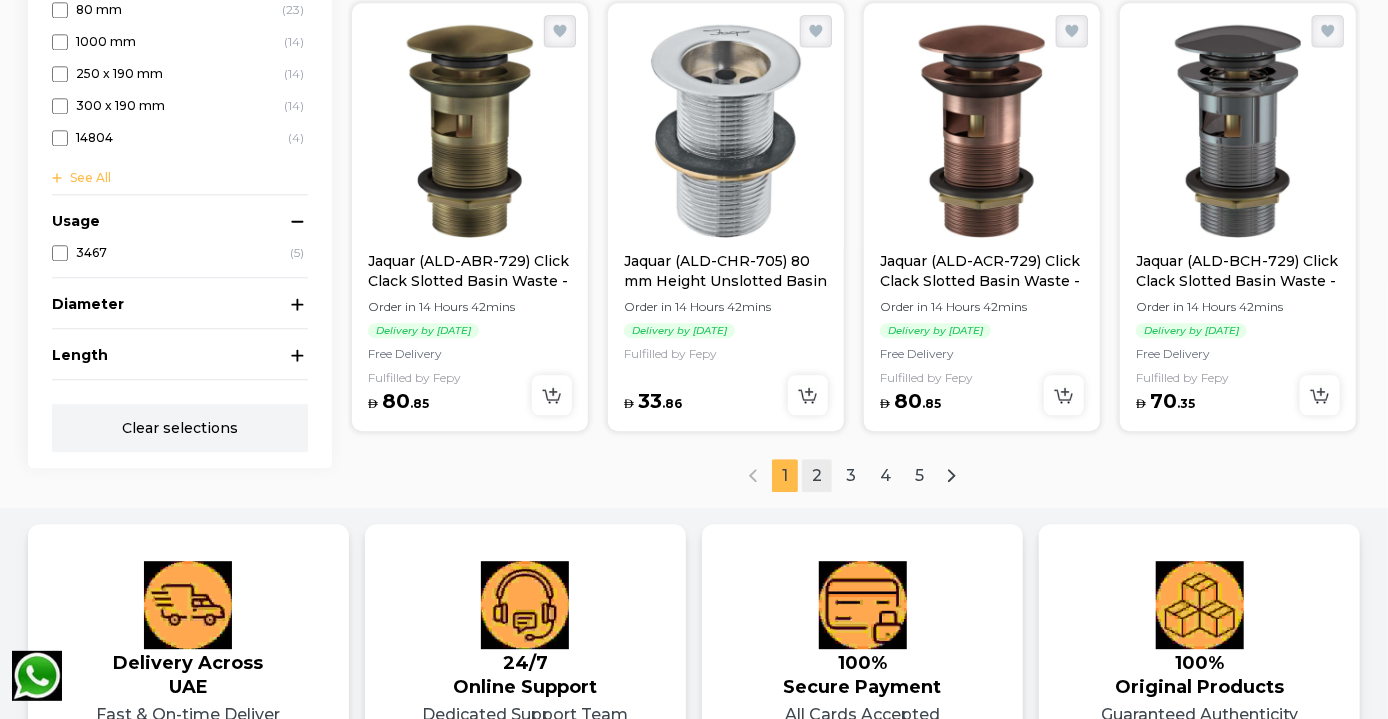 click on "2" at bounding box center [817, 475] 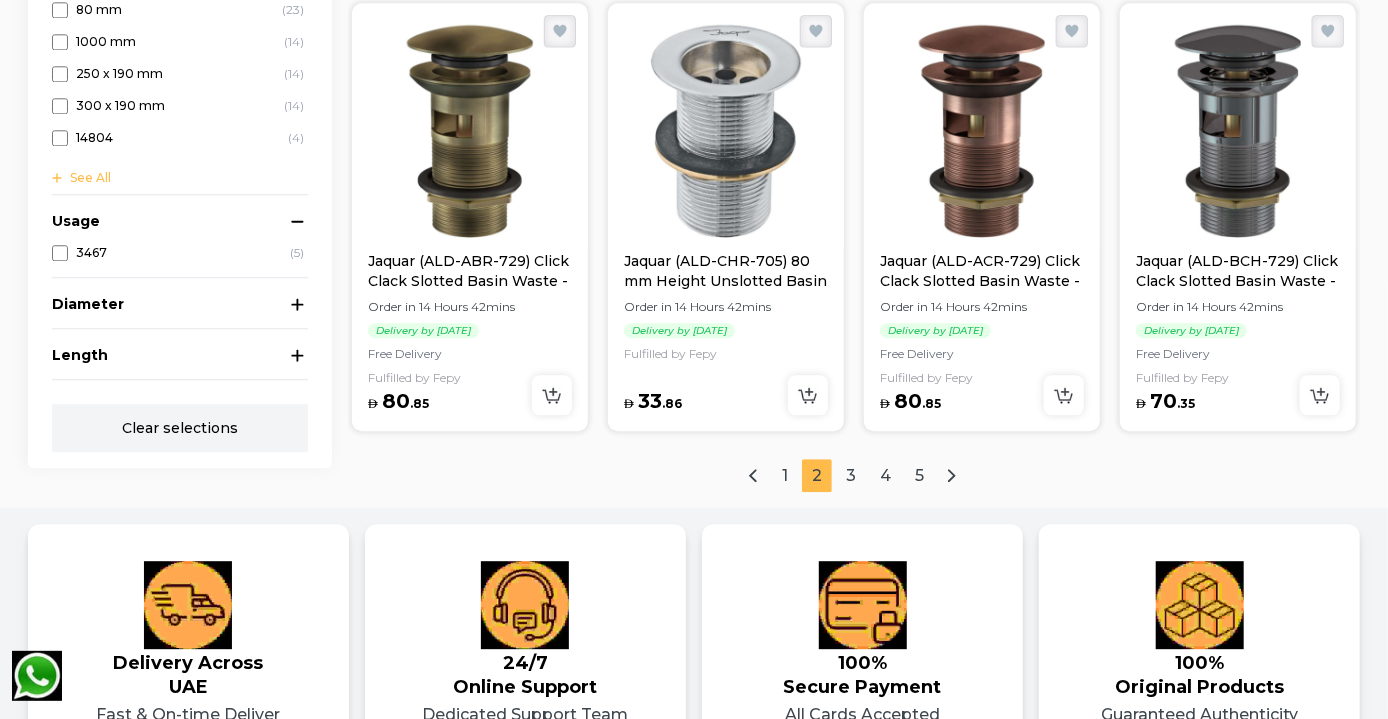 scroll, scrollTop: 2397, scrollLeft: 0, axis: vertical 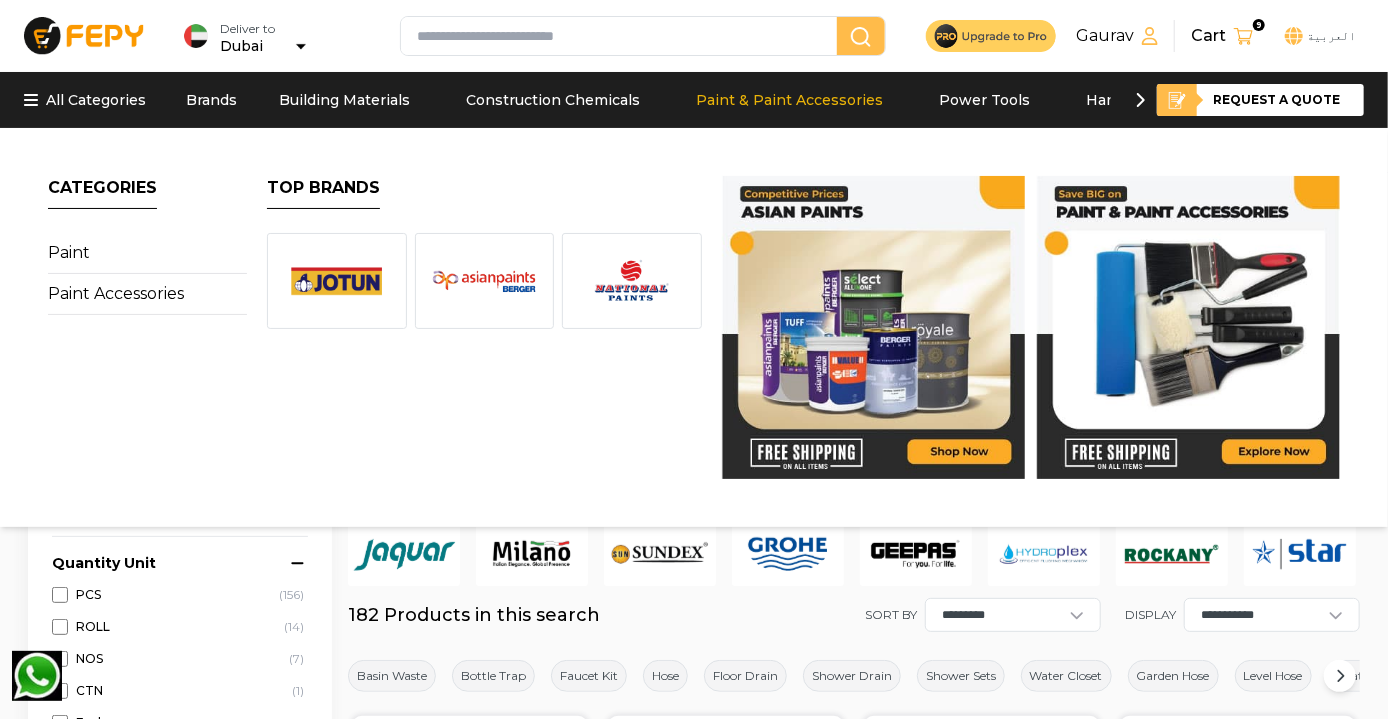click on "Paint & Paint Accessories" at bounding box center (789, 100) 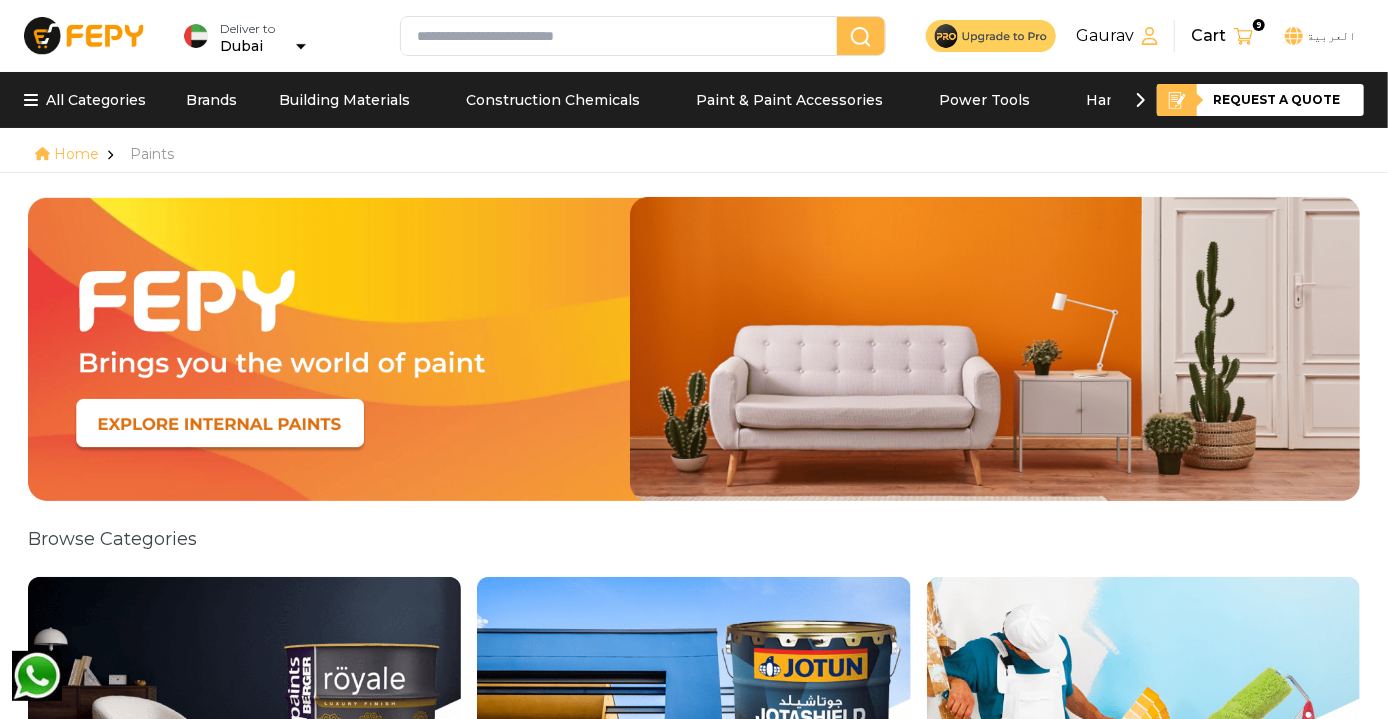 click 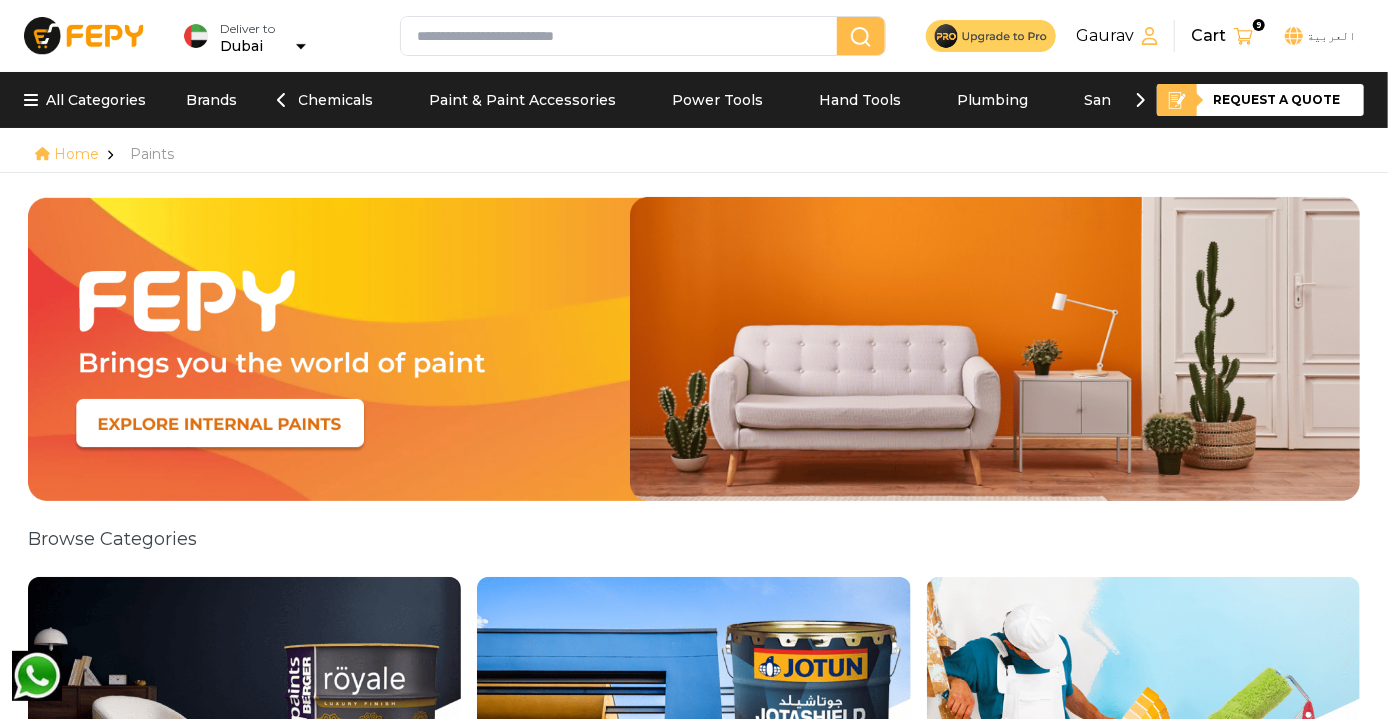 scroll, scrollTop: 0, scrollLeft: 300, axis: horizontal 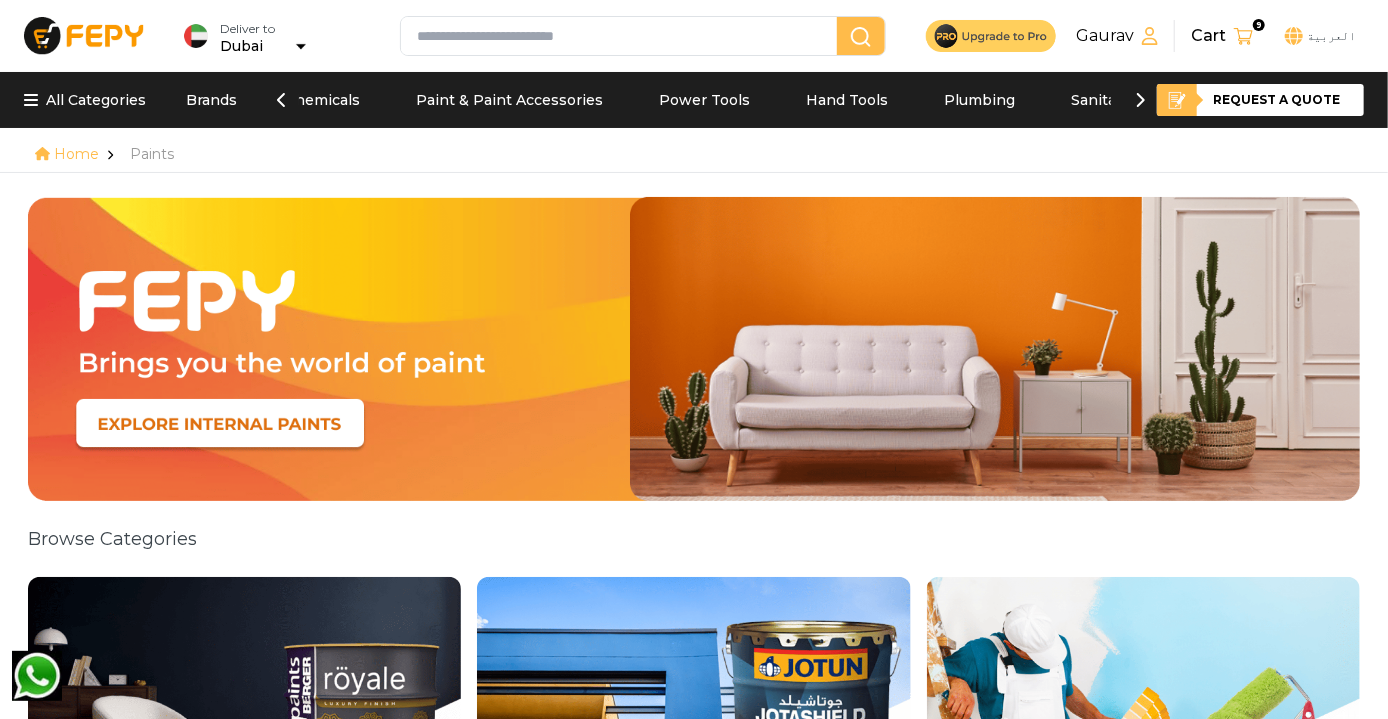 click on "Request a quote" at bounding box center [1245, 100] 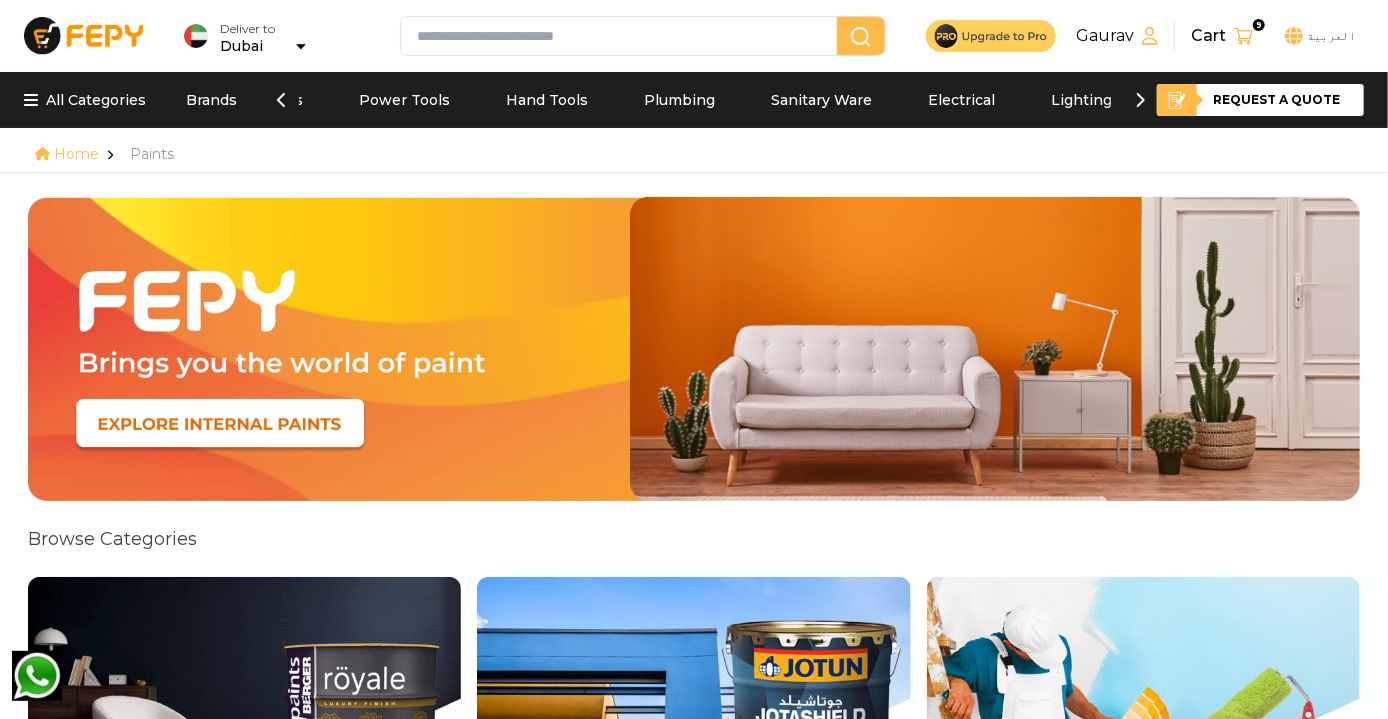 click 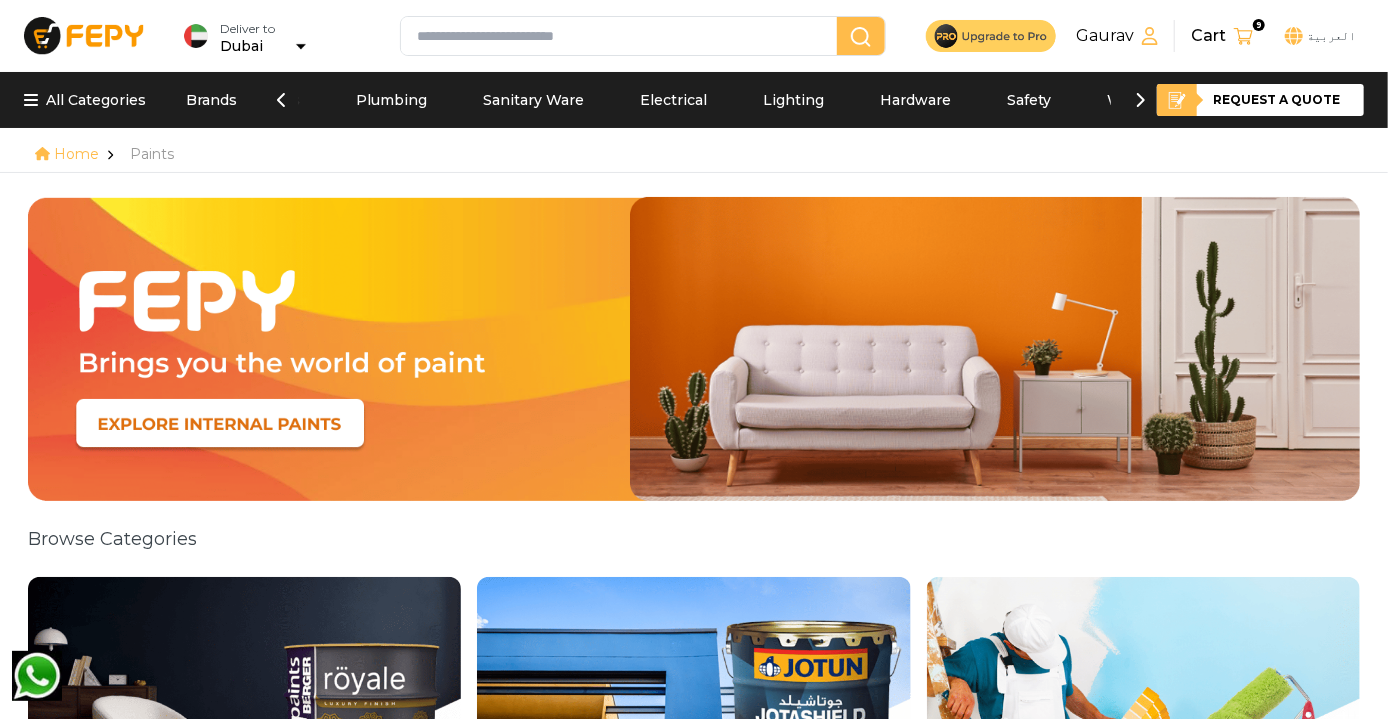 scroll, scrollTop: 0, scrollLeft: 901, axis: horizontal 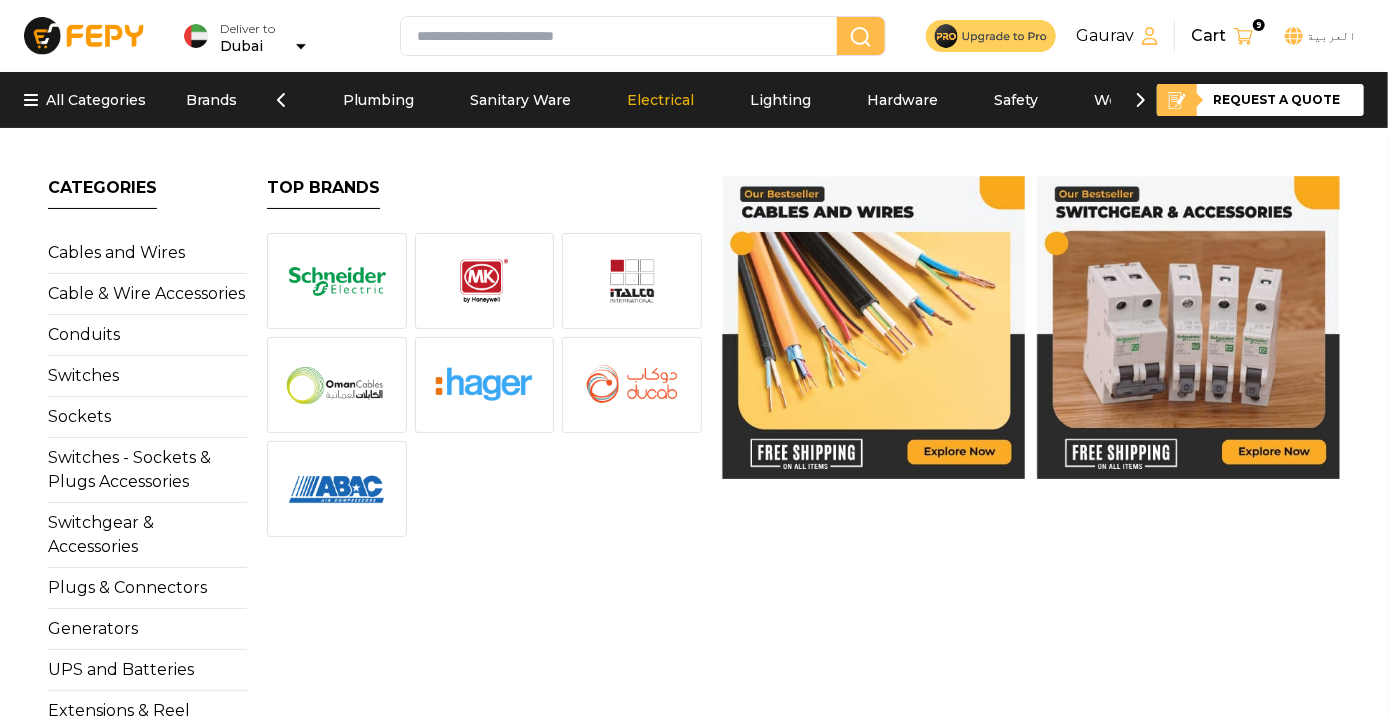 click on "Electrical" at bounding box center (660, 100) 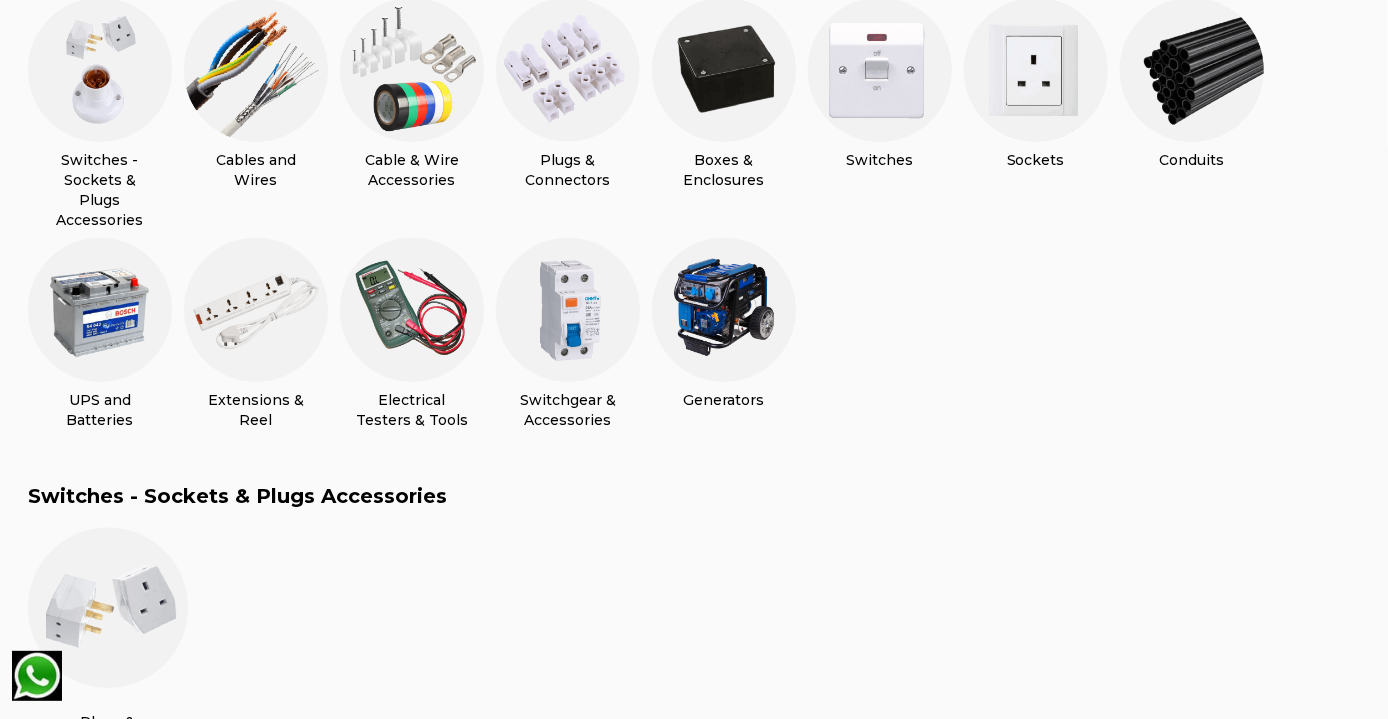 scroll, scrollTop: 617, scrollLeft: 0, axis: vertical 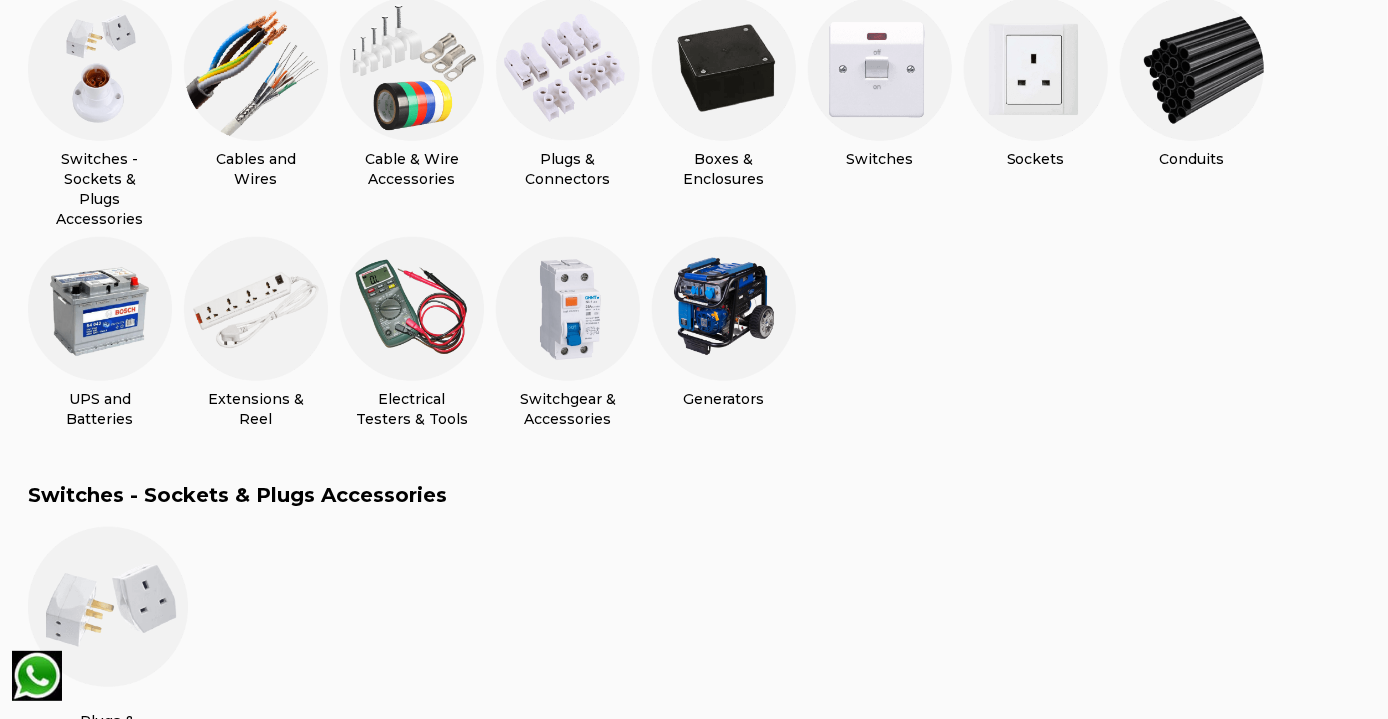 click at bounding box center [568, 309] 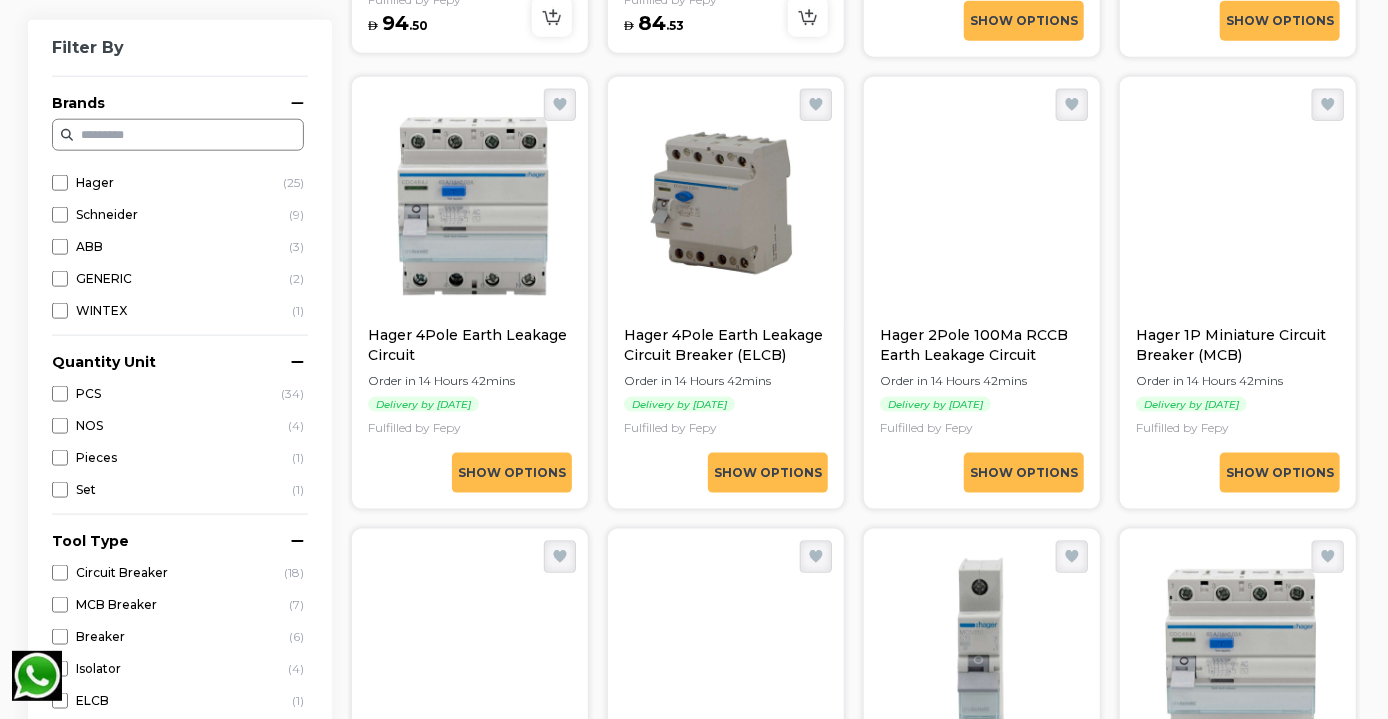 scroll, scrollTop: 1093, scrollLeft: 0, axis: vertical 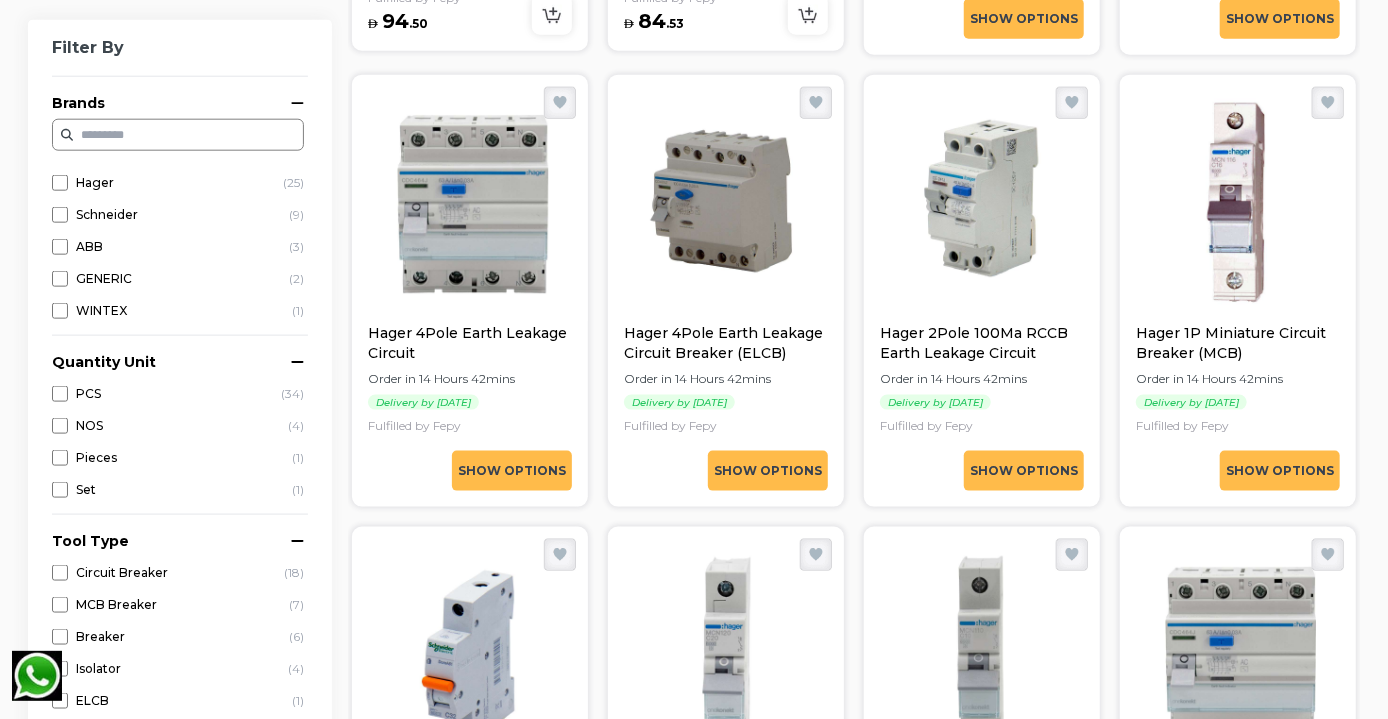 click on "Show Options" at bounding box center (768, 471) 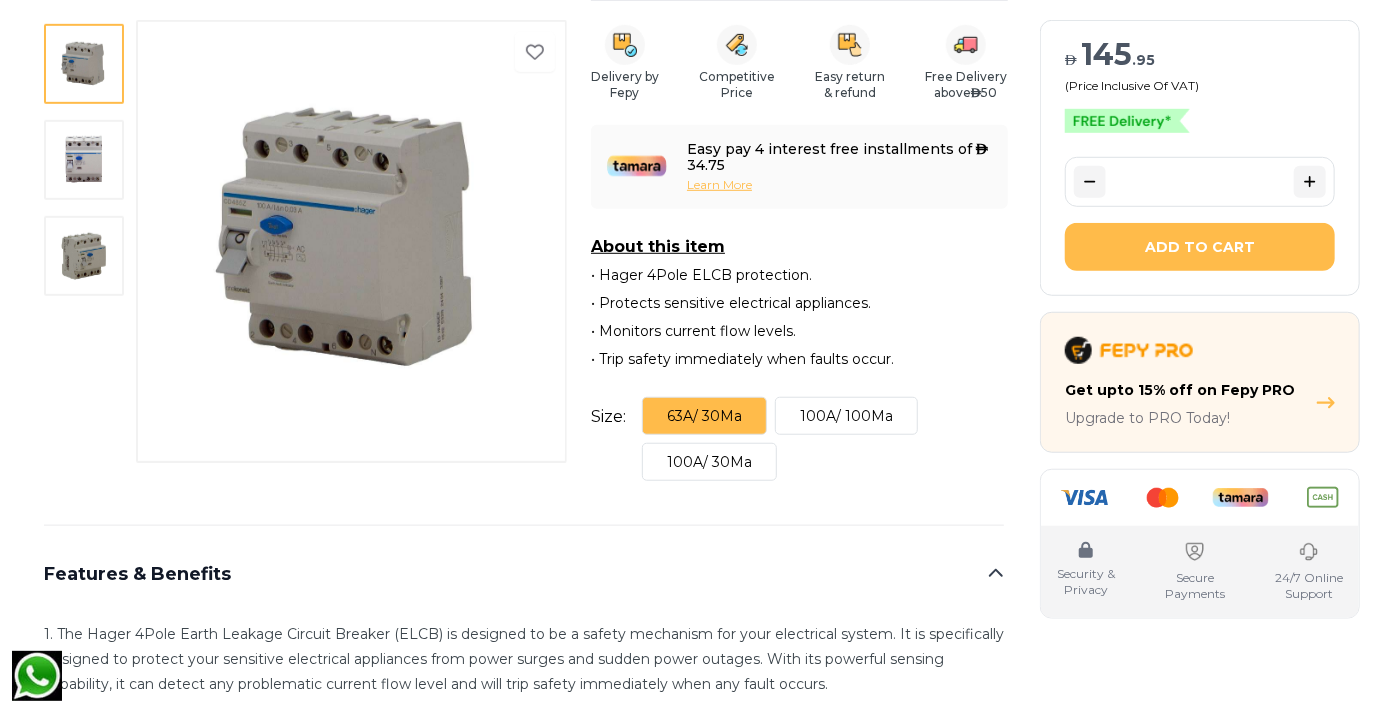 scroll, scrollTop: 588, scrollLeft: 0, axis: vertical 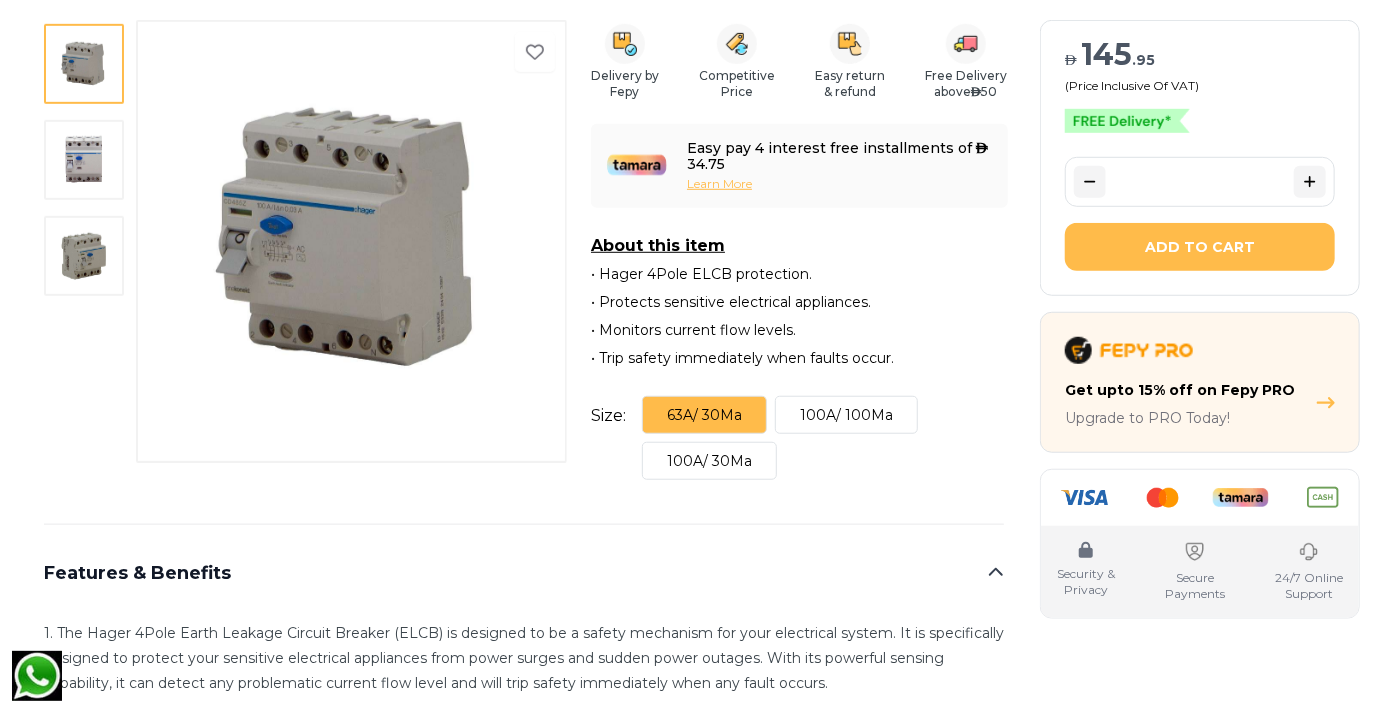 drag, startPoint x: 829, startPoint y: 461, endPoint x: 795, endPoint y: 525, distance: 72.47068 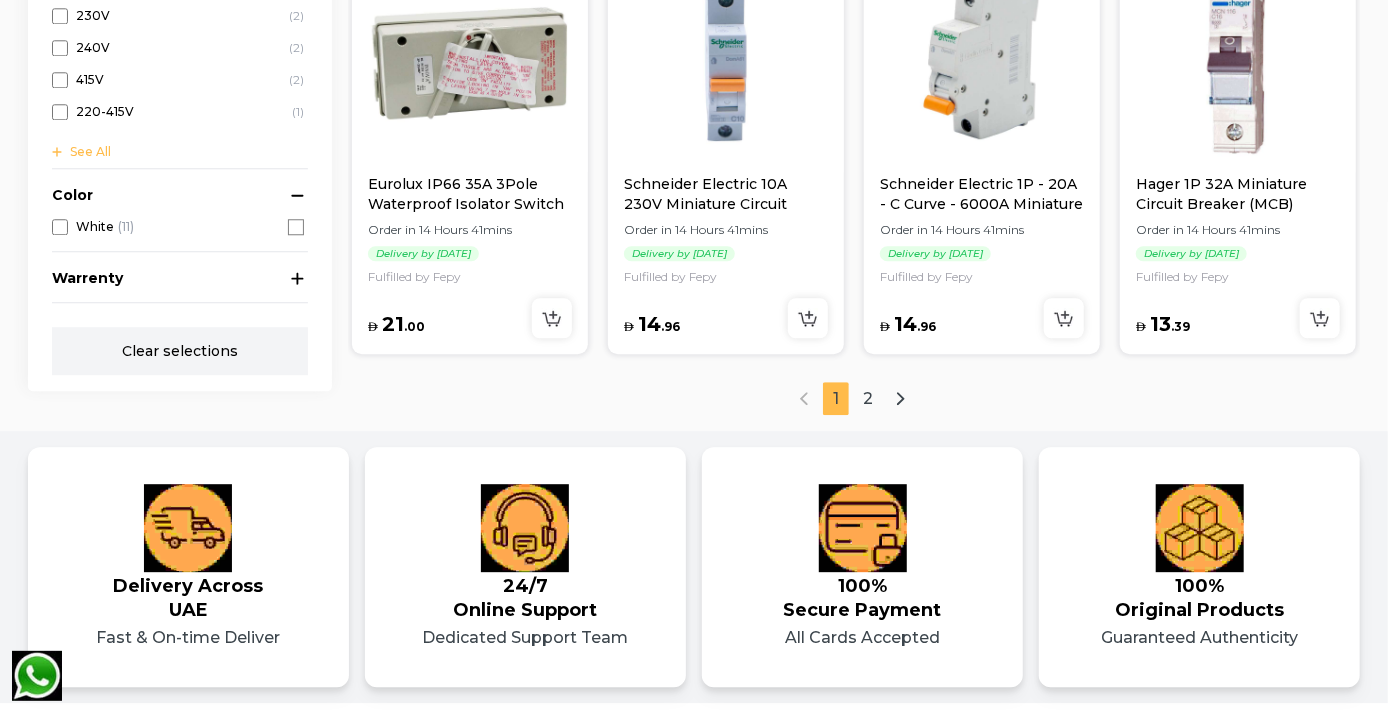 scroll, scrollTop: 2593, scrollLeft: 0, axis: vertical 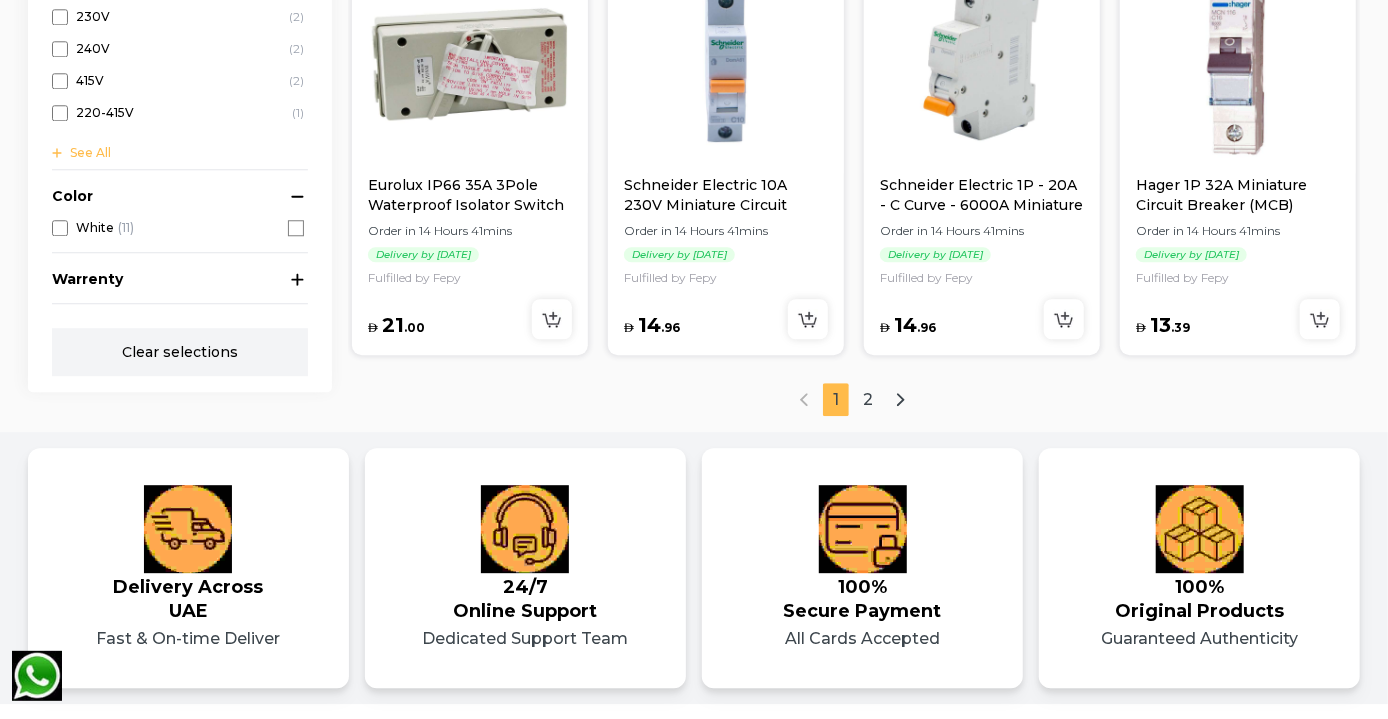 click at bounding box center [1320, 319] 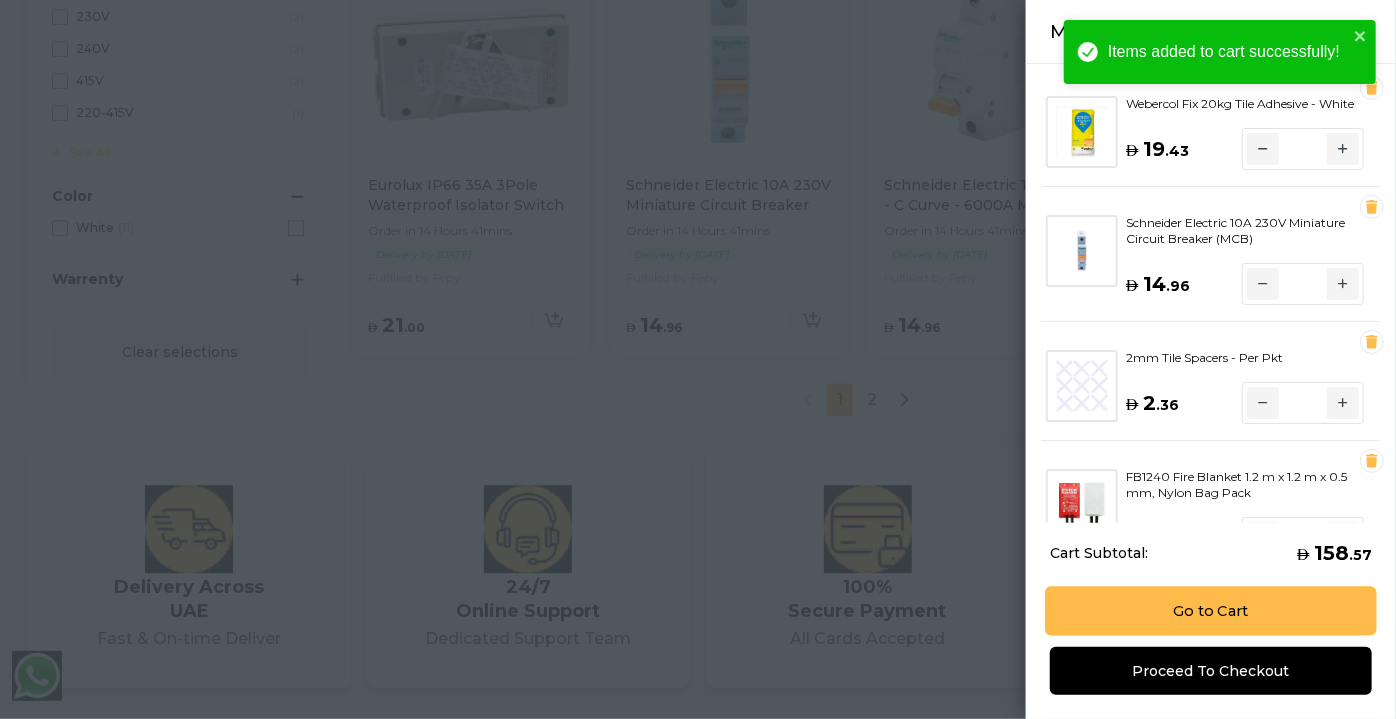 click on "Go to Cart" at bounding box center [1211, 610] 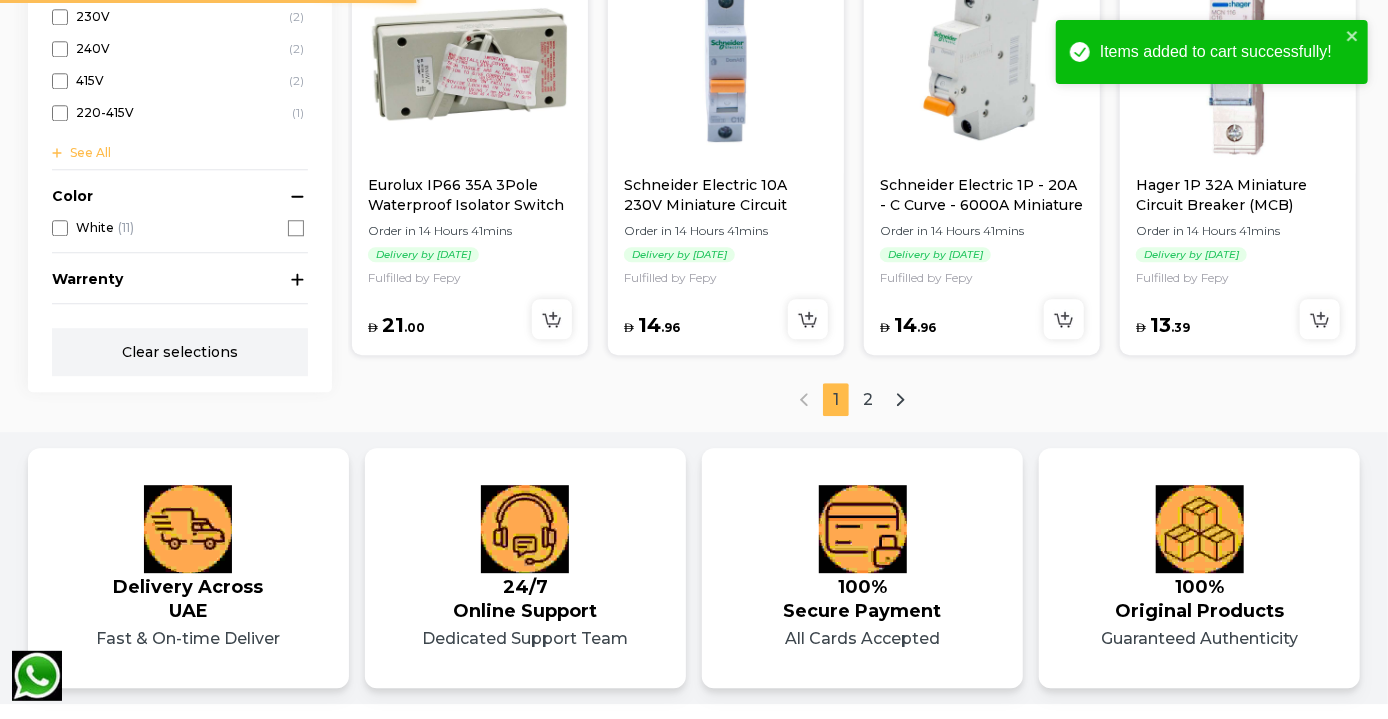 scroll, scrollTop: 0, scrollLeft: 0, axis: both 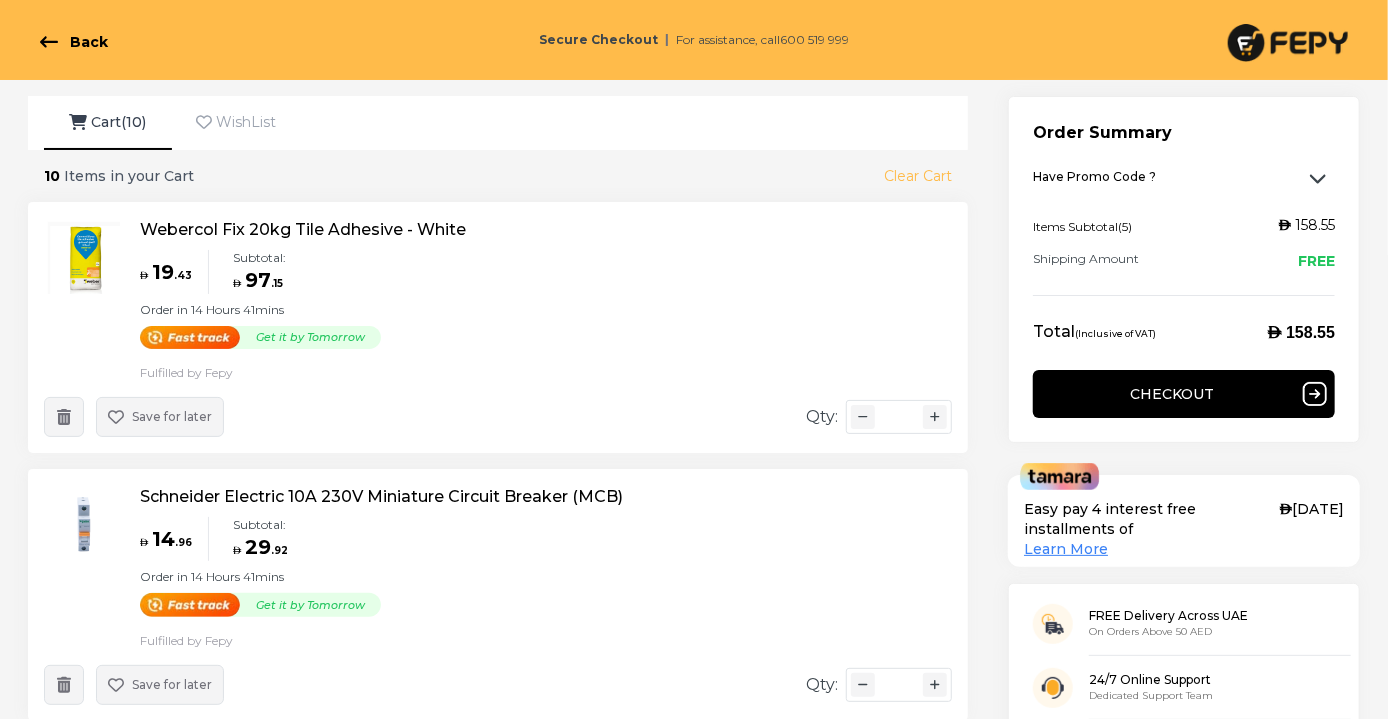 click on "Checkout" at bounding box center [1184, 394] 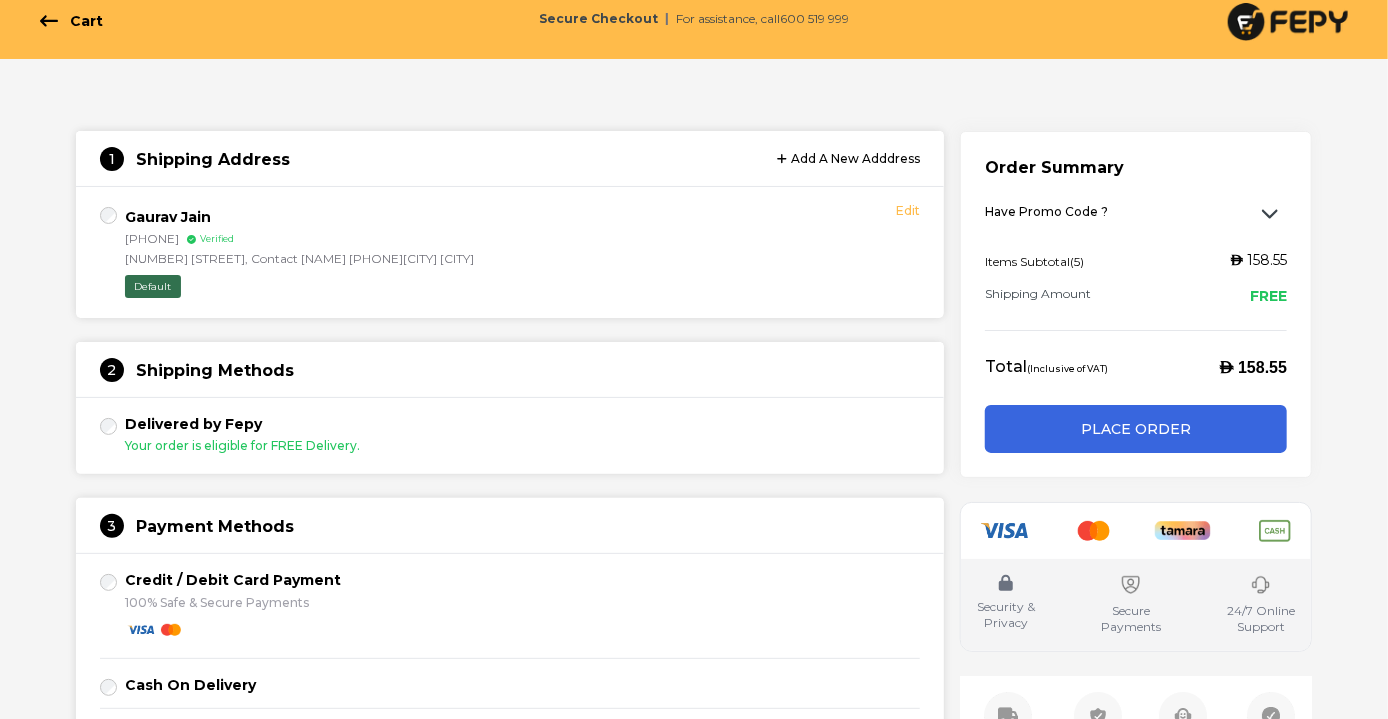 scroll, scrollTop: 20, scrollLeft: 0, axis: vertical 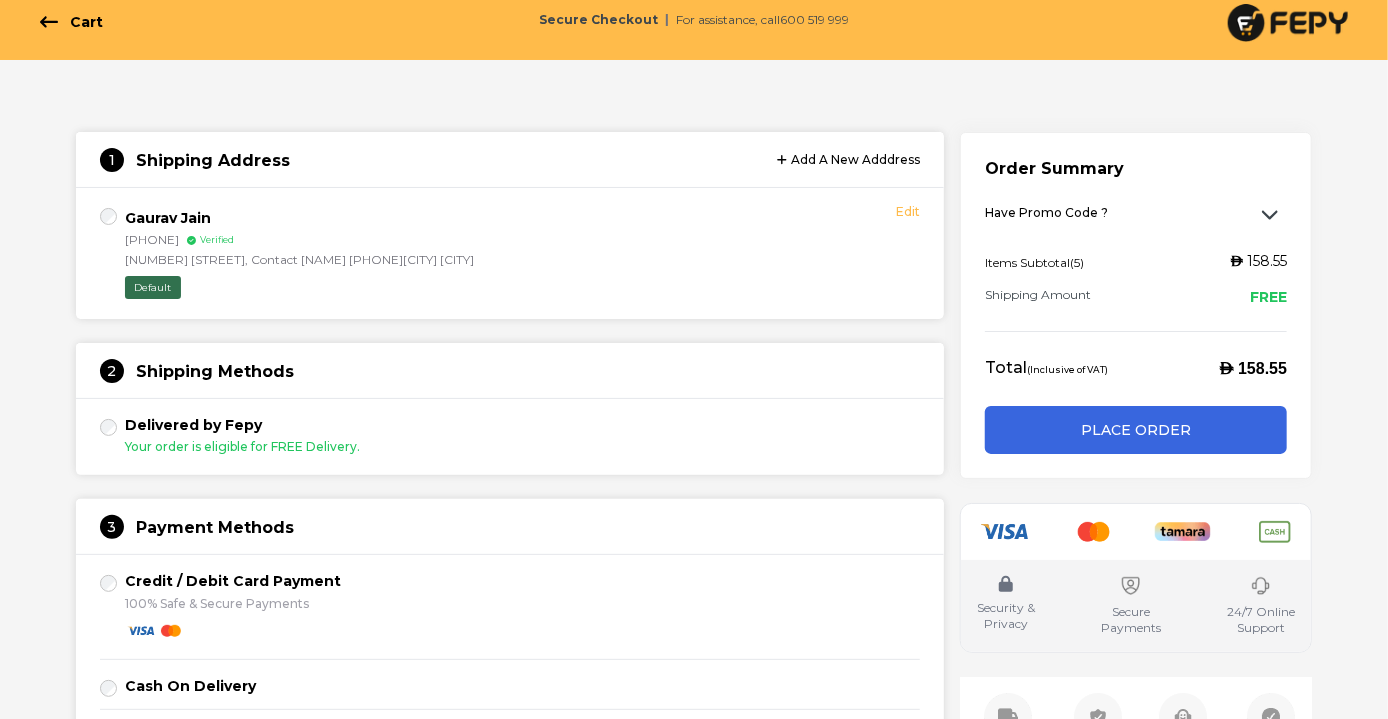 click on "Place Order" at bounding box center [1136, 430] 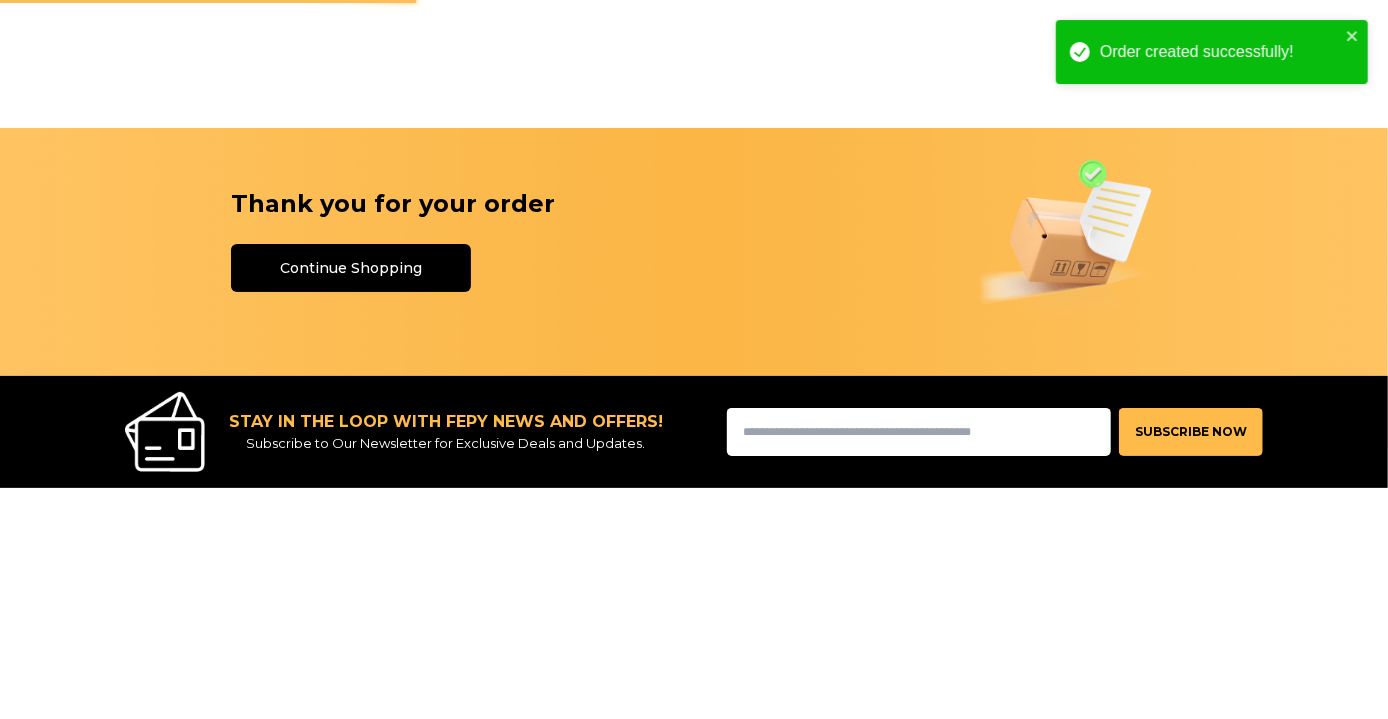 scroll, scrollTop: 0, scrollLeft: 0, axis: both 